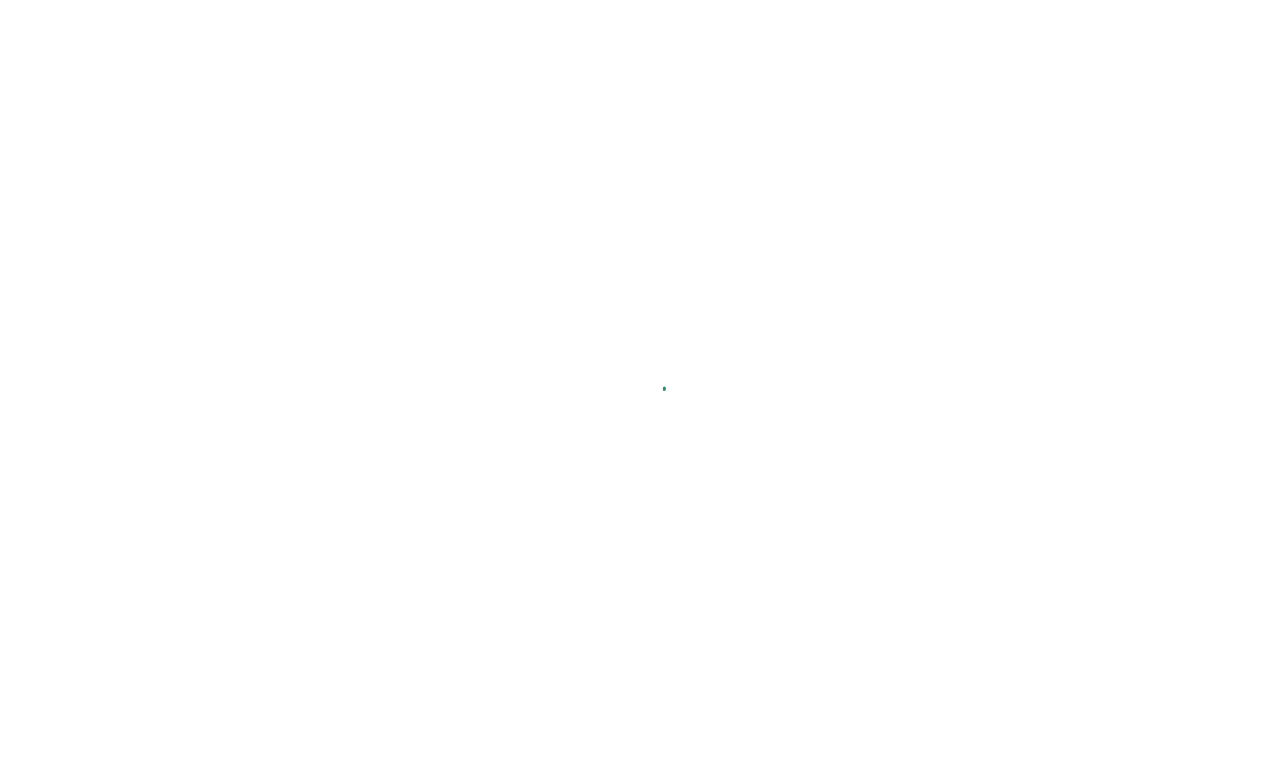 scroll, scrollTop: 0, scrollLeft: 0, axis: both 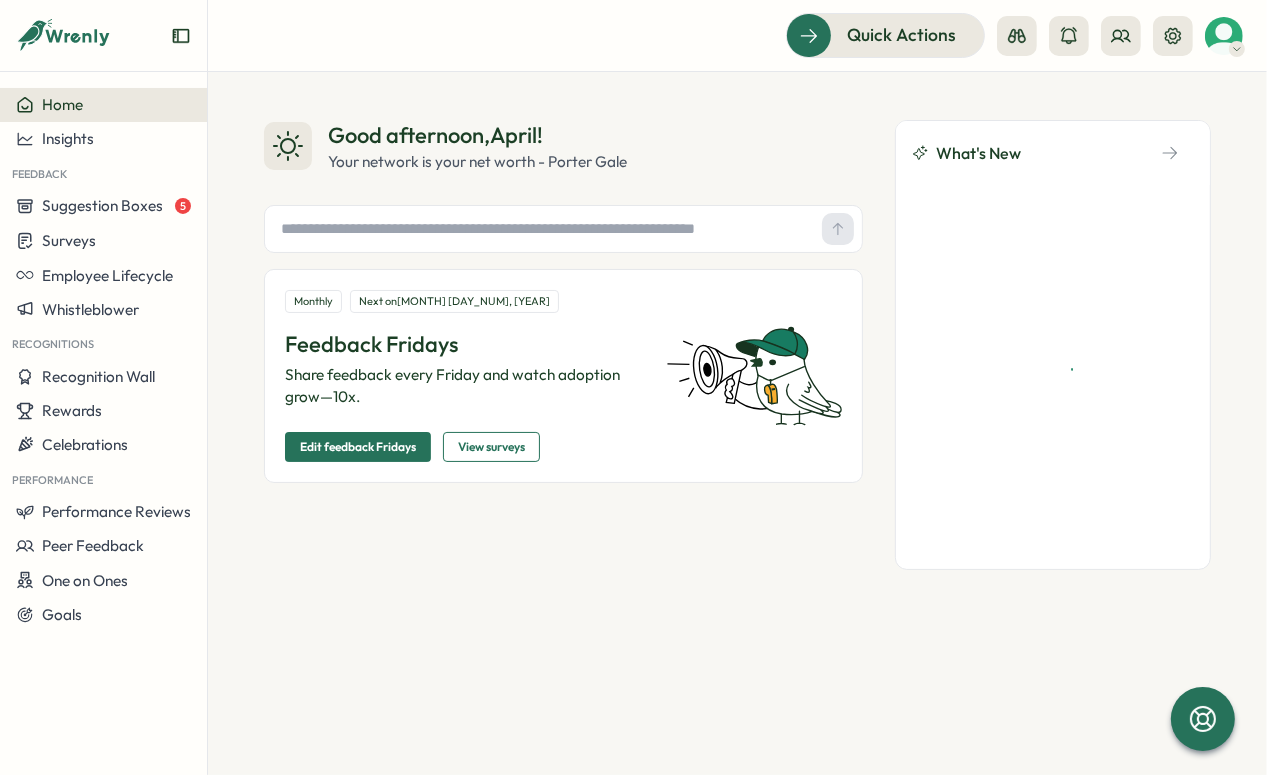 click on "Edit feedback Fridays" at bounding box center [358, 447] 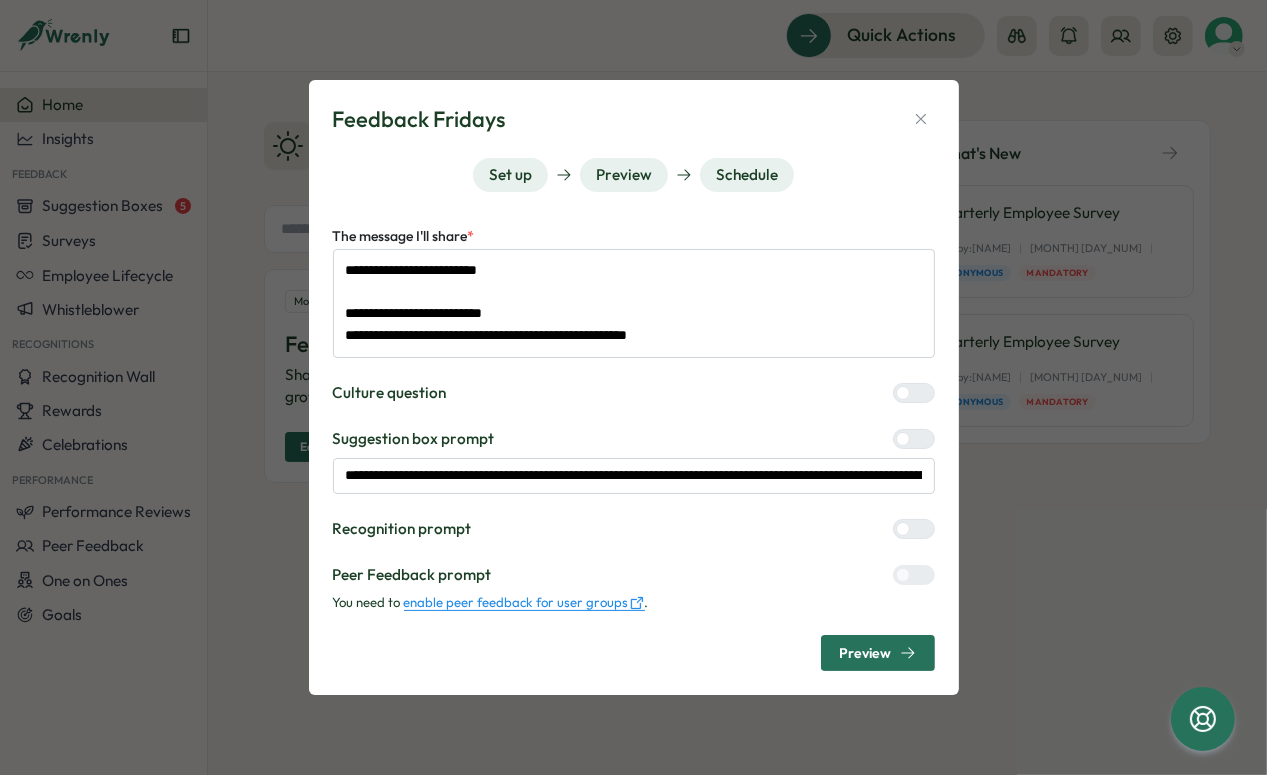 type on "*" 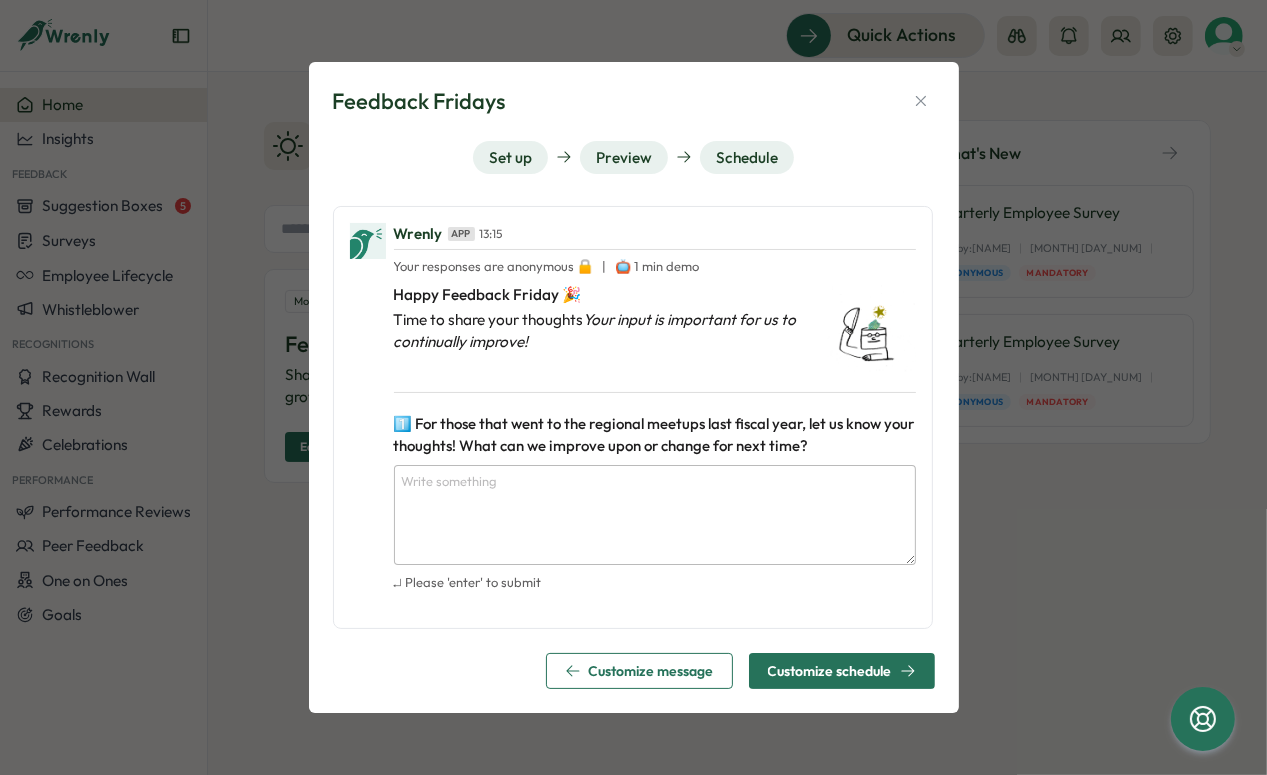 click on "Customize schedule" at bounding box center (830, 671) 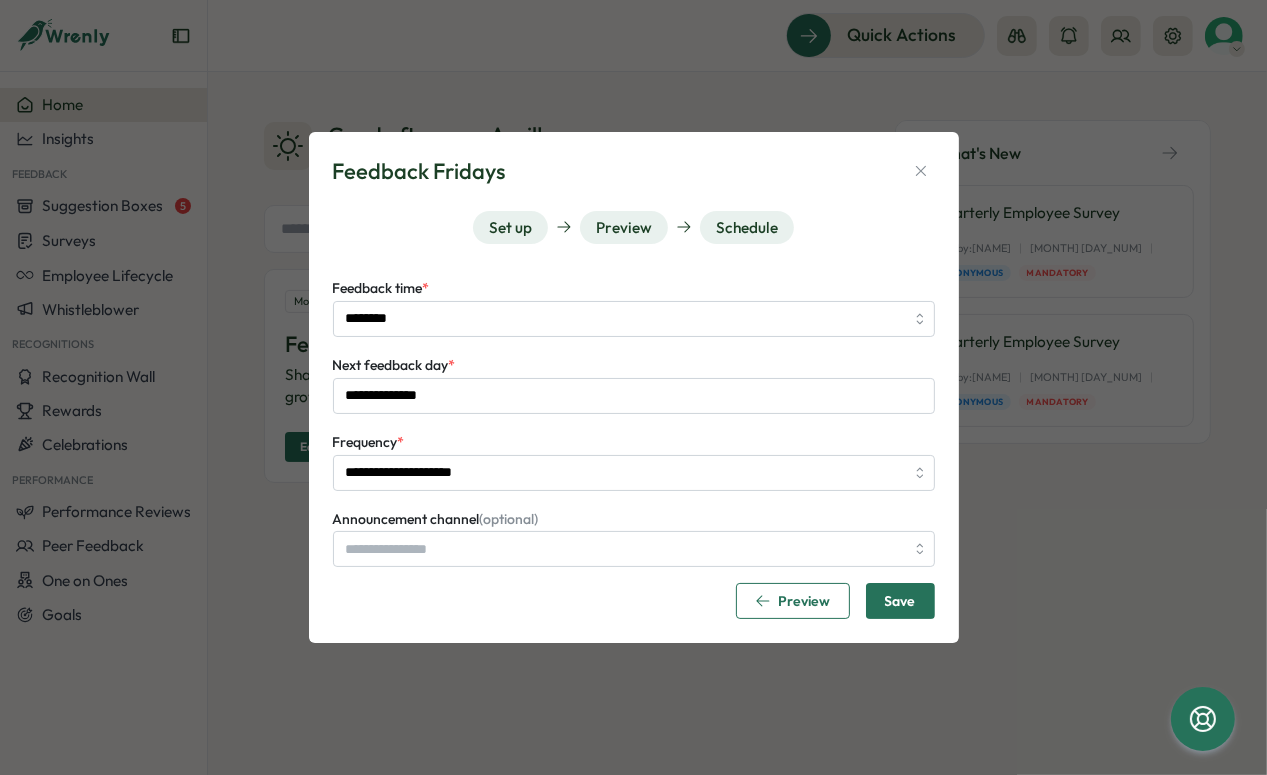 type on "*******" 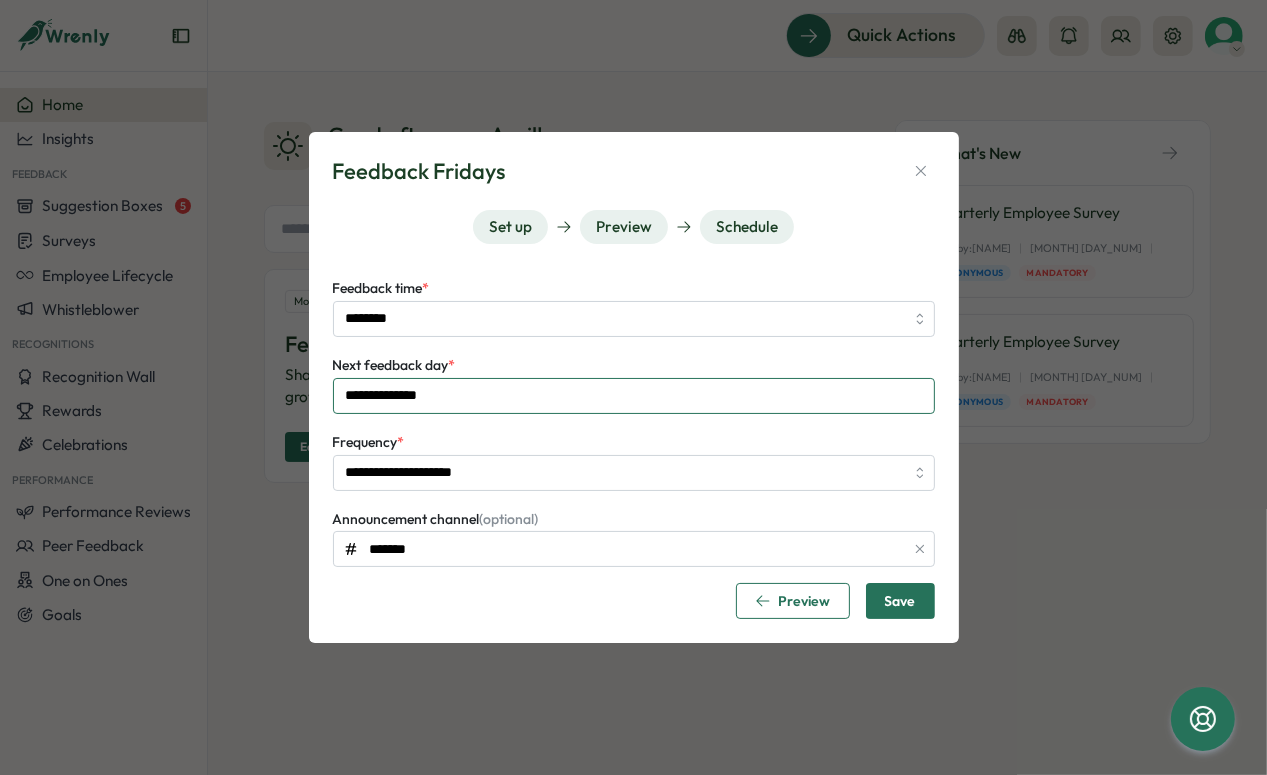 click on "**********" at bounding box center [634, 396] 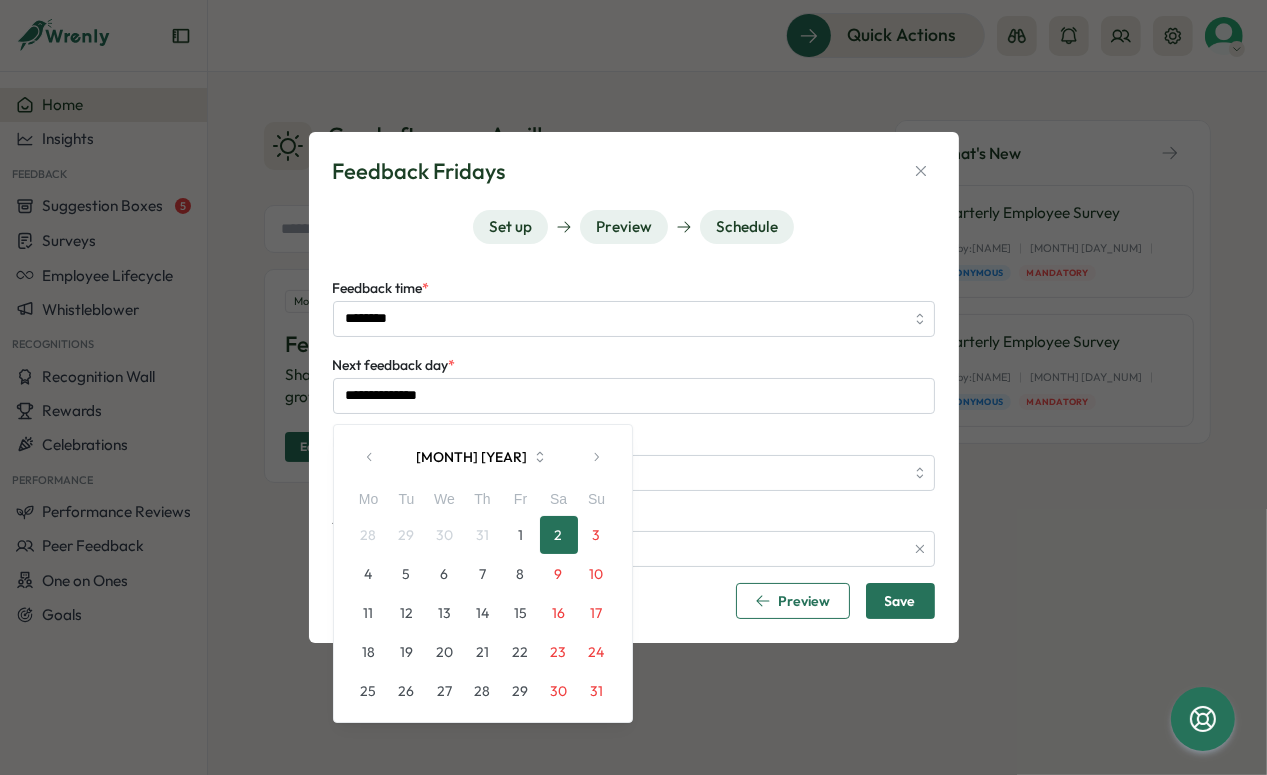 click on "1" at bounding box center [521, 535] 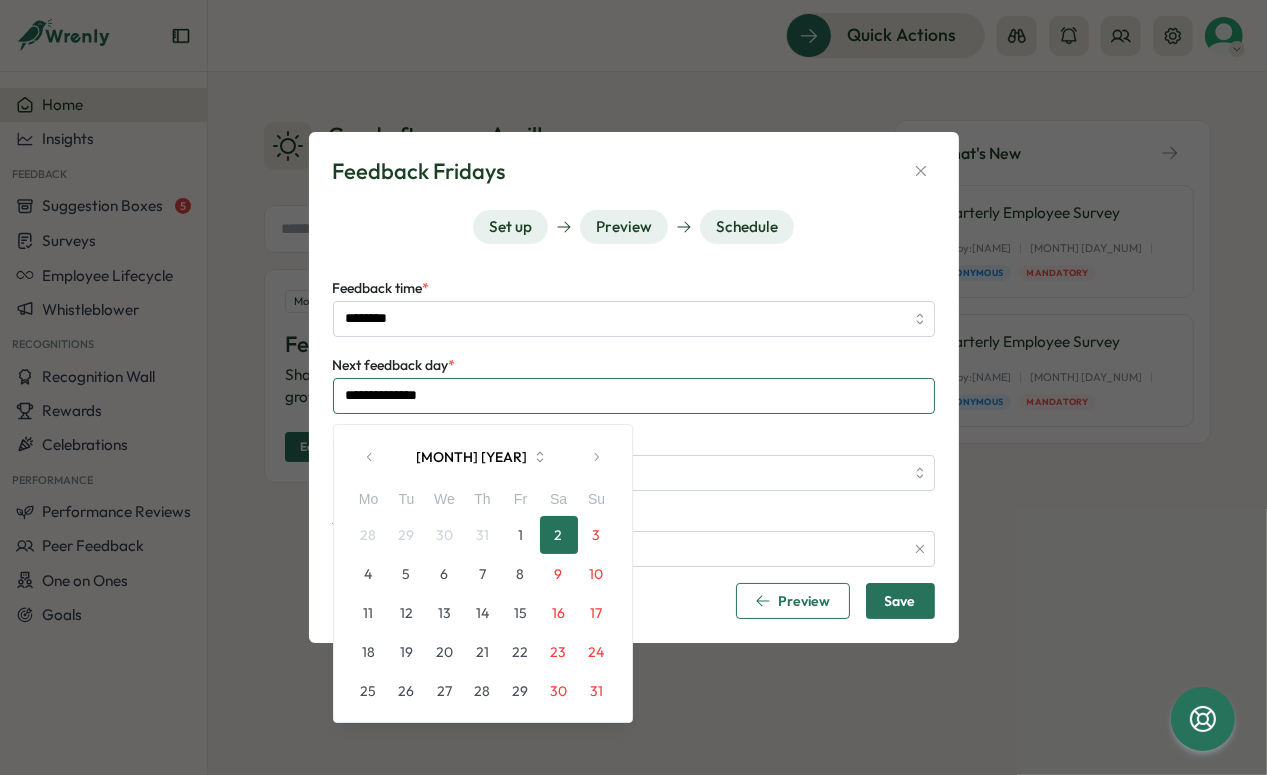 type on "**********" 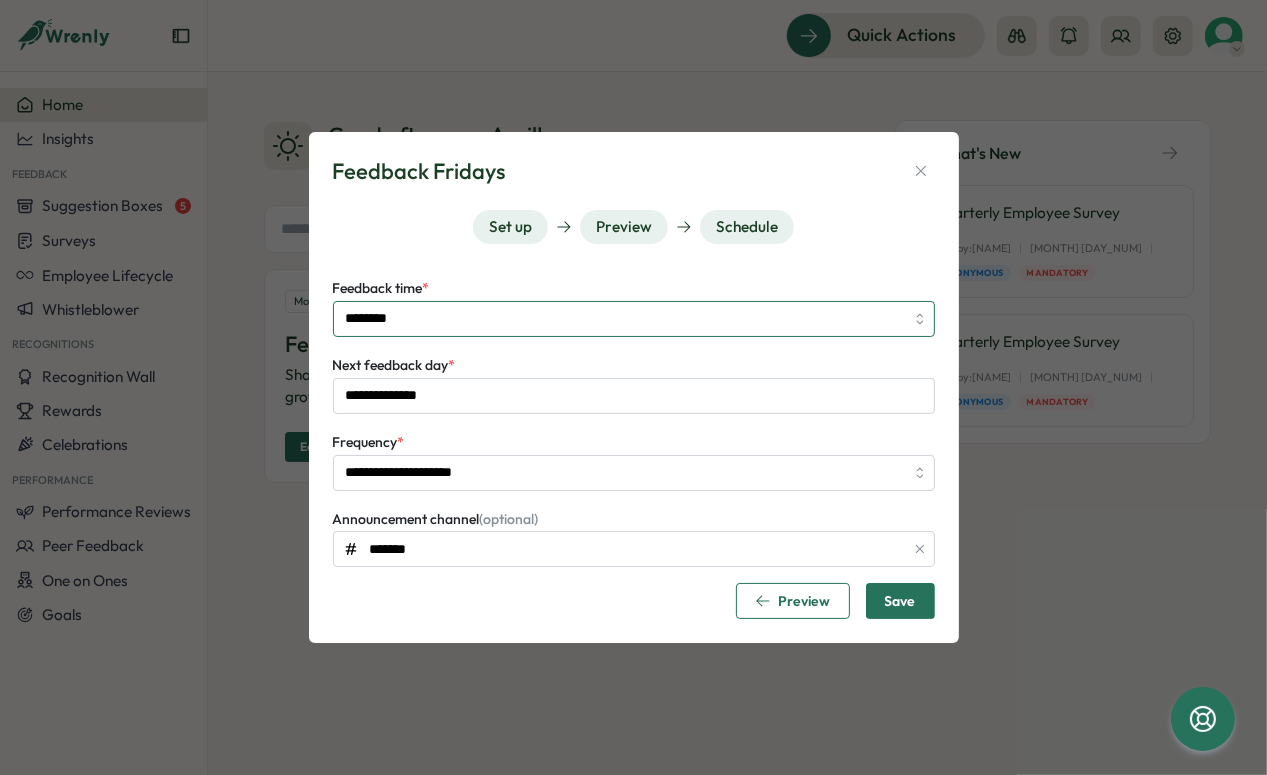 click on "********" at bounding box center [634, 319] 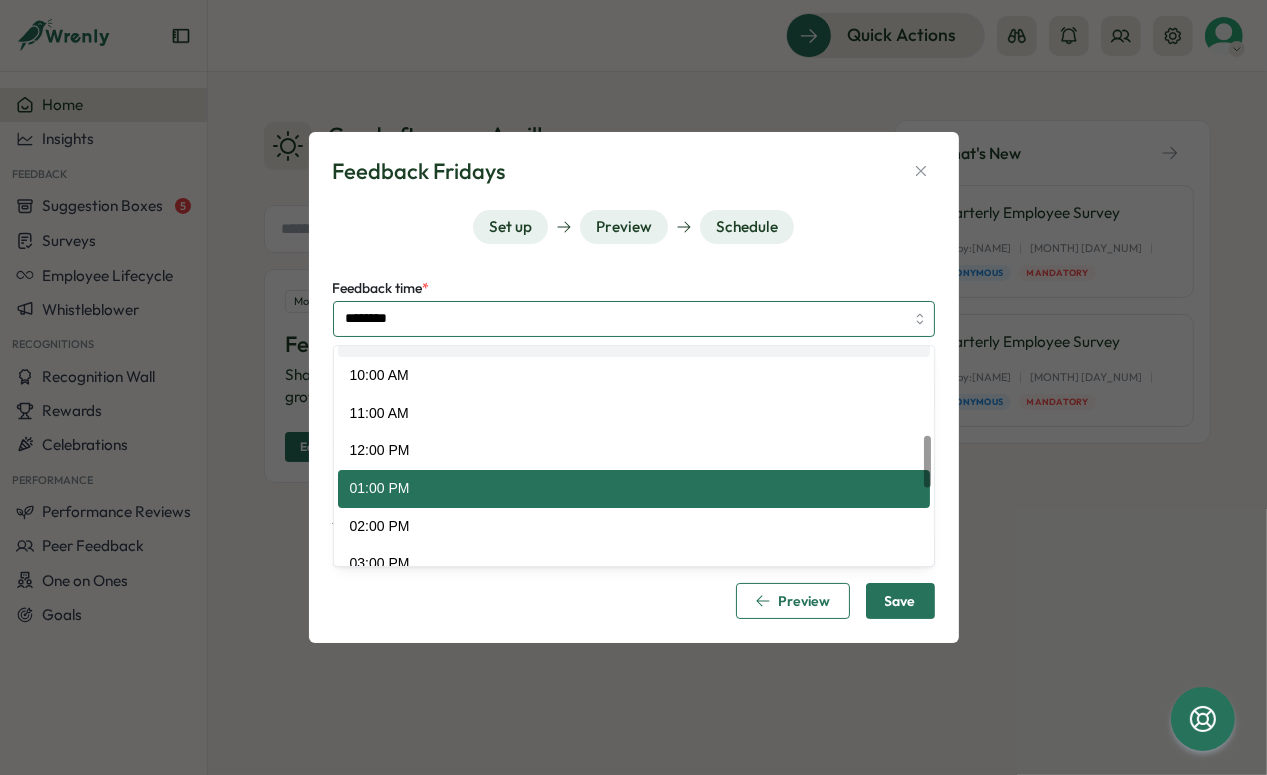 scroll, scrollTop: 374, scrollLeft: 0, axis: vertical 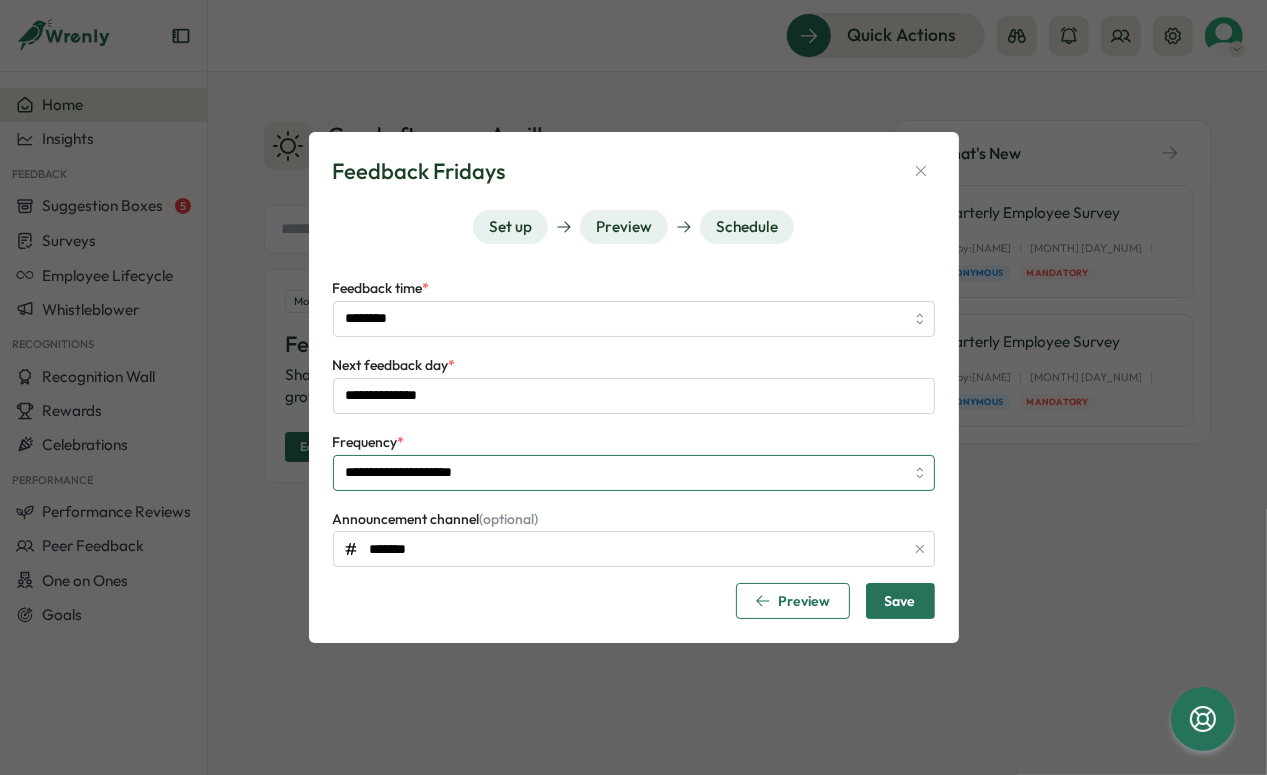 click on "**********" at bounding box center (634, 473) 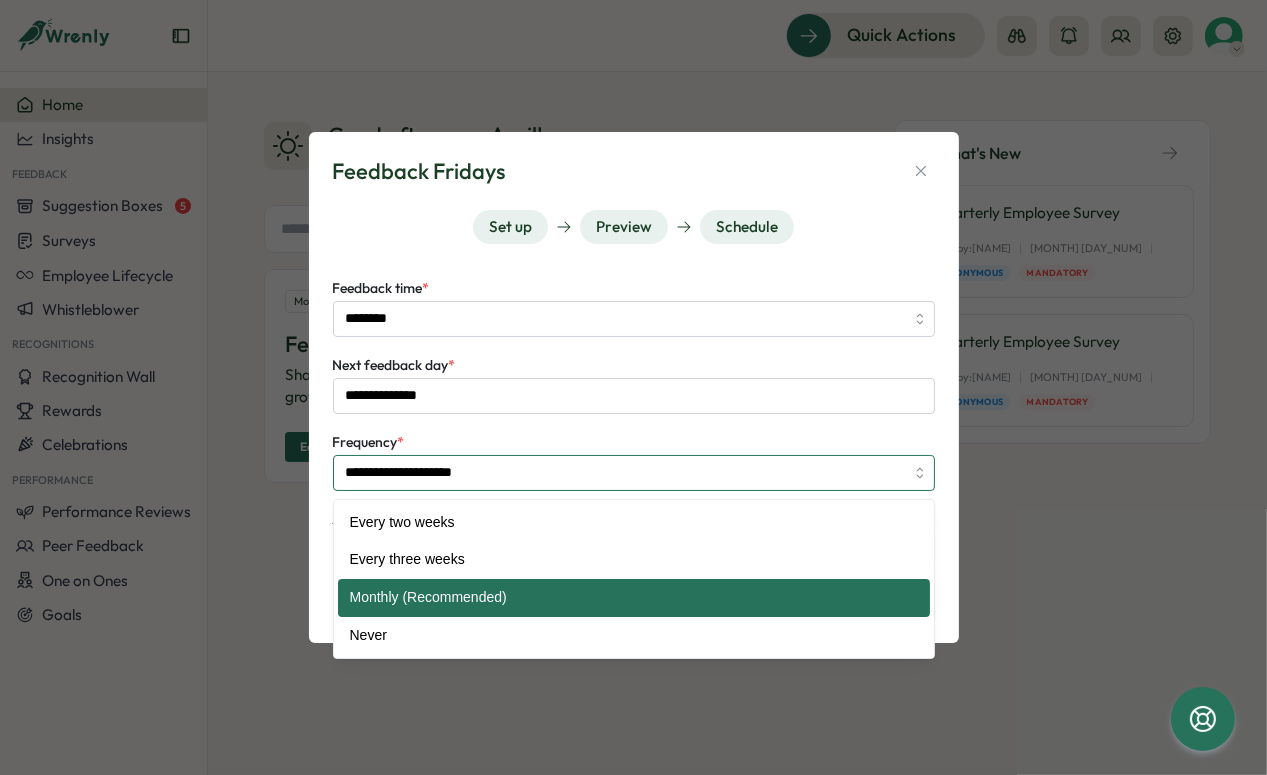click on "**********" at bounding box center [634, 473] 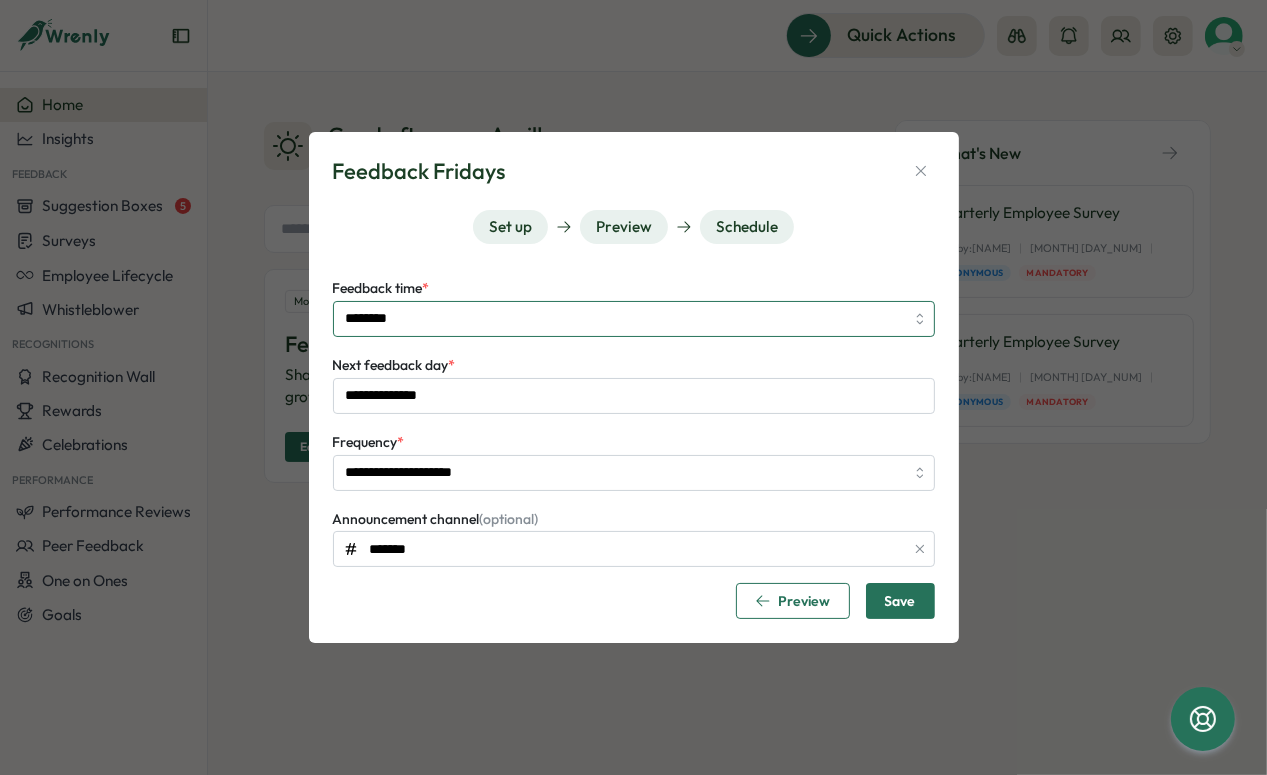 click on "********" at bounding box center [634, 319] 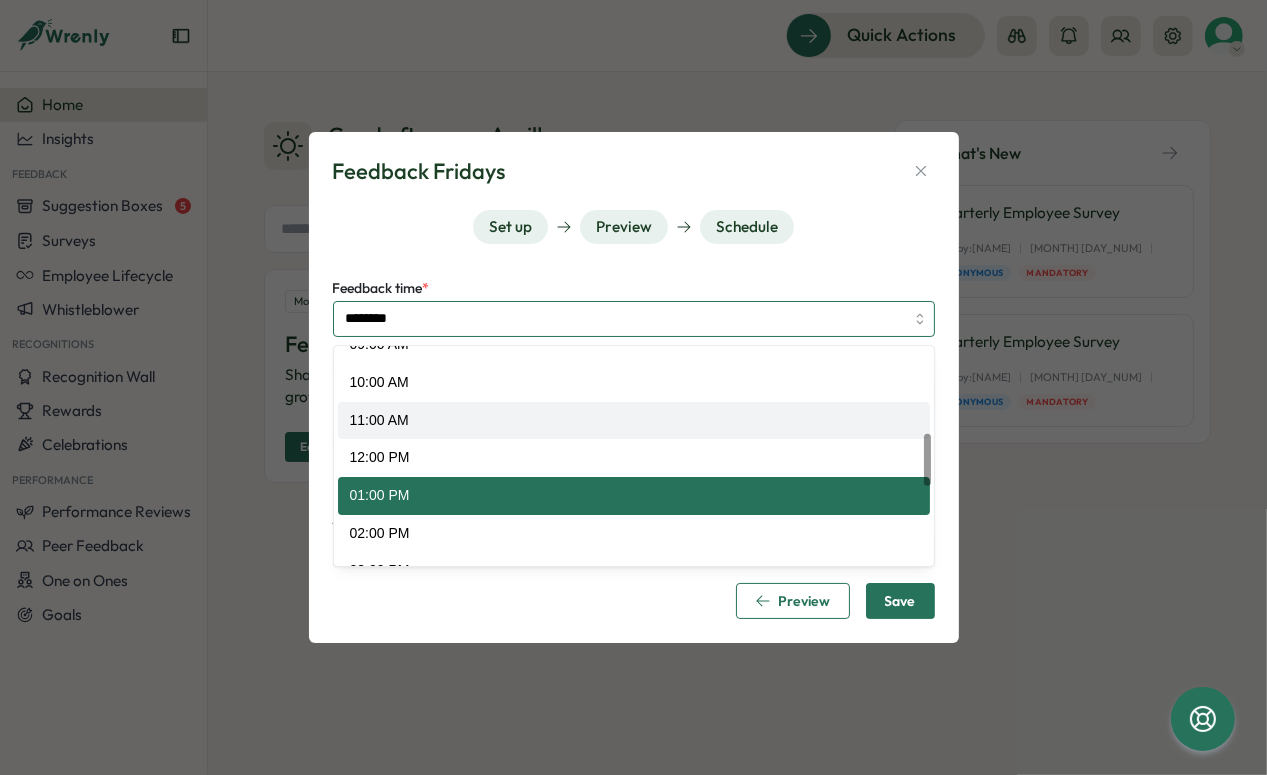 scroll, scrollTop: 368, scrollLeft: 0, axis: vertical 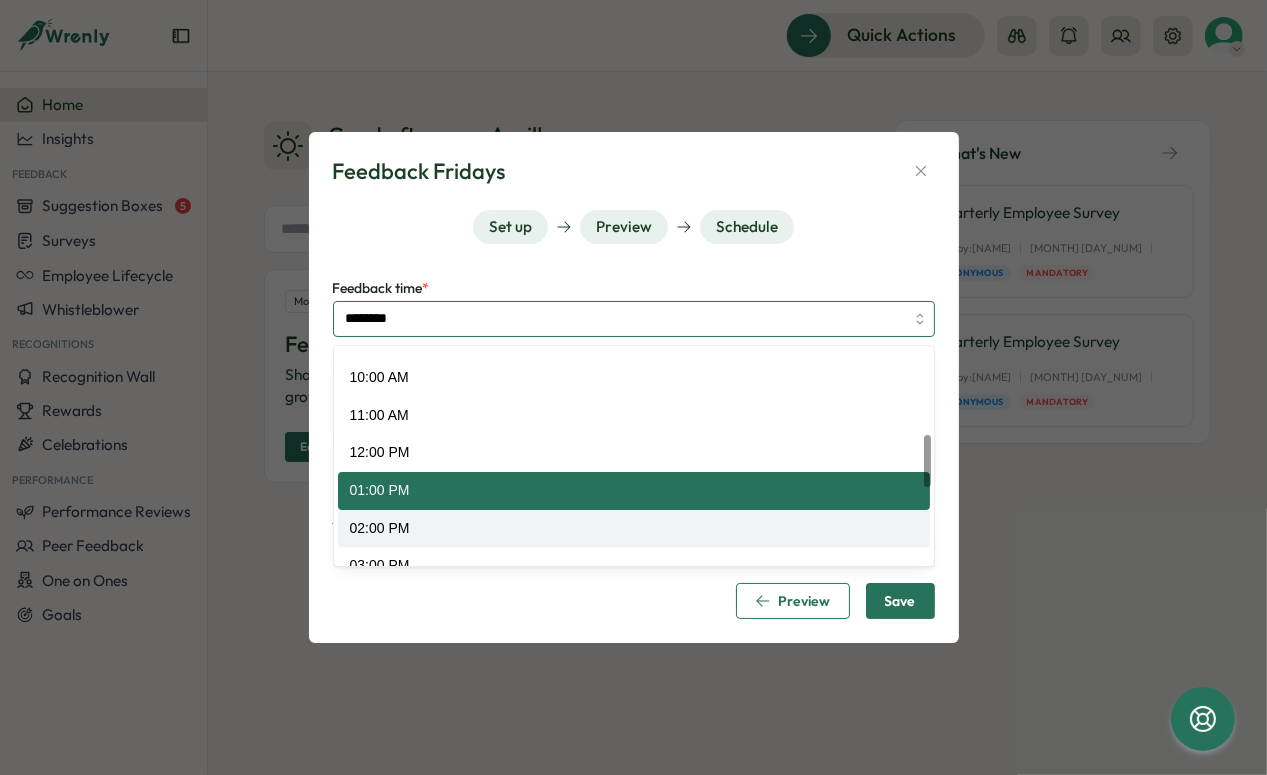 type on "********" 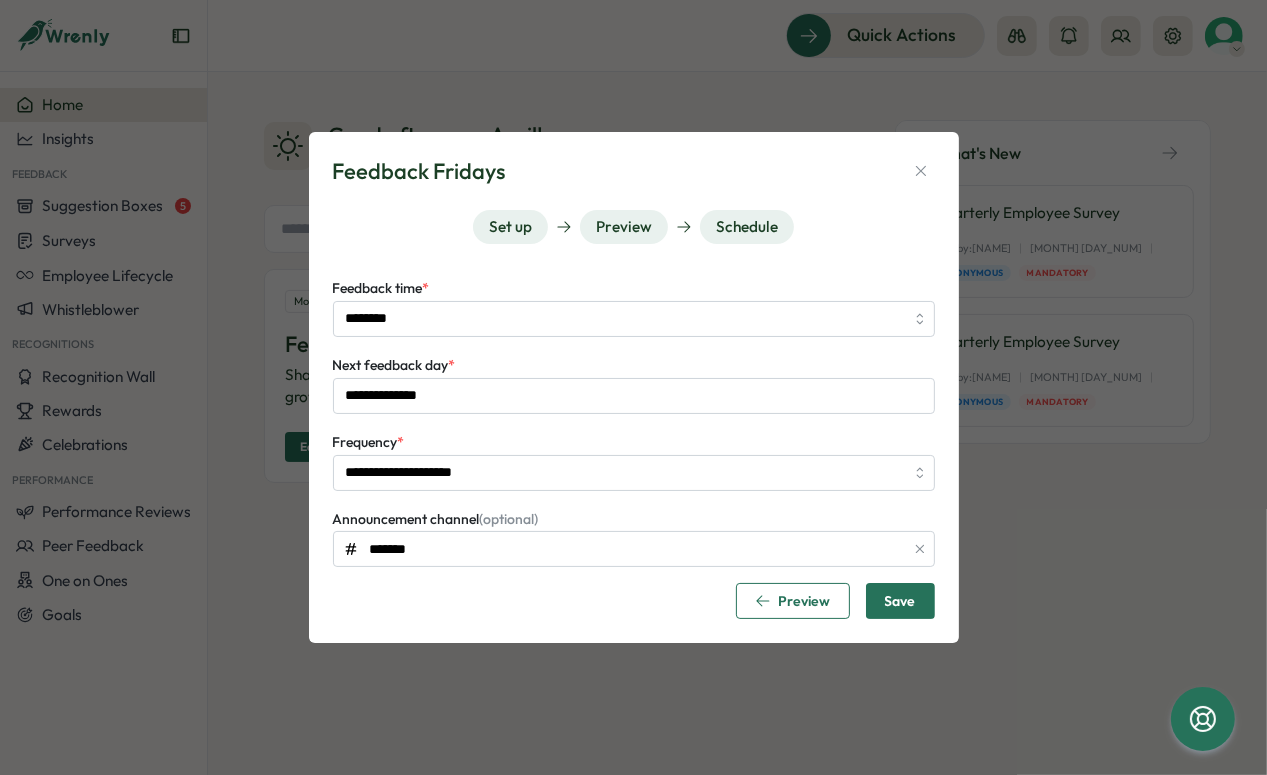 click on "**********" at bounding box center (634, 447) 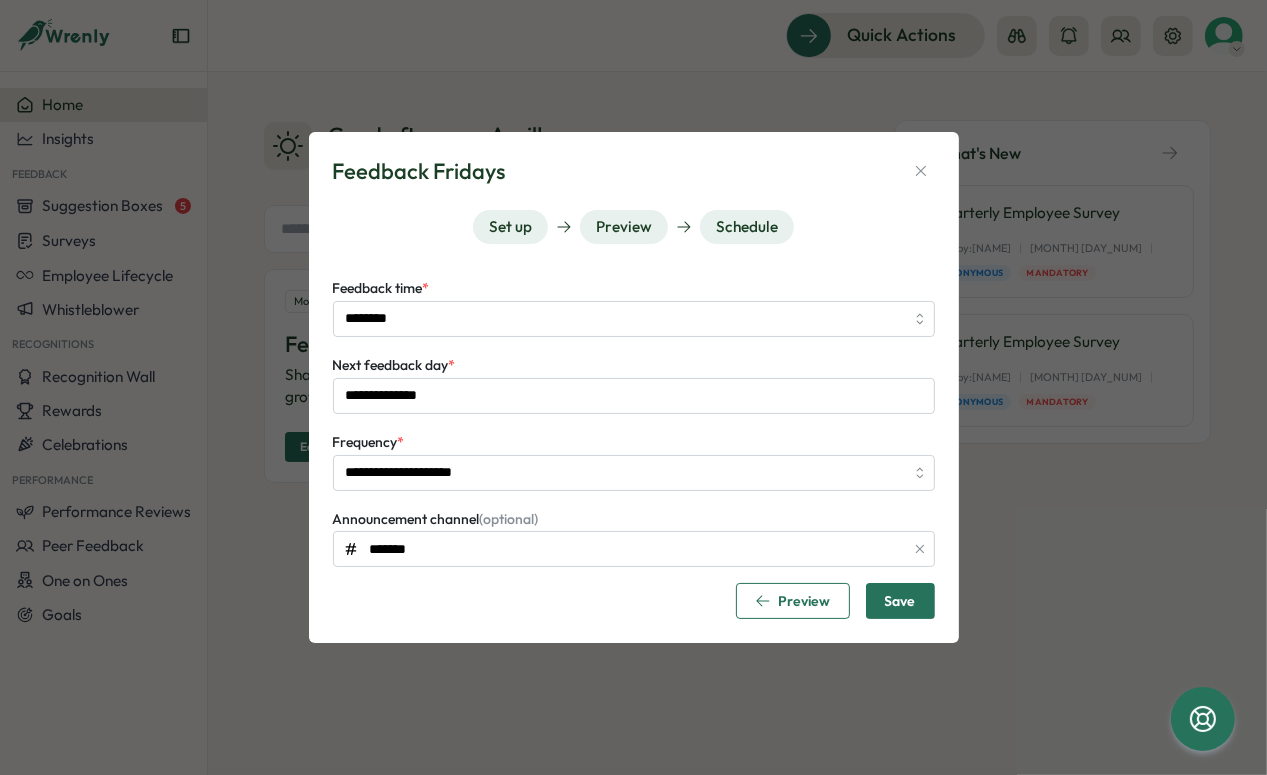 click on "Save" at bounding box center [900, 601] 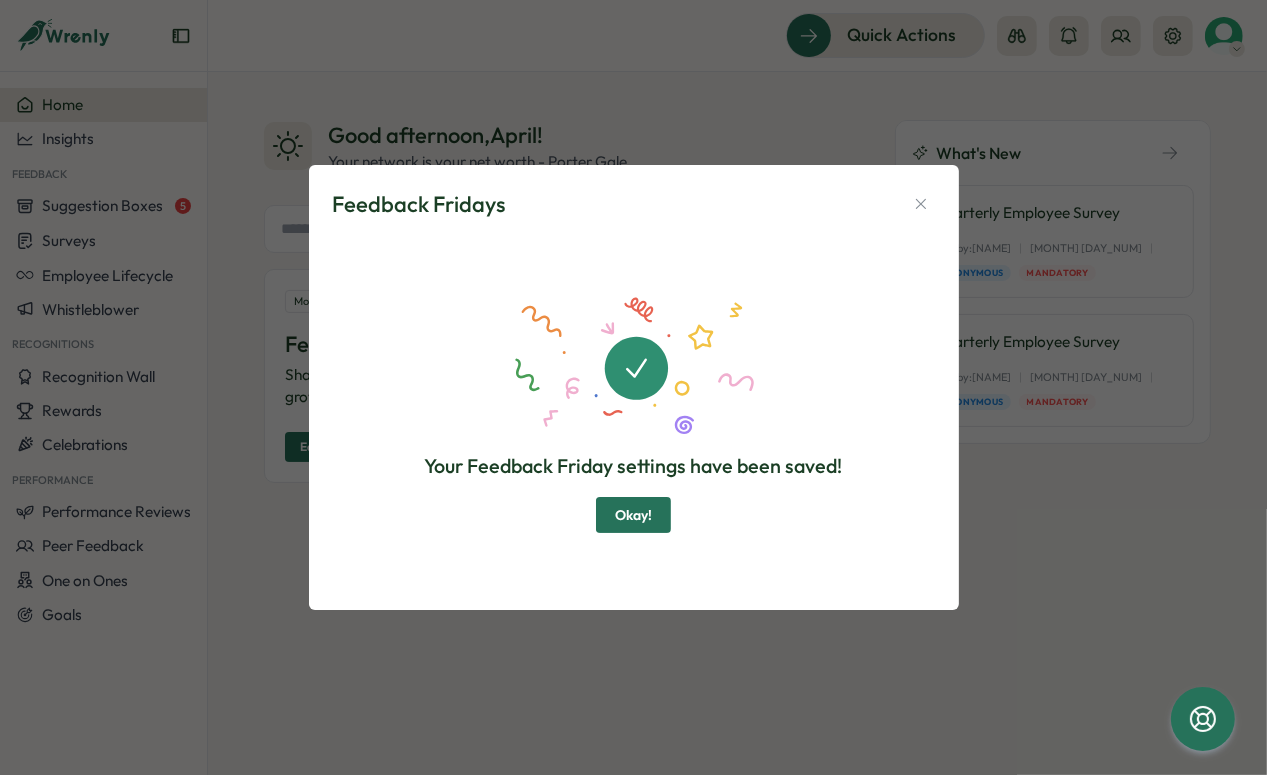 click on "Okay!" at bounding box center [633, 515] 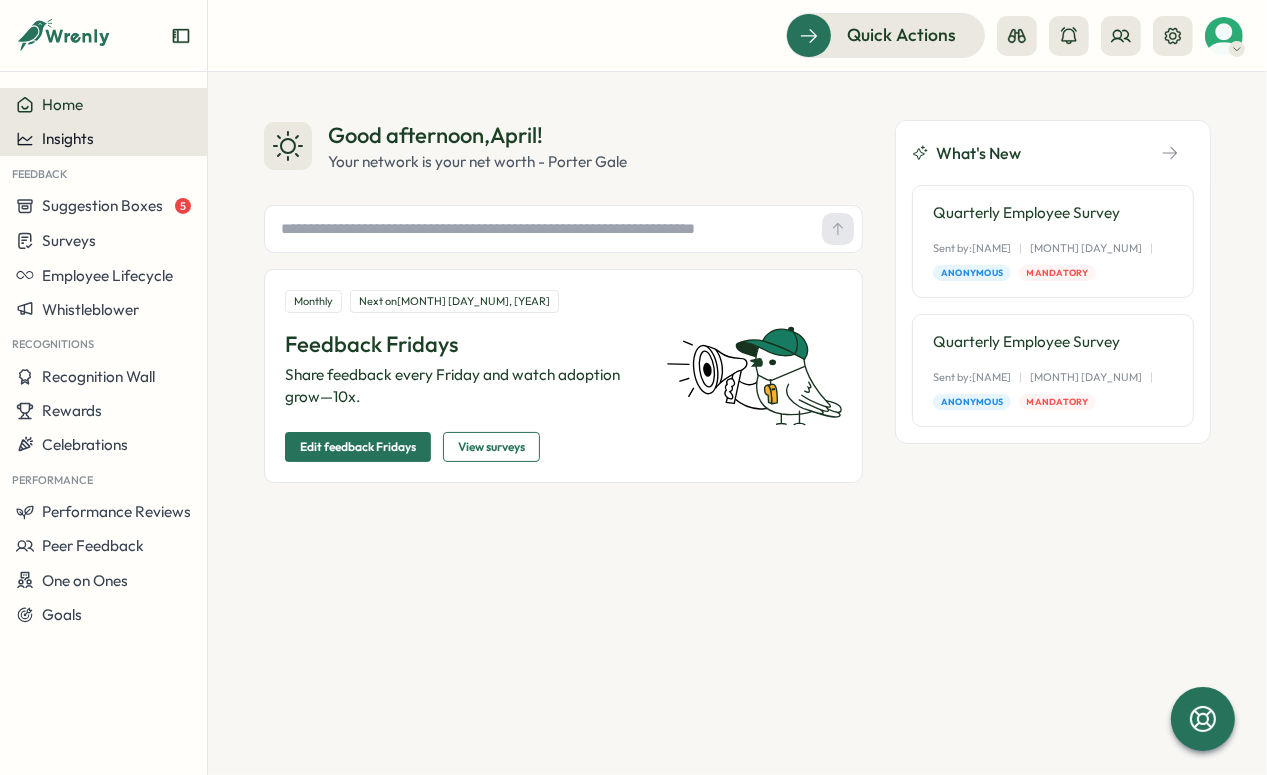 click on "Insights" at bounding box center [103, 139] 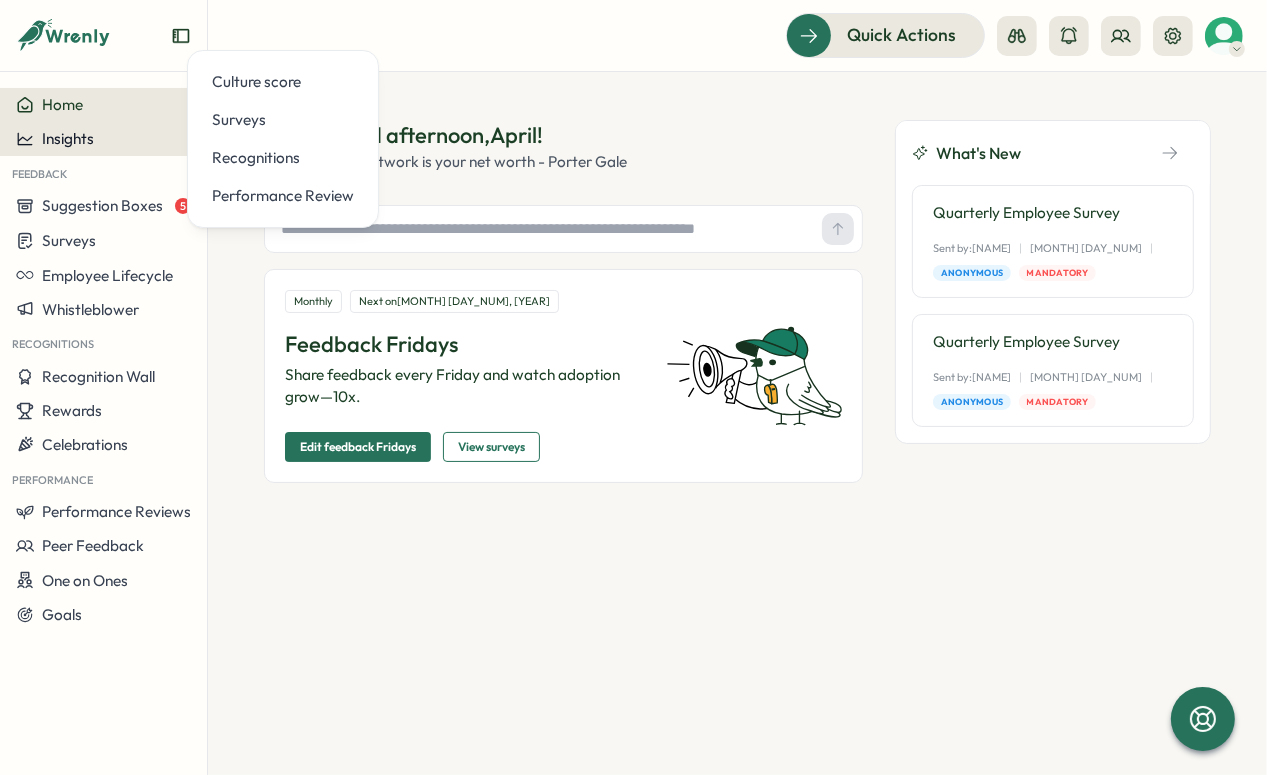 click on "Insights" at bounding box center (103, 139) 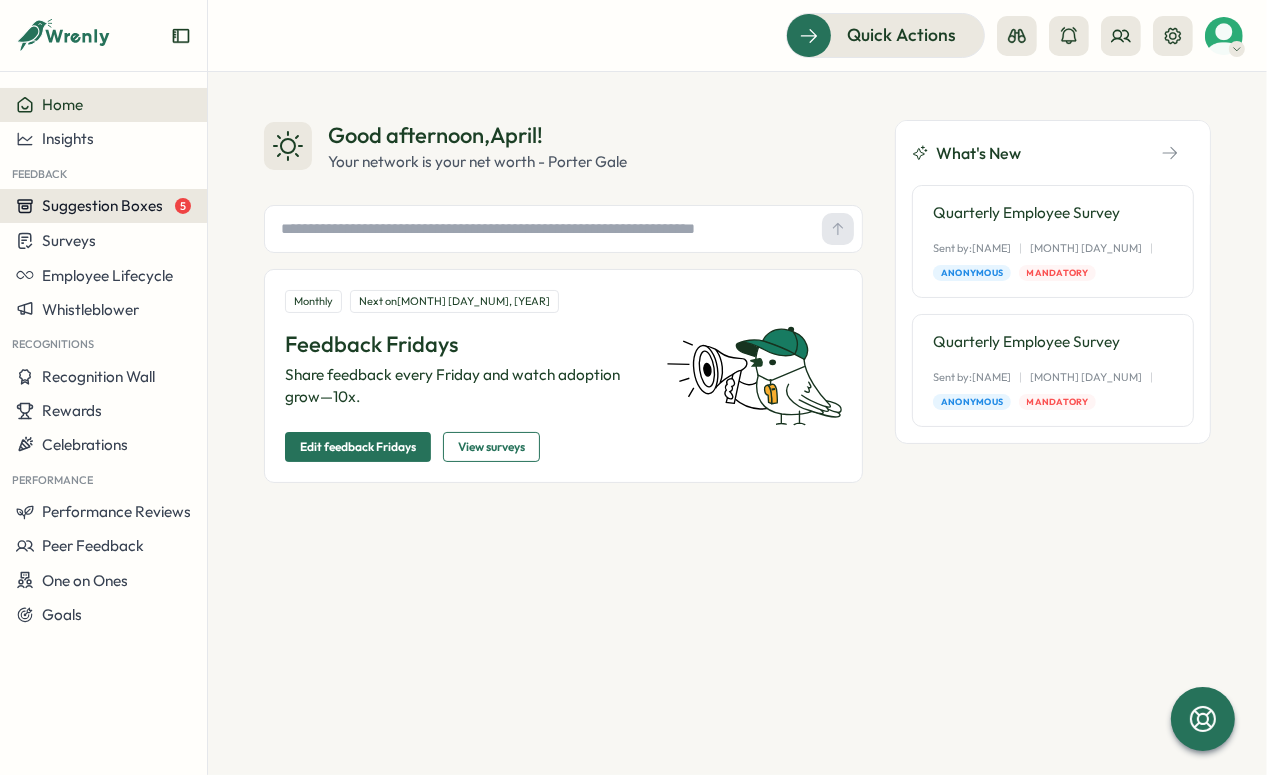 click on "Suggestion Boxes" at bounding box center (102, 205) 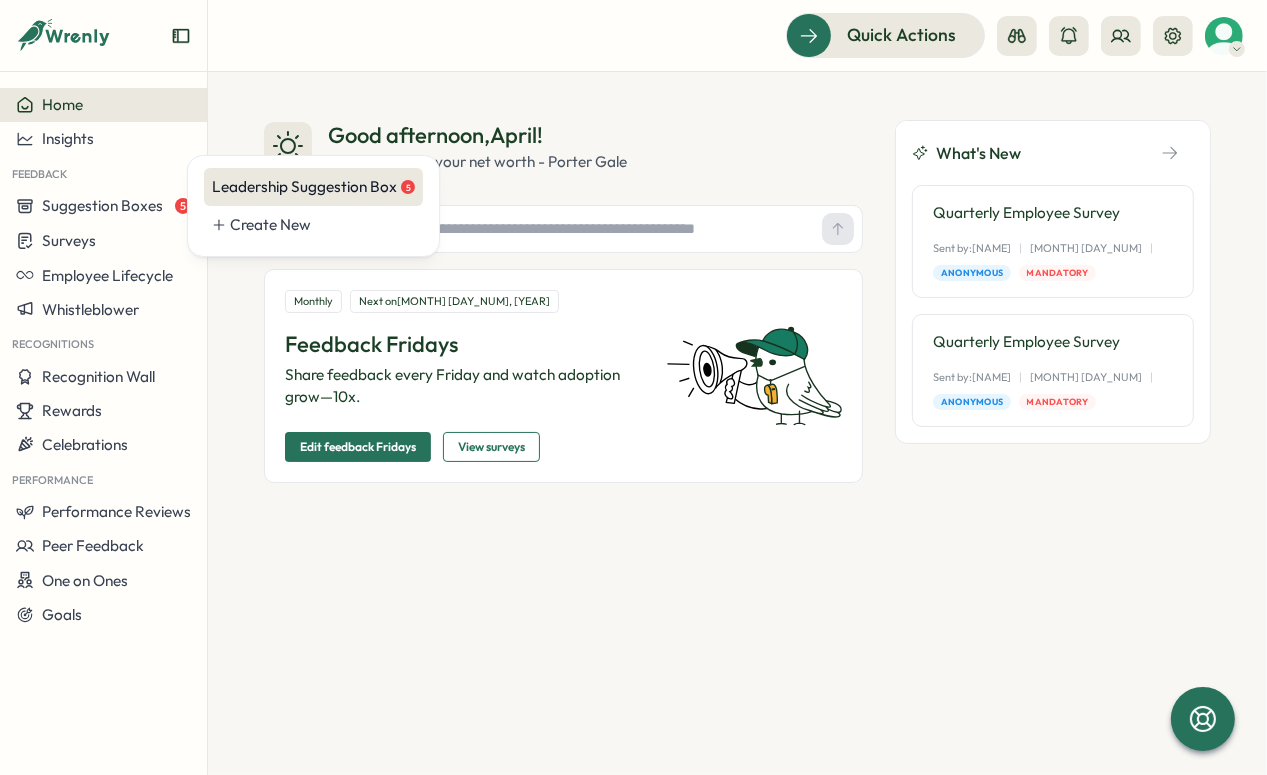 click on "Leadership Suggestion Box 5" at bounding box center [313, 187] 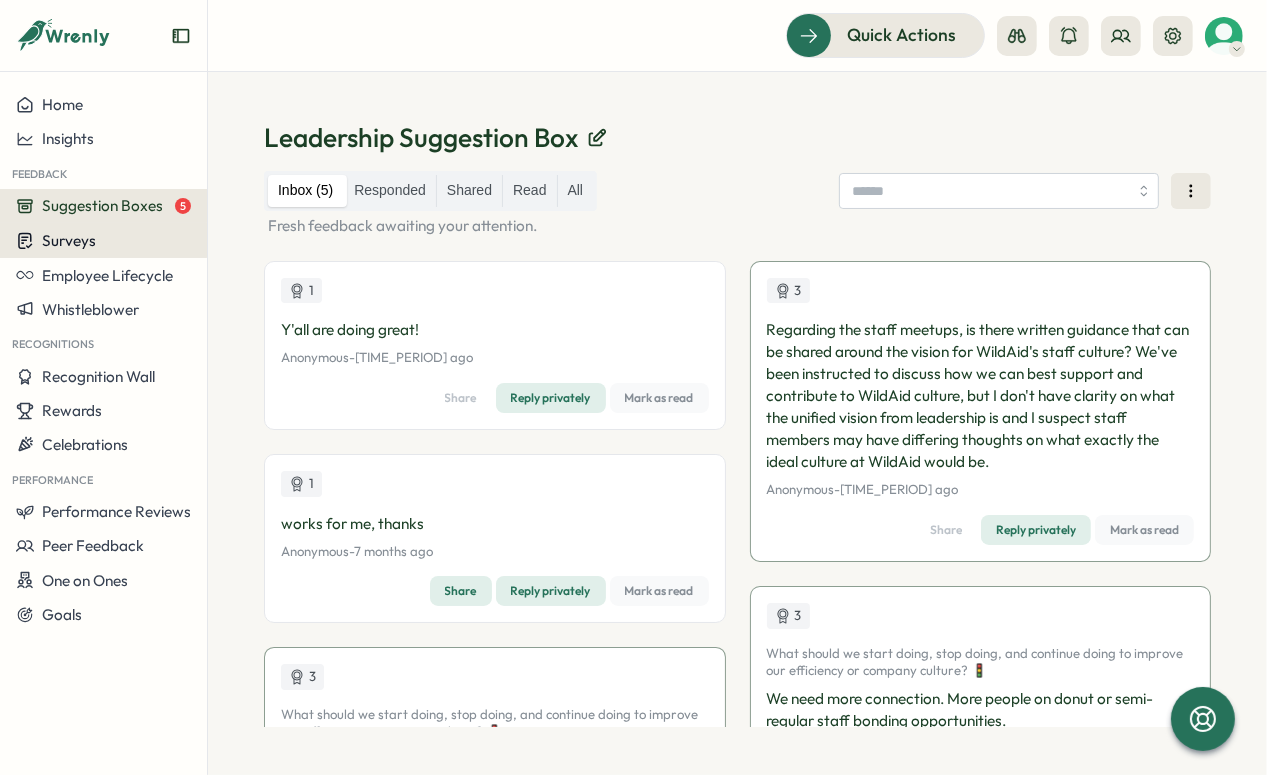click on "Surveys" at bounding box center [103, 240] 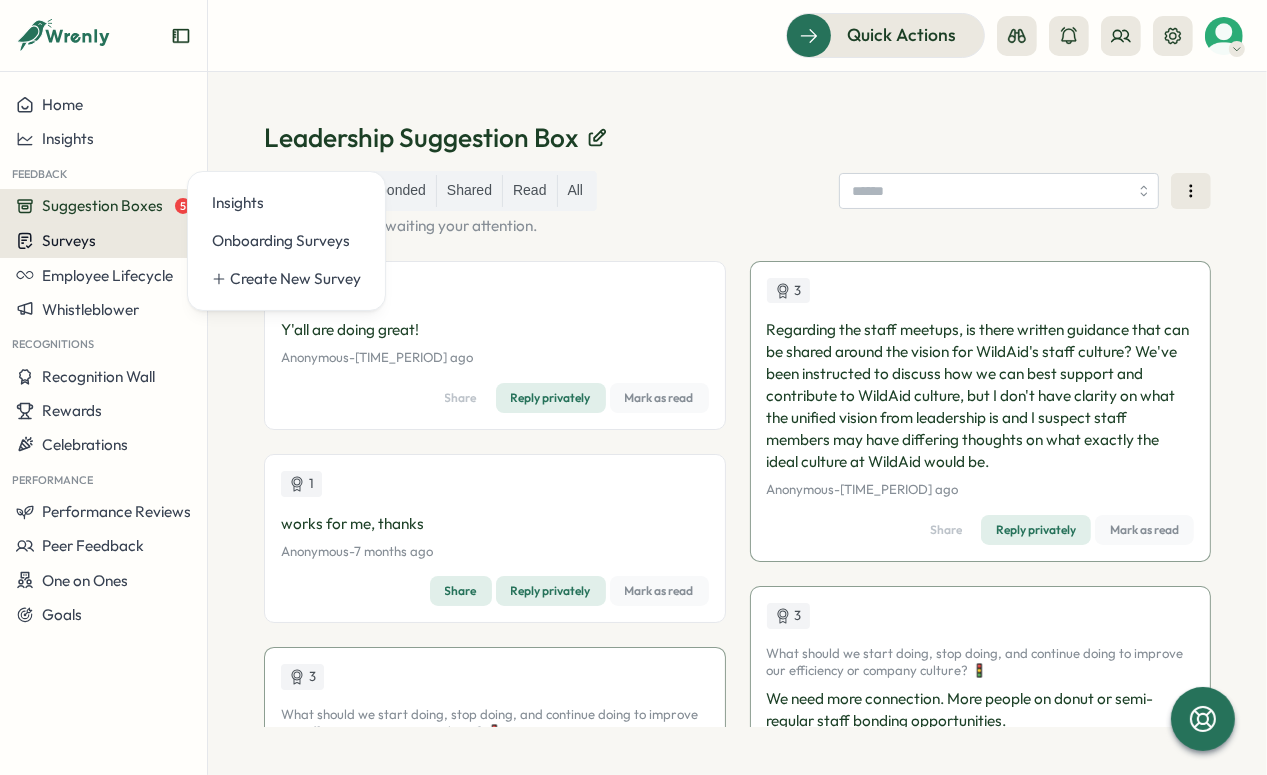 click on "Surveys" at bounding box center [103, 240] 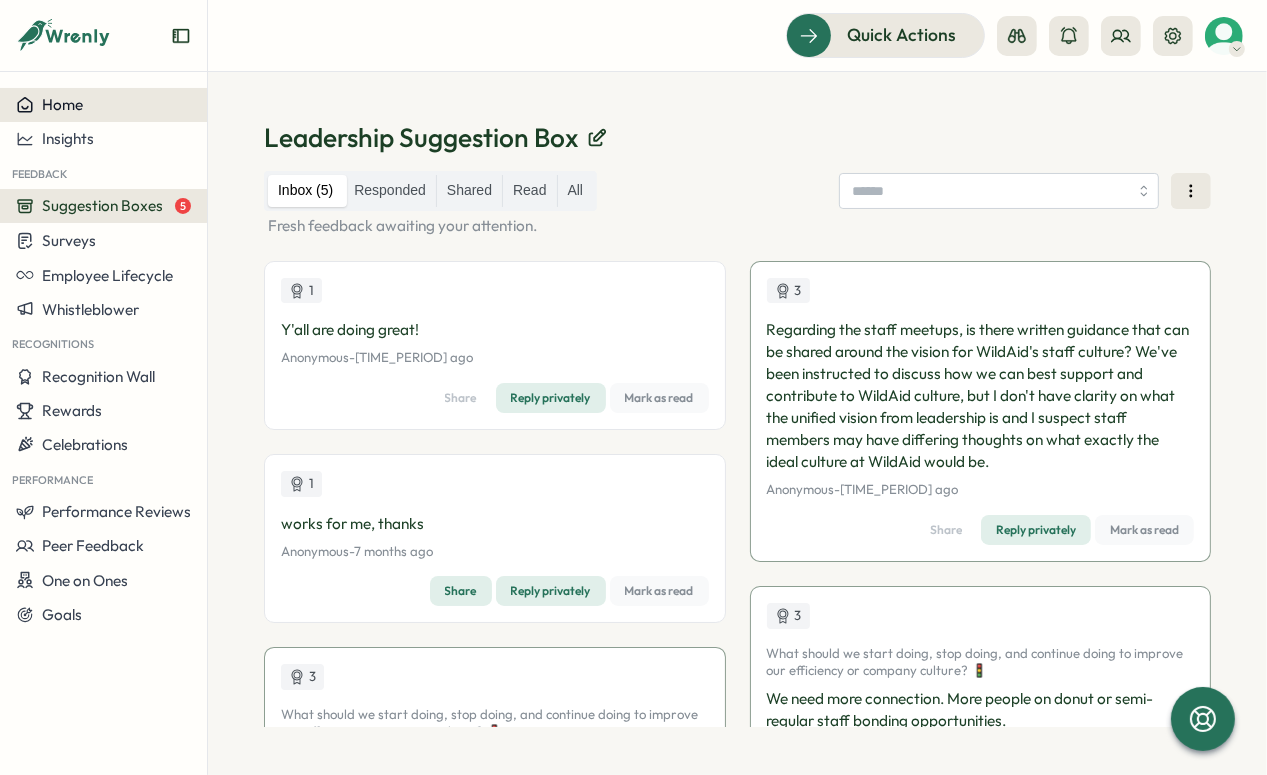 click on "Home" at bounding box center (103, 105) 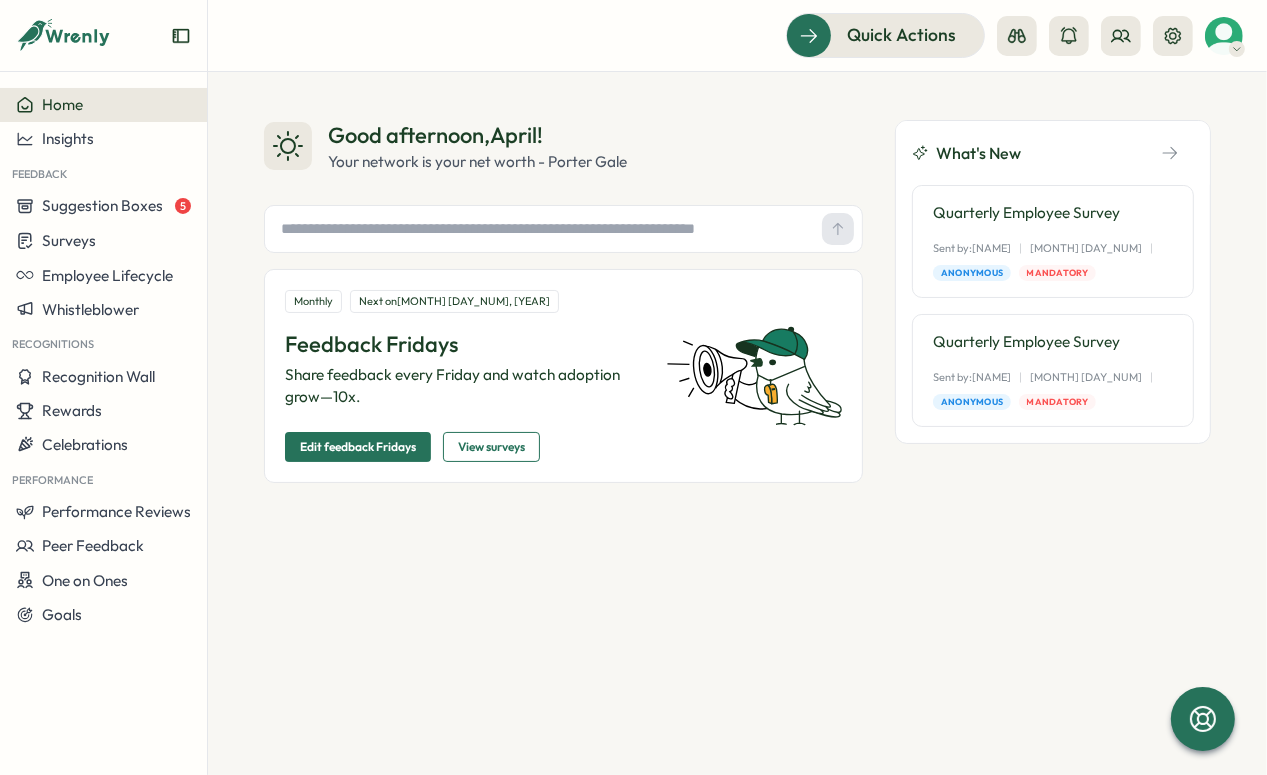 click on "Edit feedback Fridays" at bounding box center (358, 447) 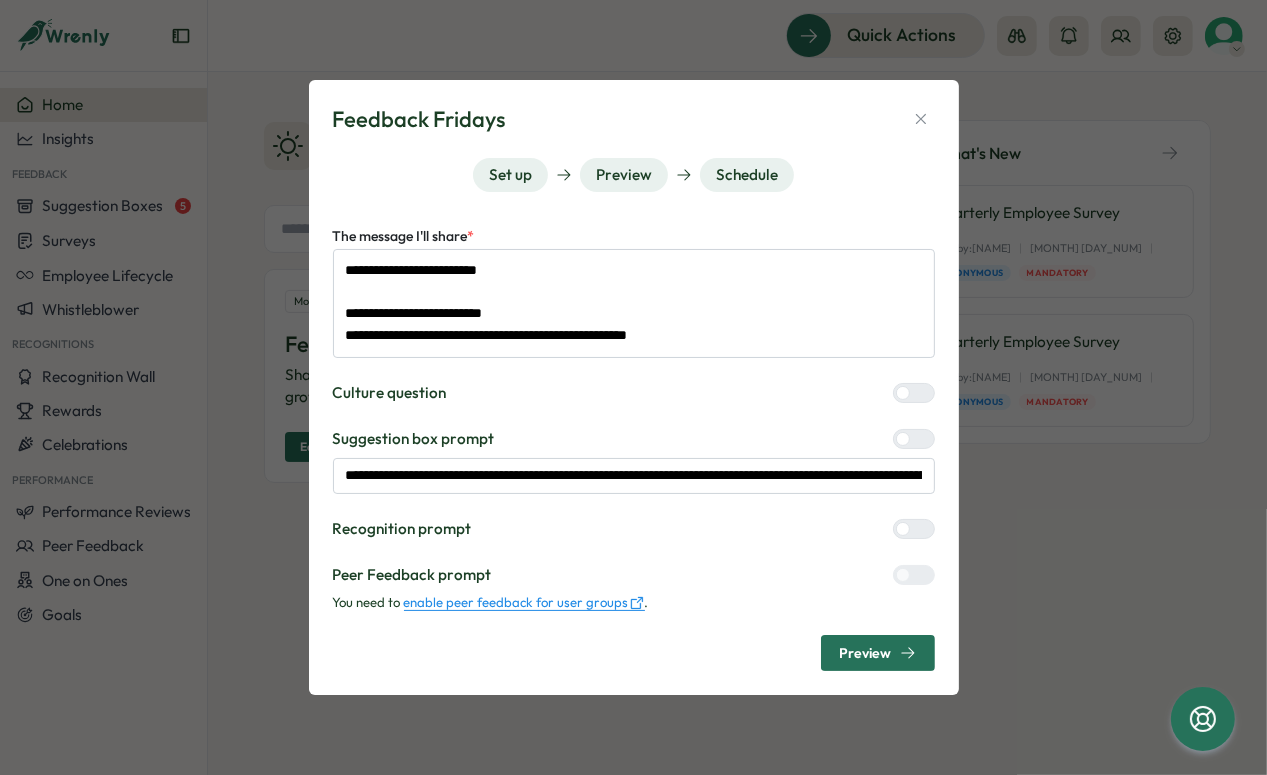 click on "Preview" at bounding box center [866, 653] 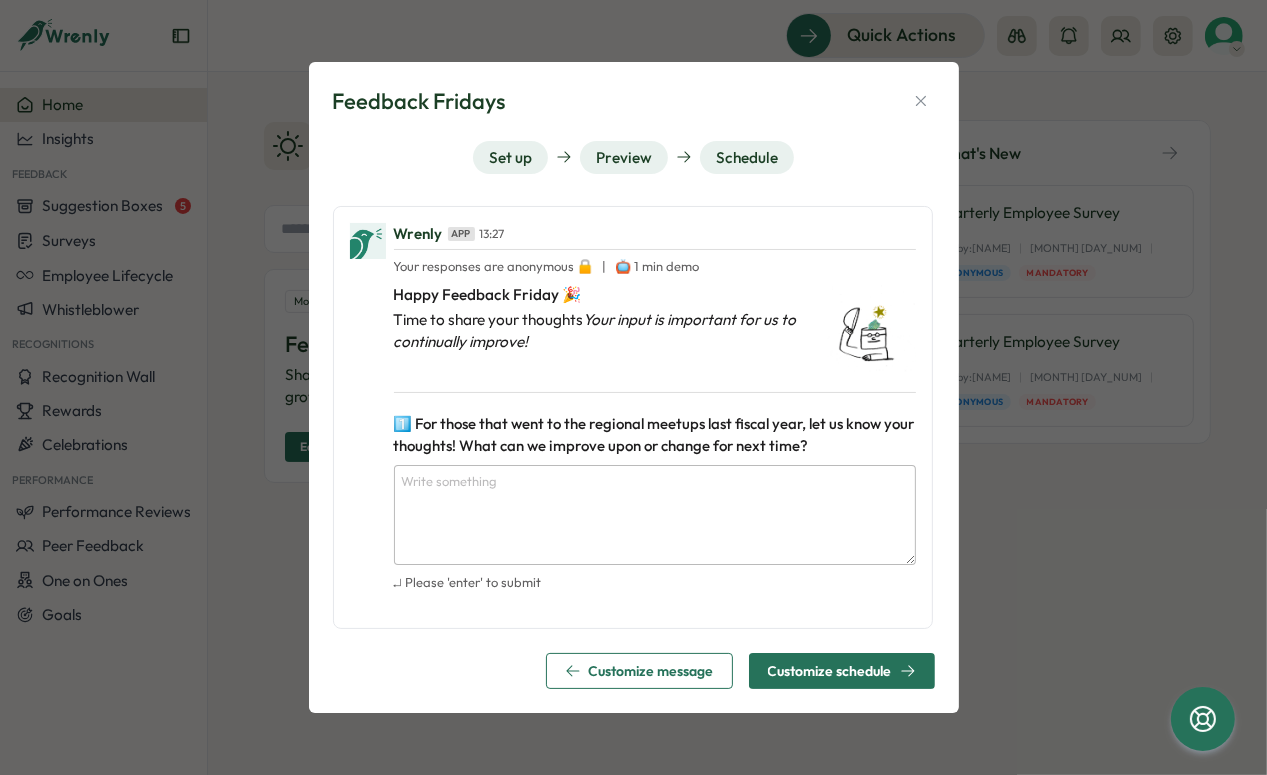 click on "Customize message" at bounding box center [651, 671] 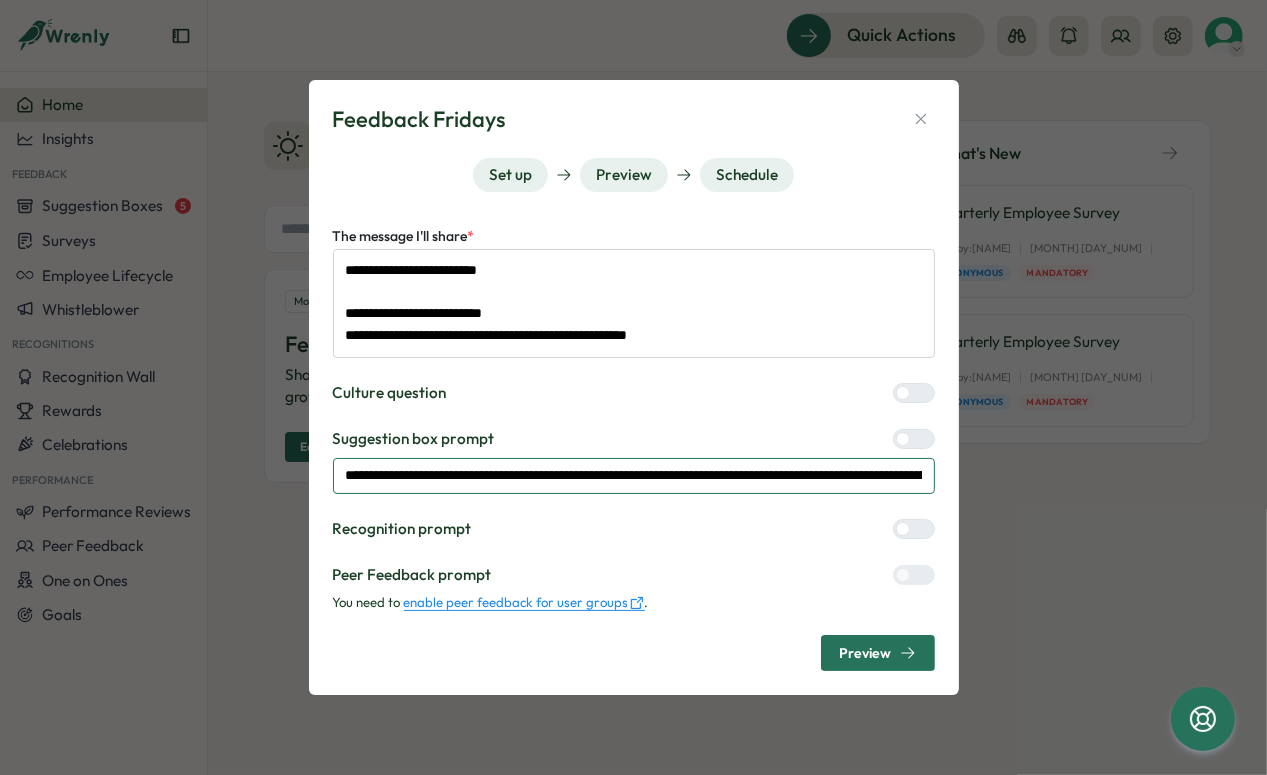 drag, startPoint x: 516, startPoint y: 476, endPoint x: 443, endPoint y: 476, distance: 73 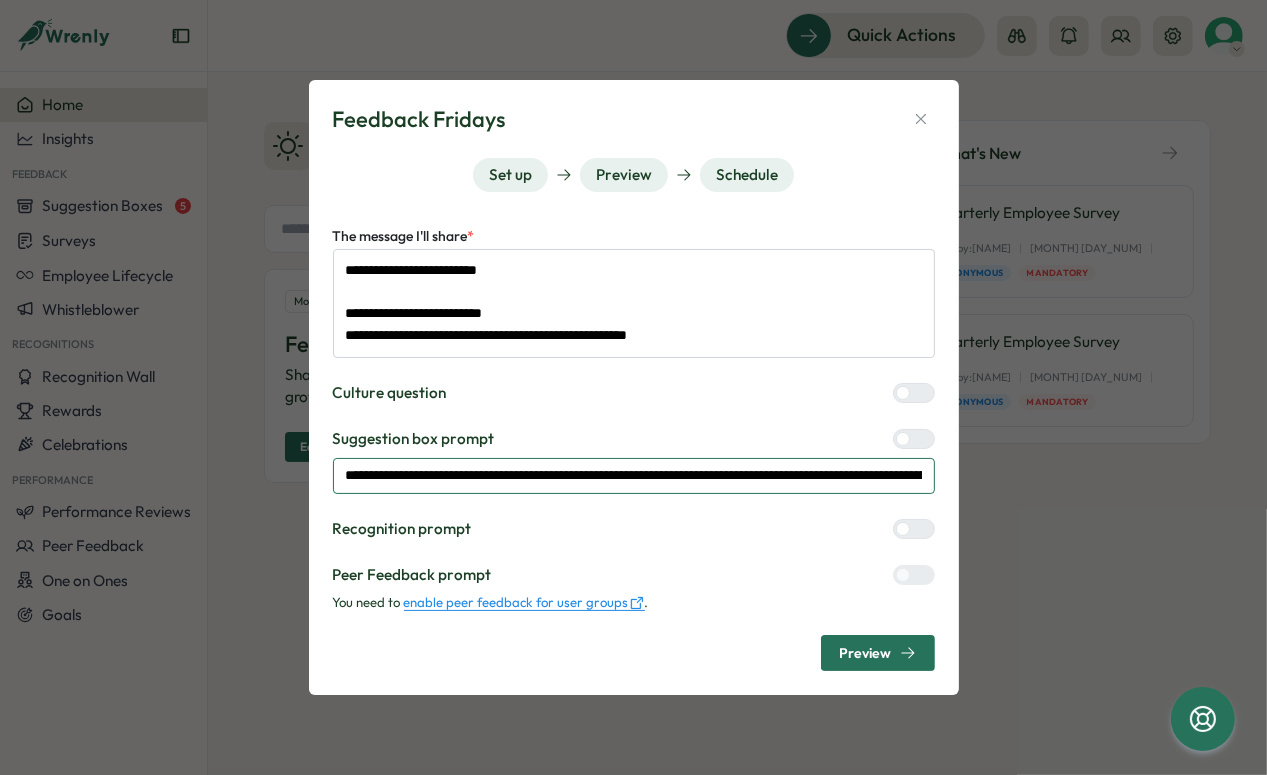 type on "**********" 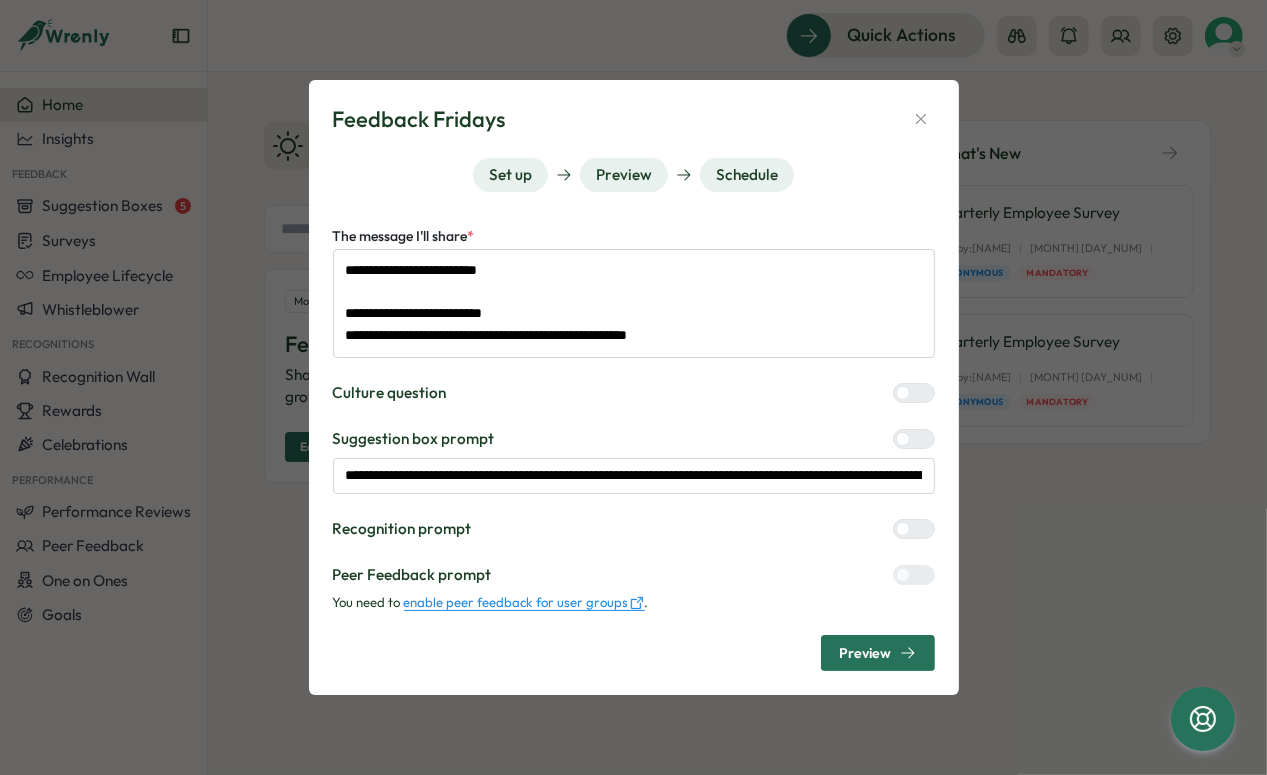 click on "**********" at bounding box center [633, 387] 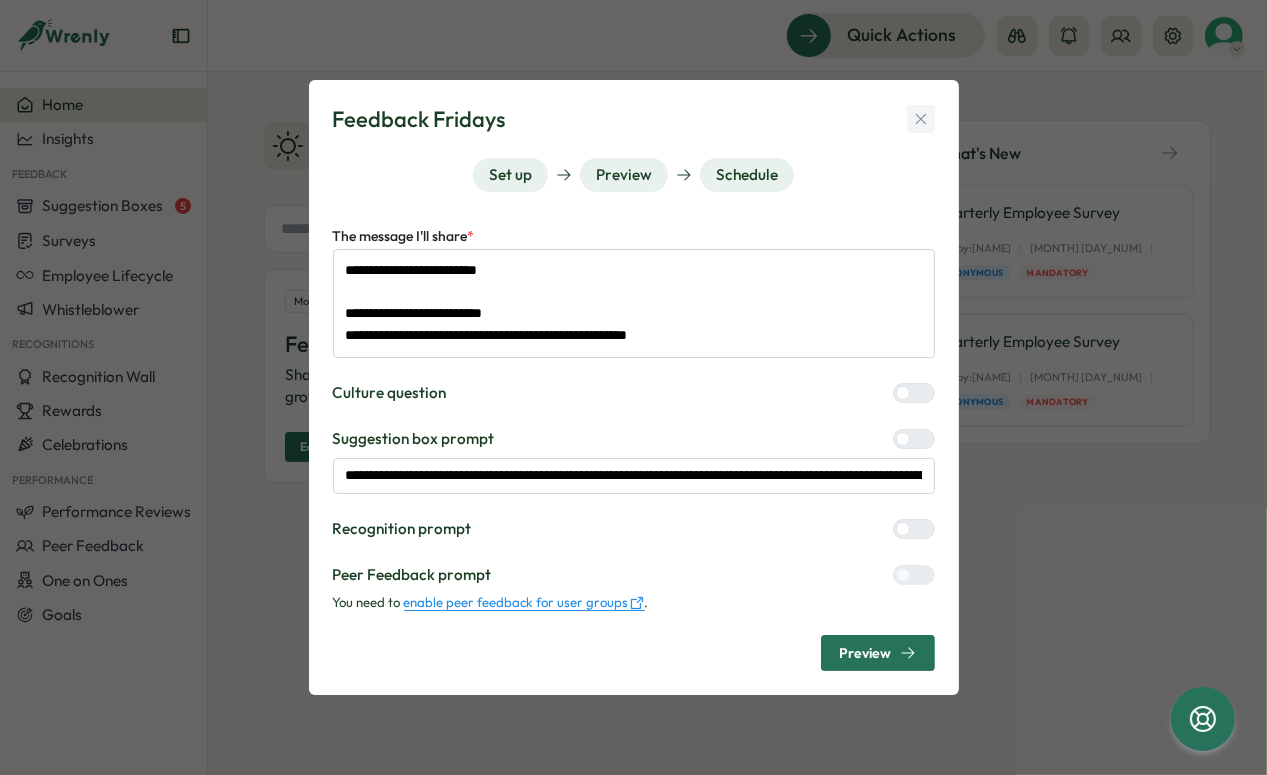 click 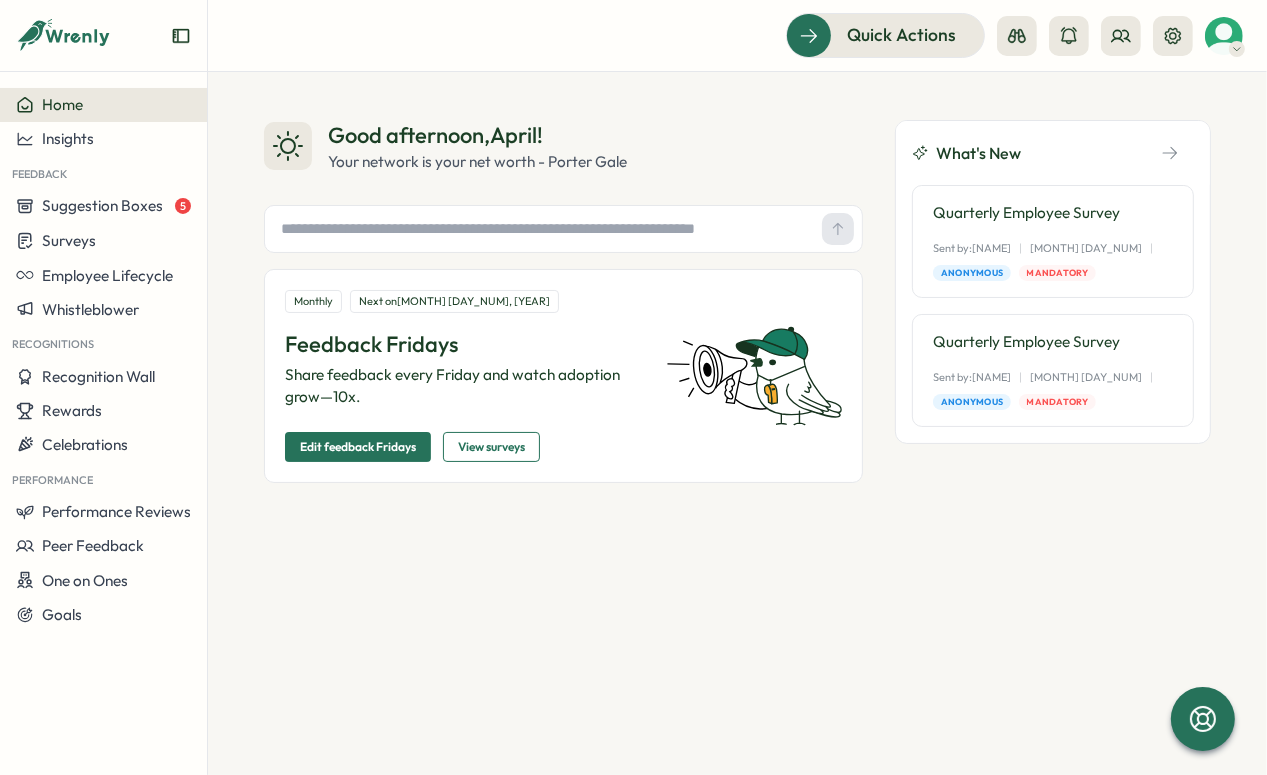 click on "Edit feedback Fridays" at bounding box center [358, 447] 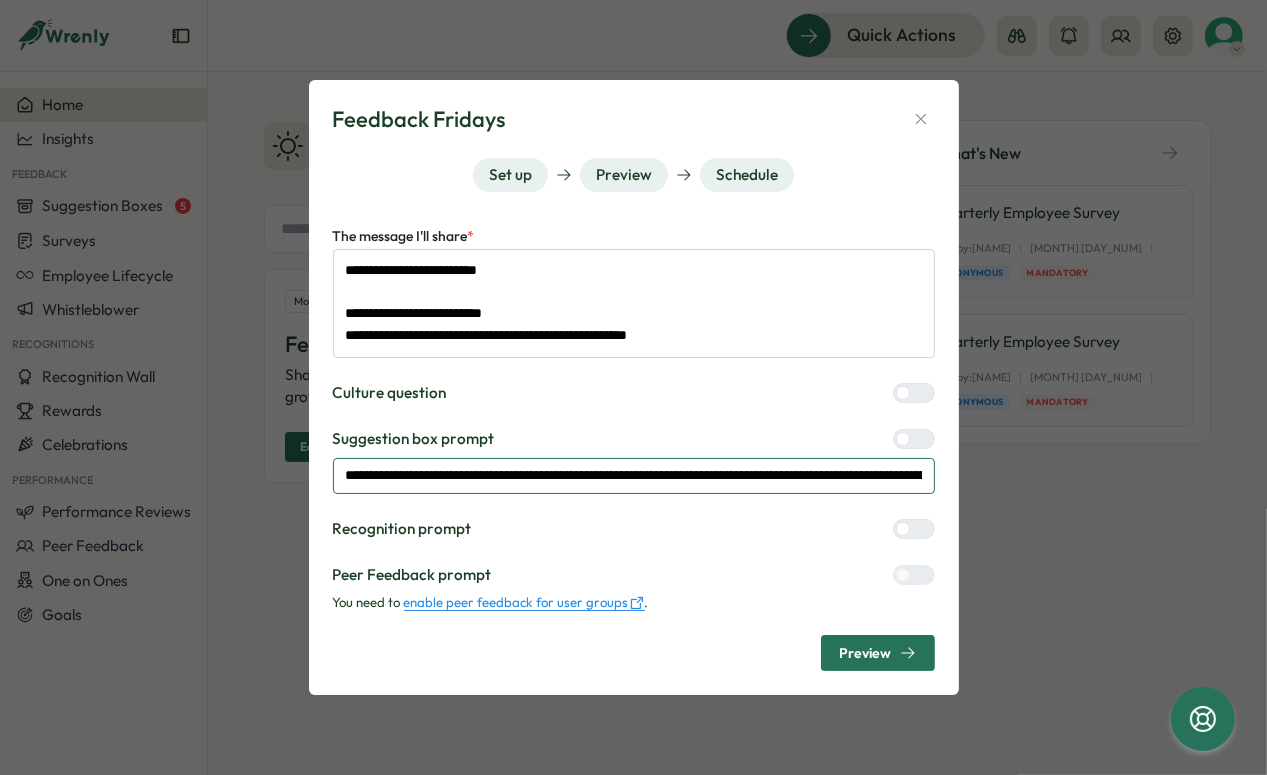 click on "**********" at bounding box center (634, 476) 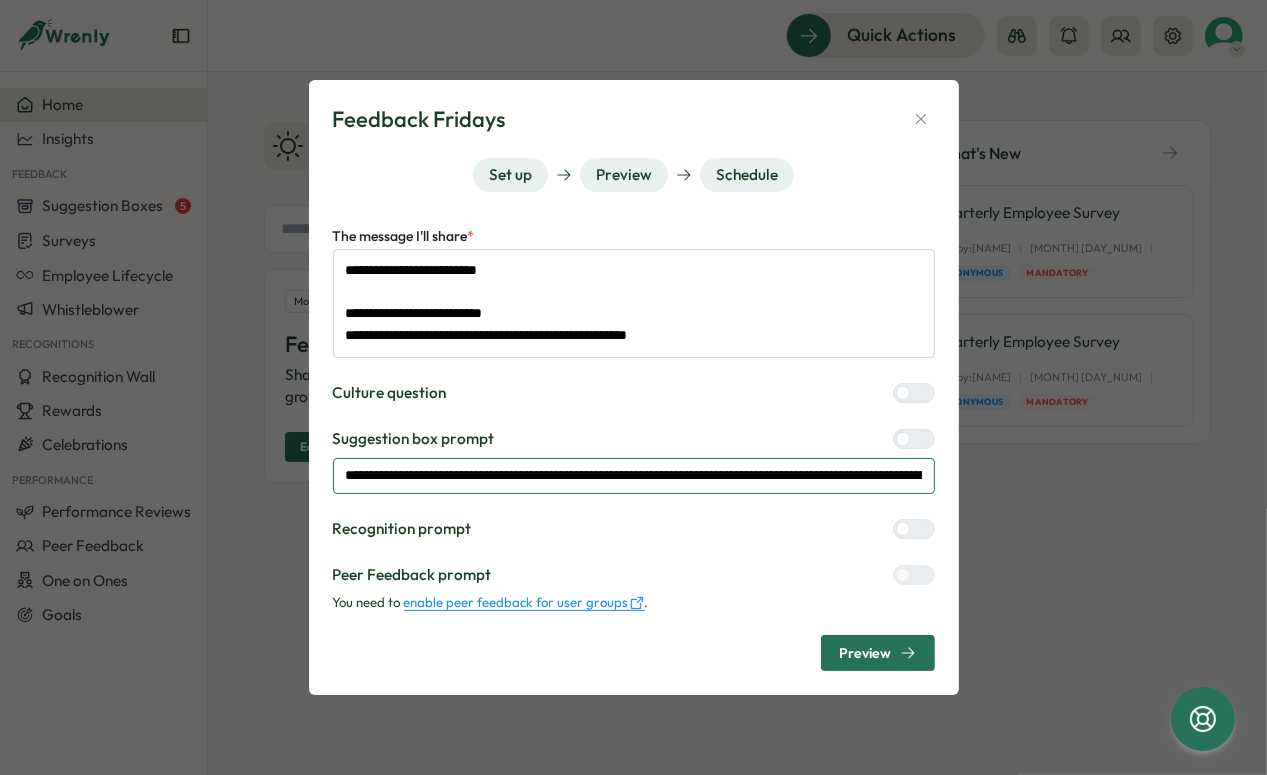 type on "*" 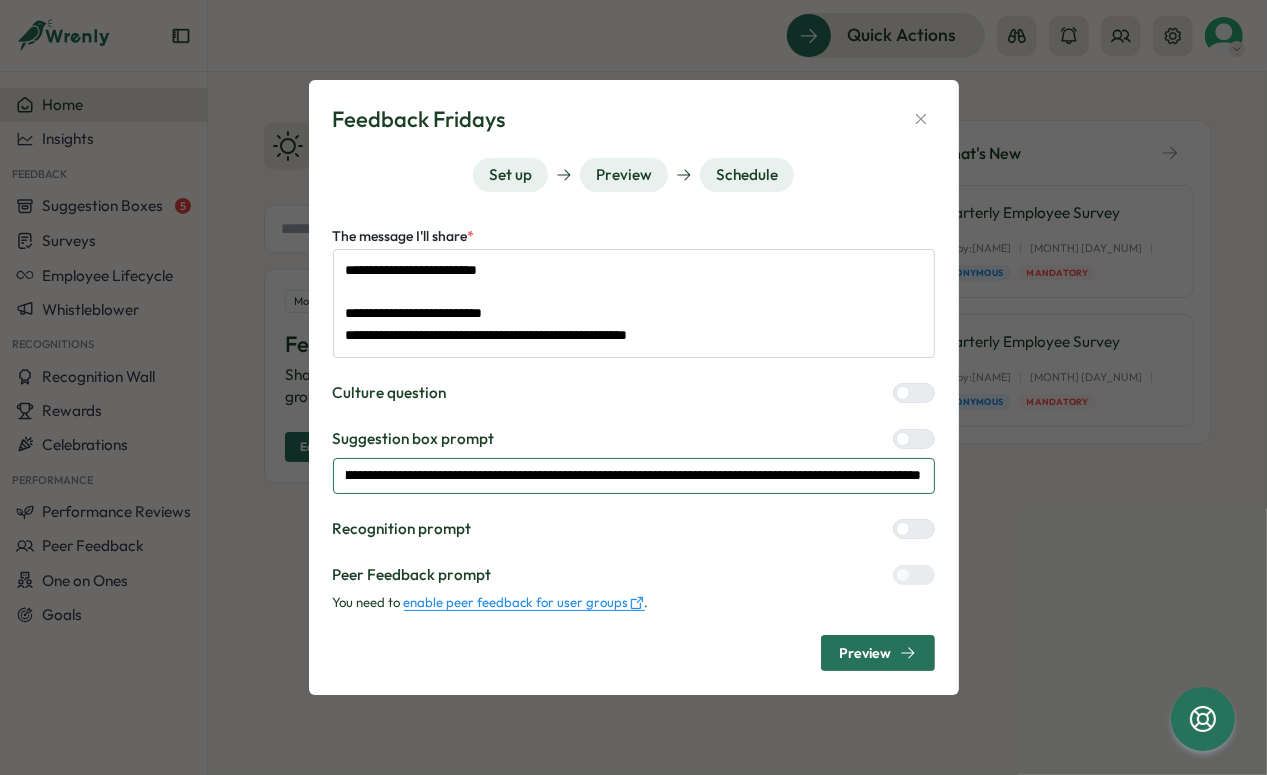 scroll, scrollTop: 0, scrollLeft: 80, axis: horizontal 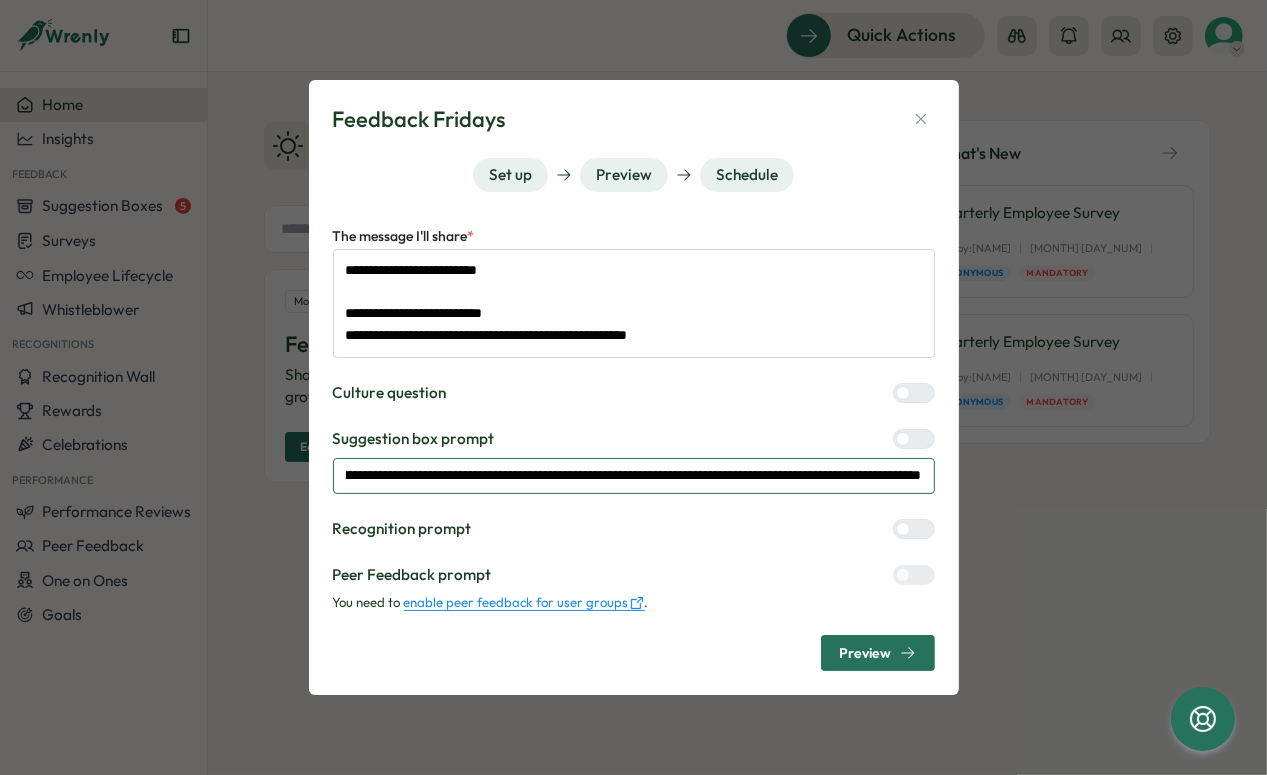 drag, startPoint x: 767, startPoint y: 473, endPoint x: 594, endPoint y: 476, distance: 173.02602 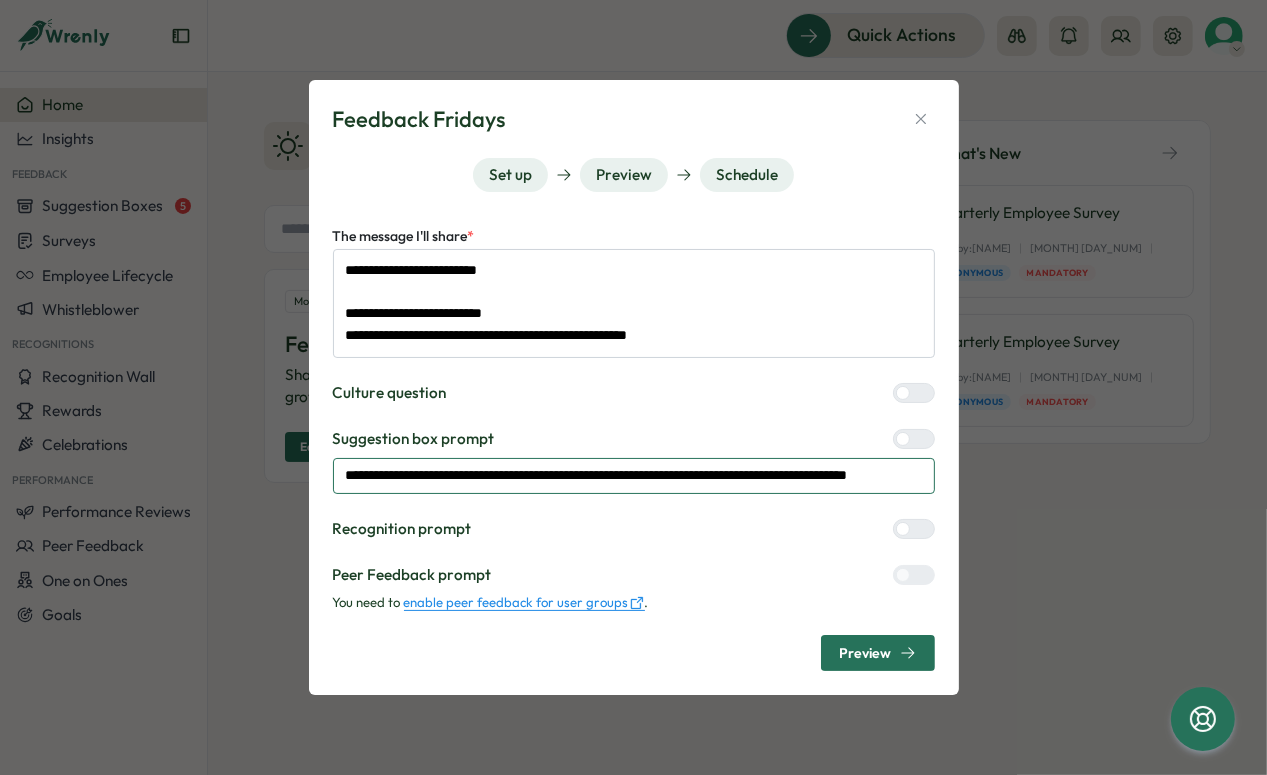 type on "*" 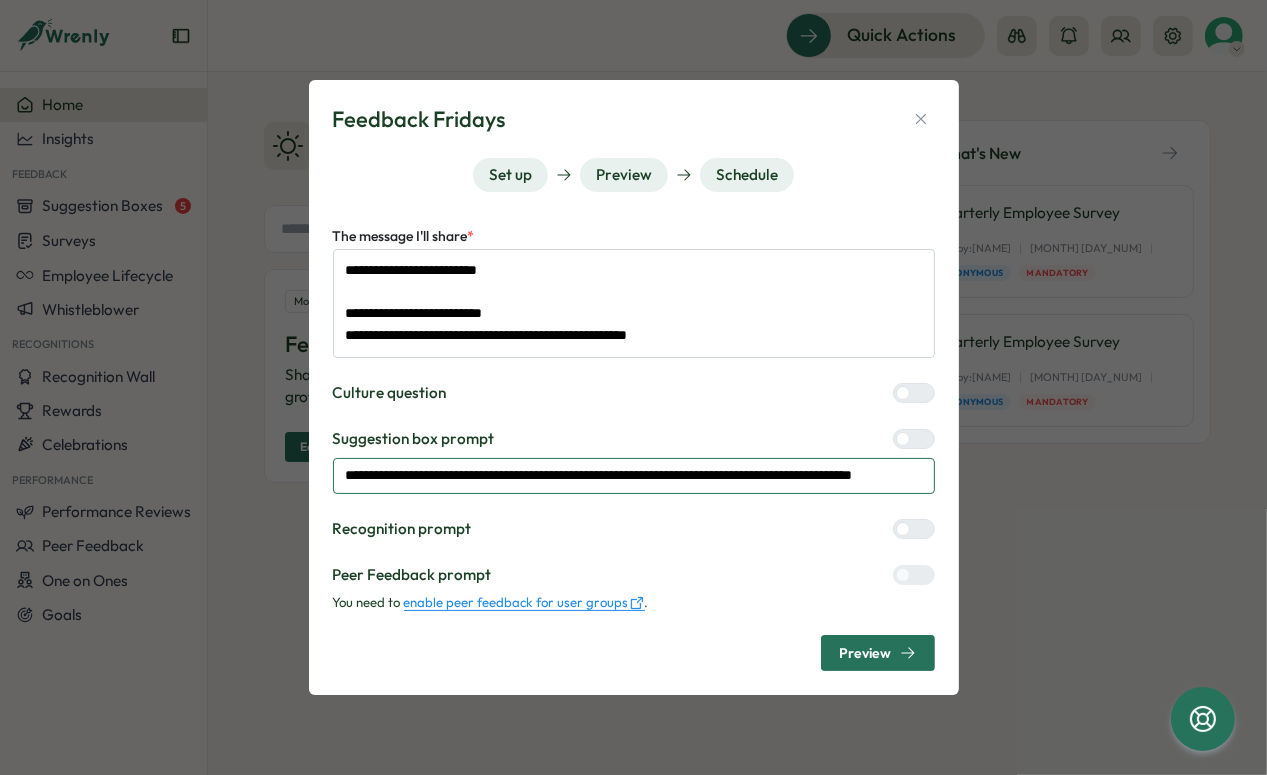 type on "*" 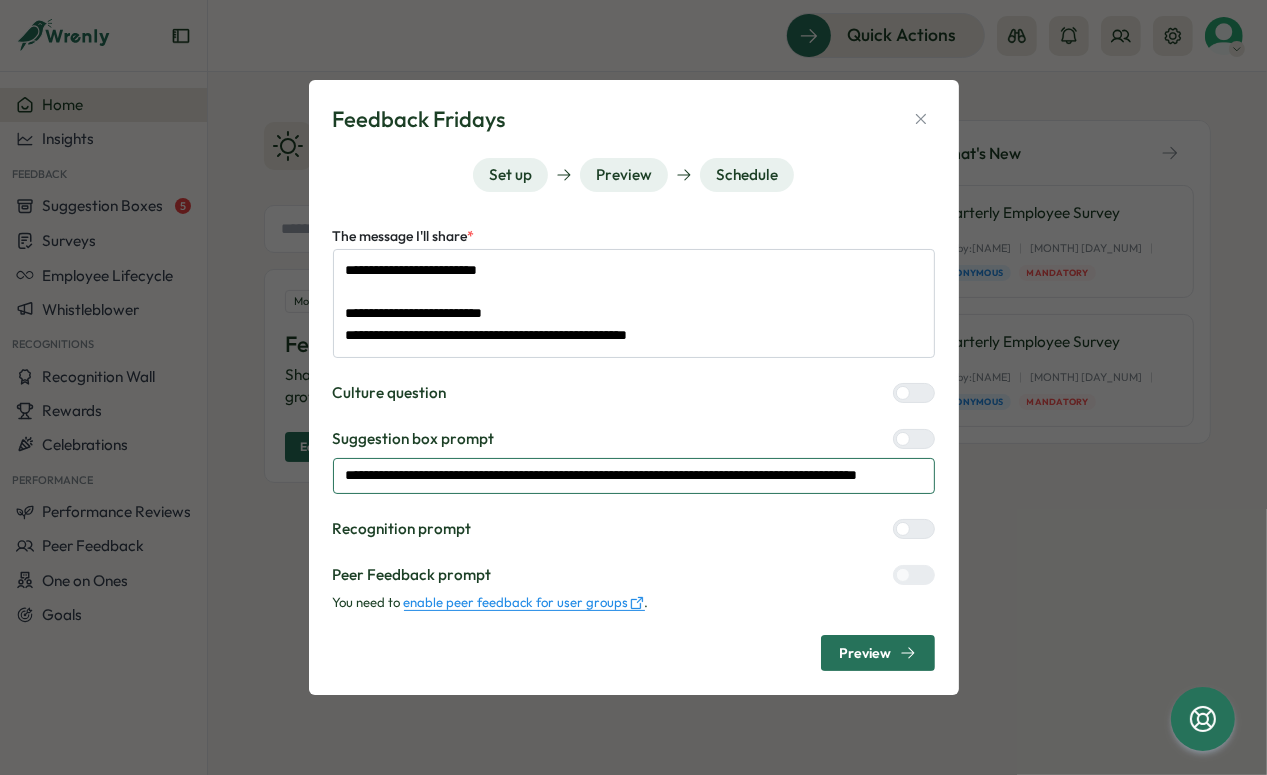 type on "*" 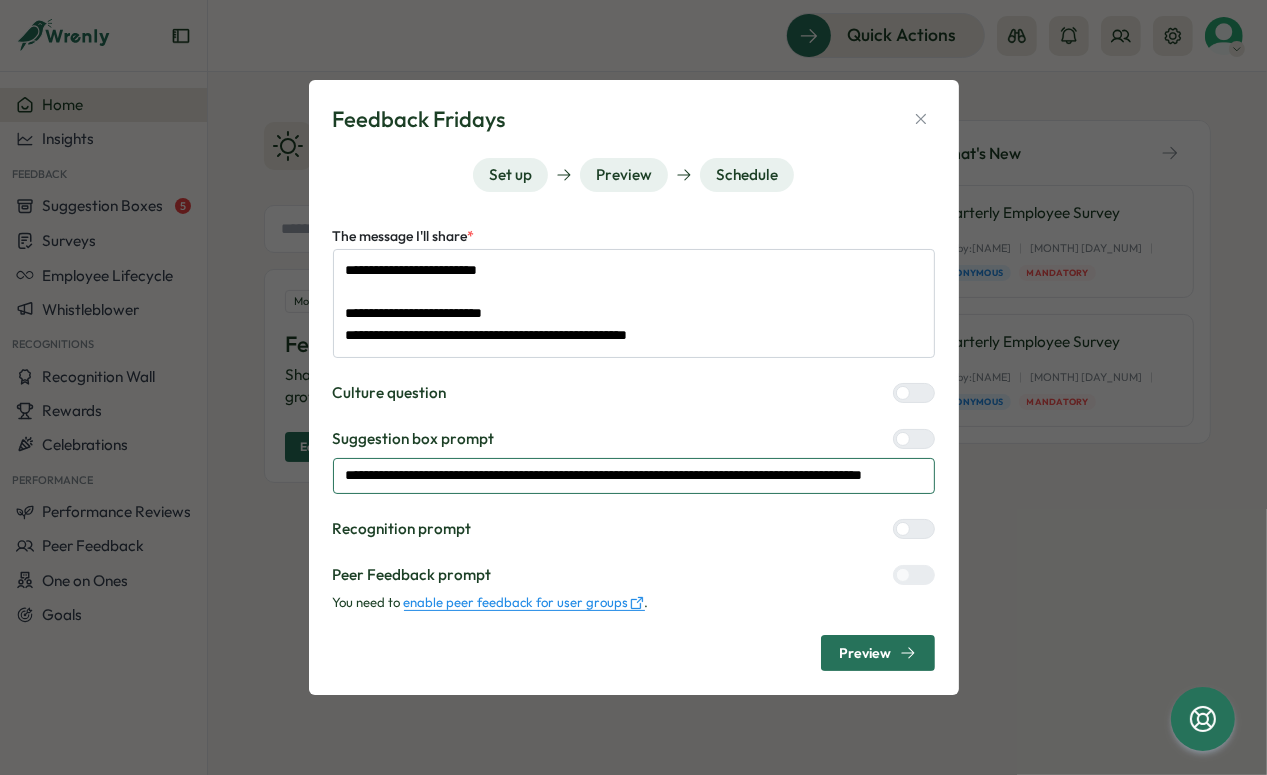 type on "*" 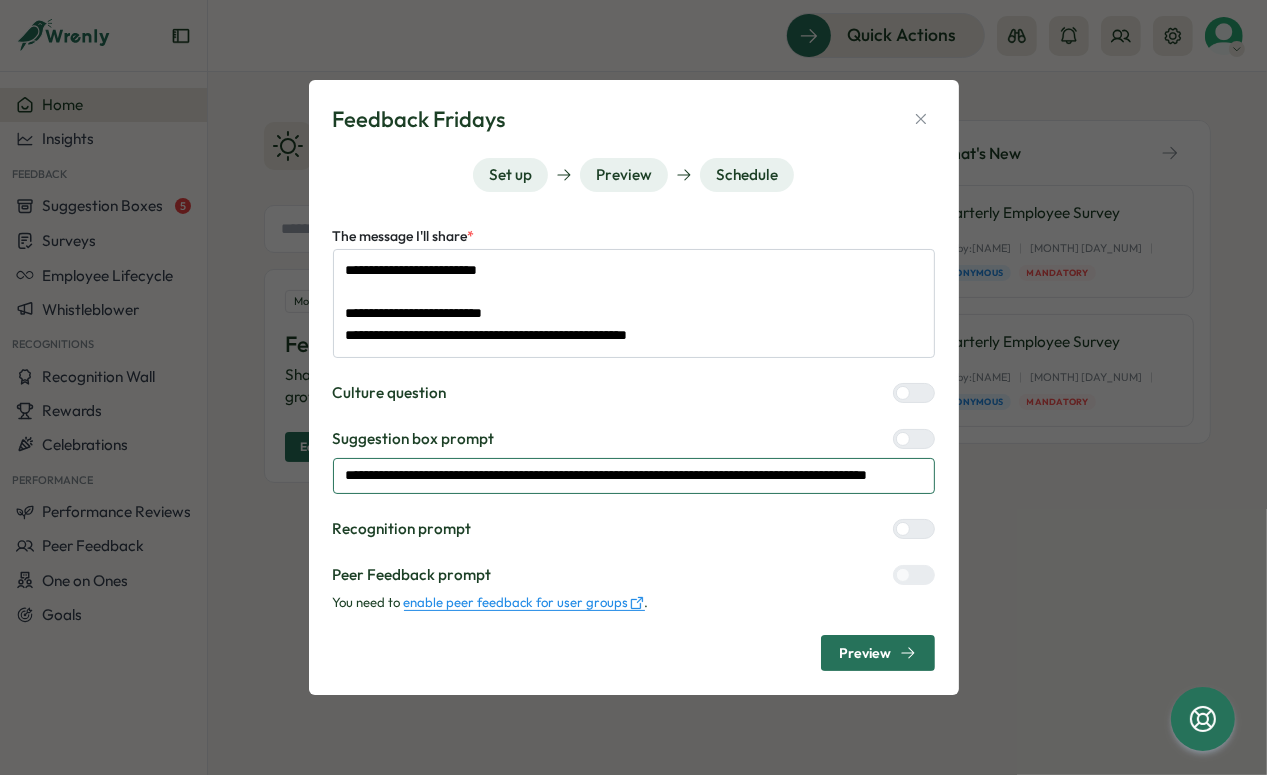 type on "*" 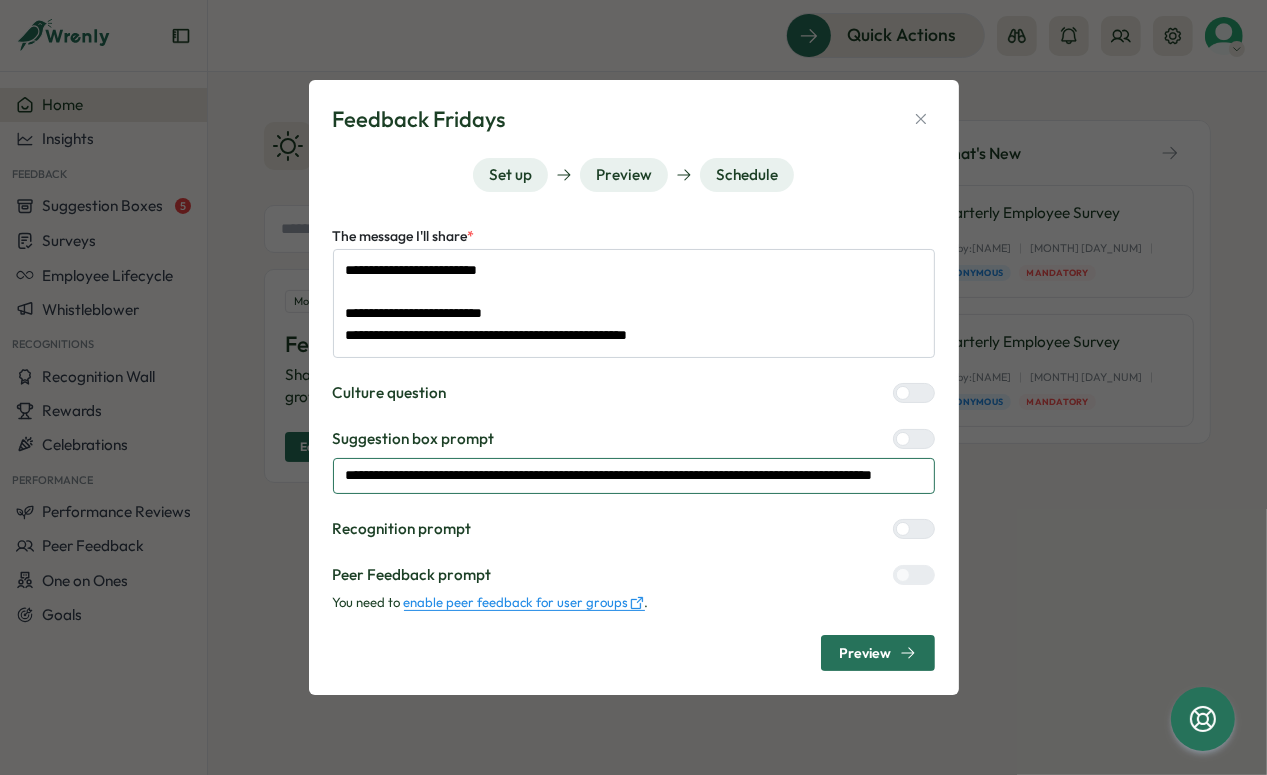 type on "*" 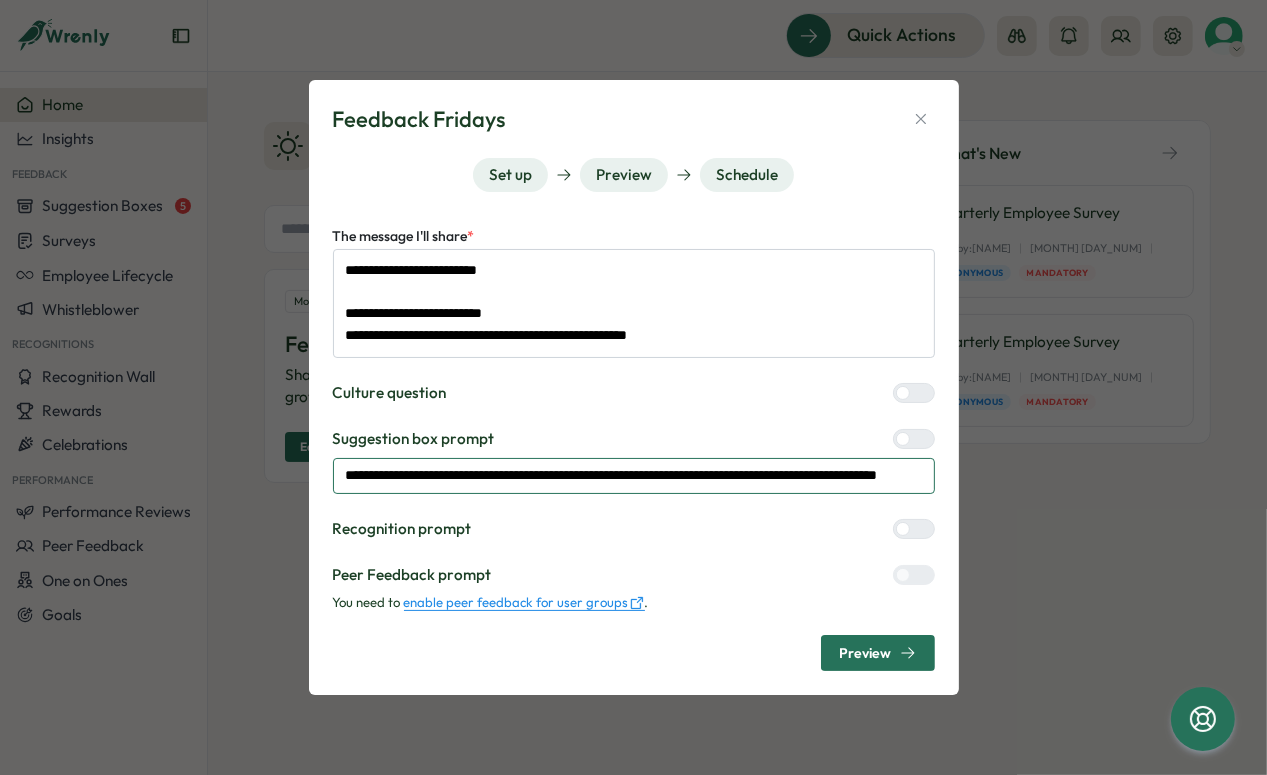 type on "*" 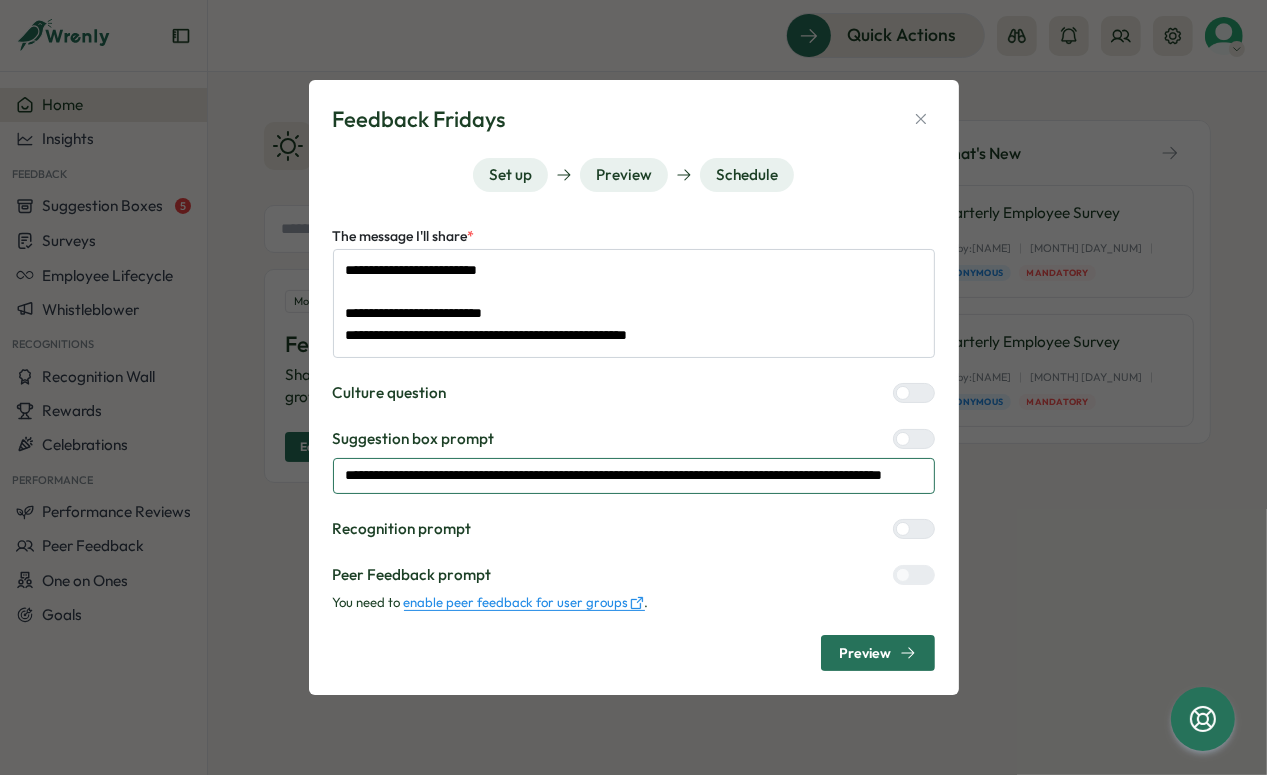 type on "*" 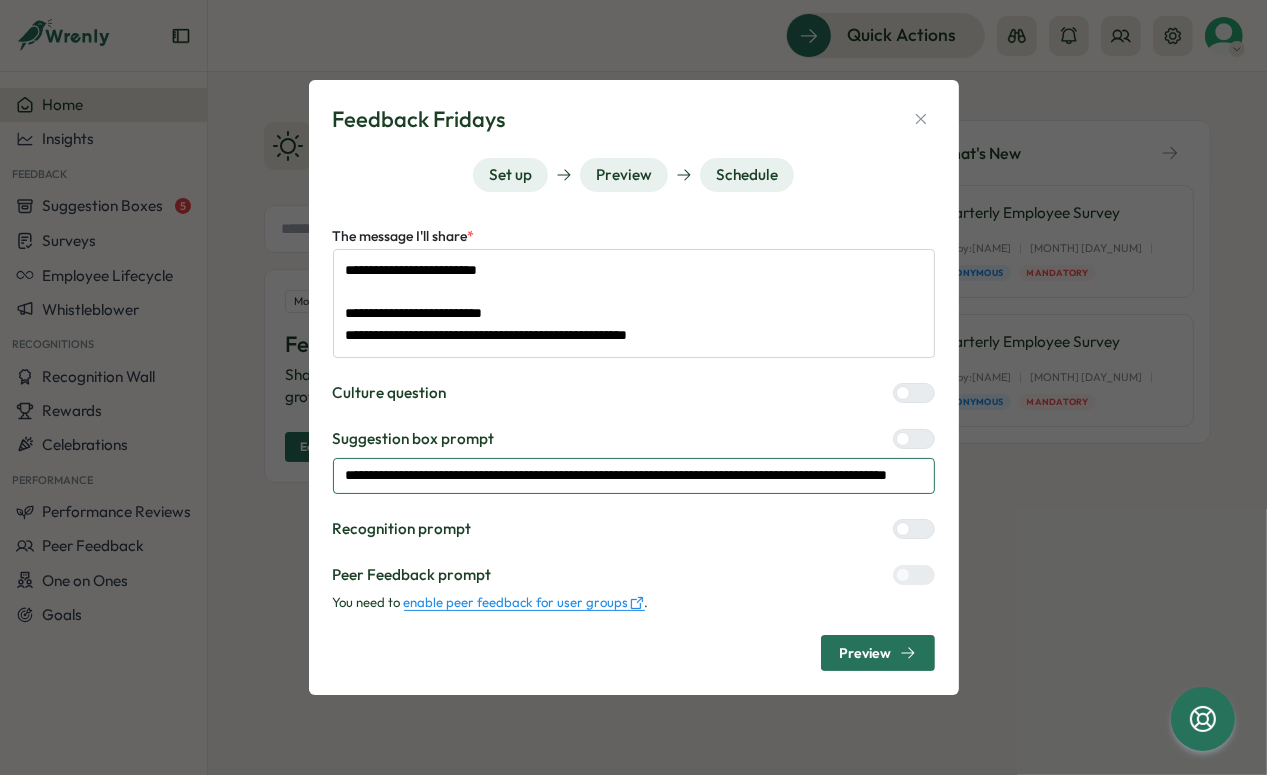 type on "*" 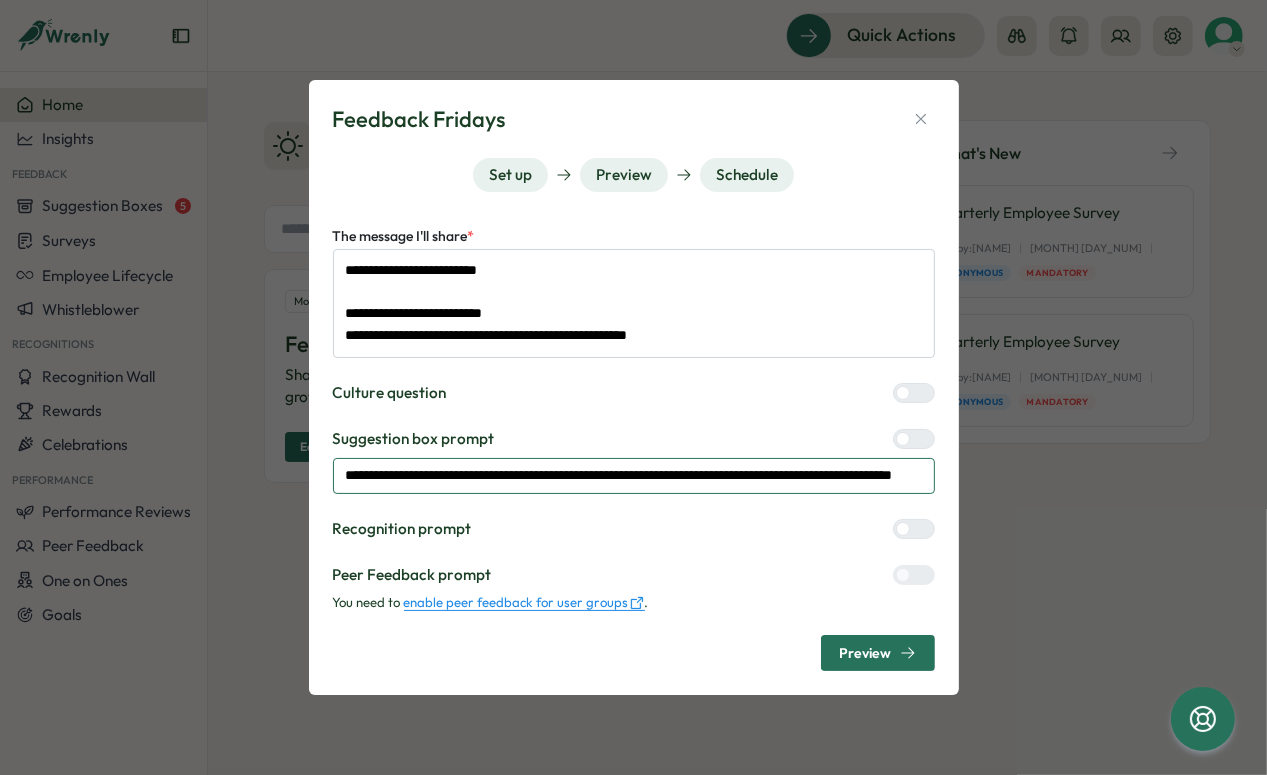 type on "*" 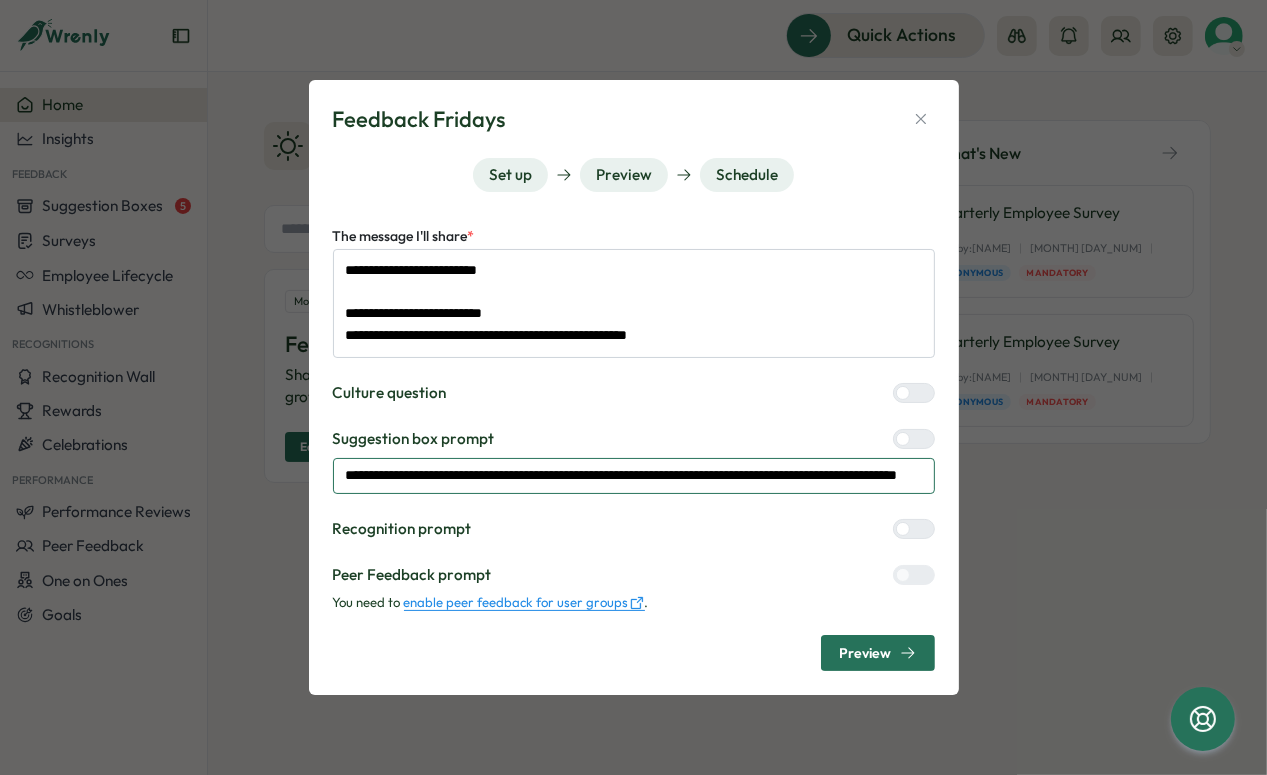type on "*" 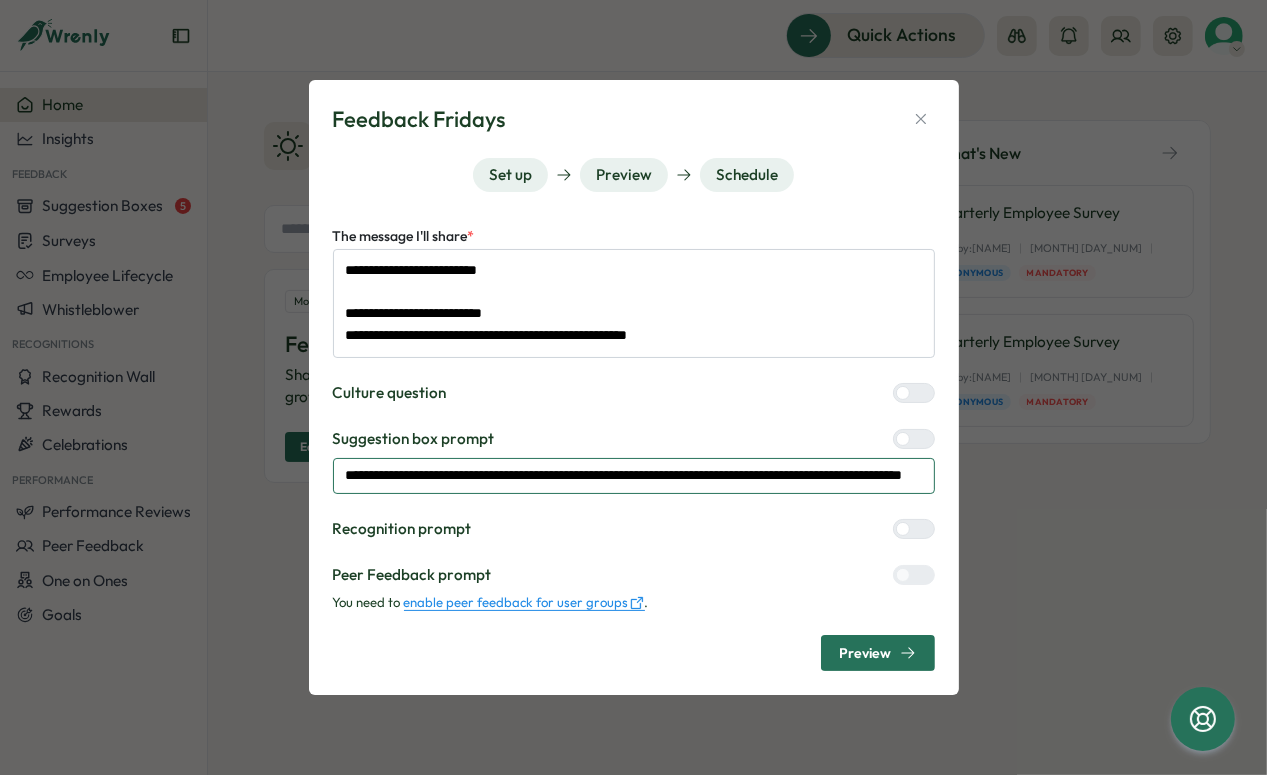 type on "*" 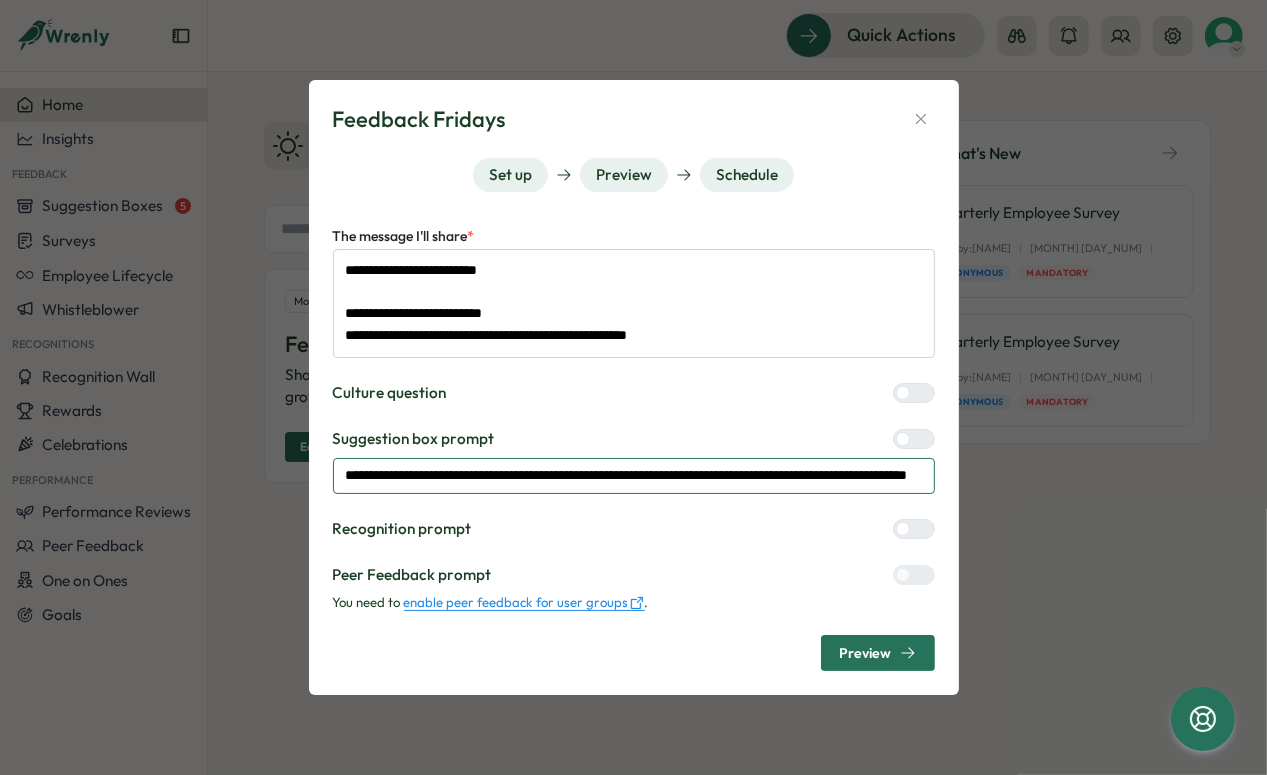 type on "*" 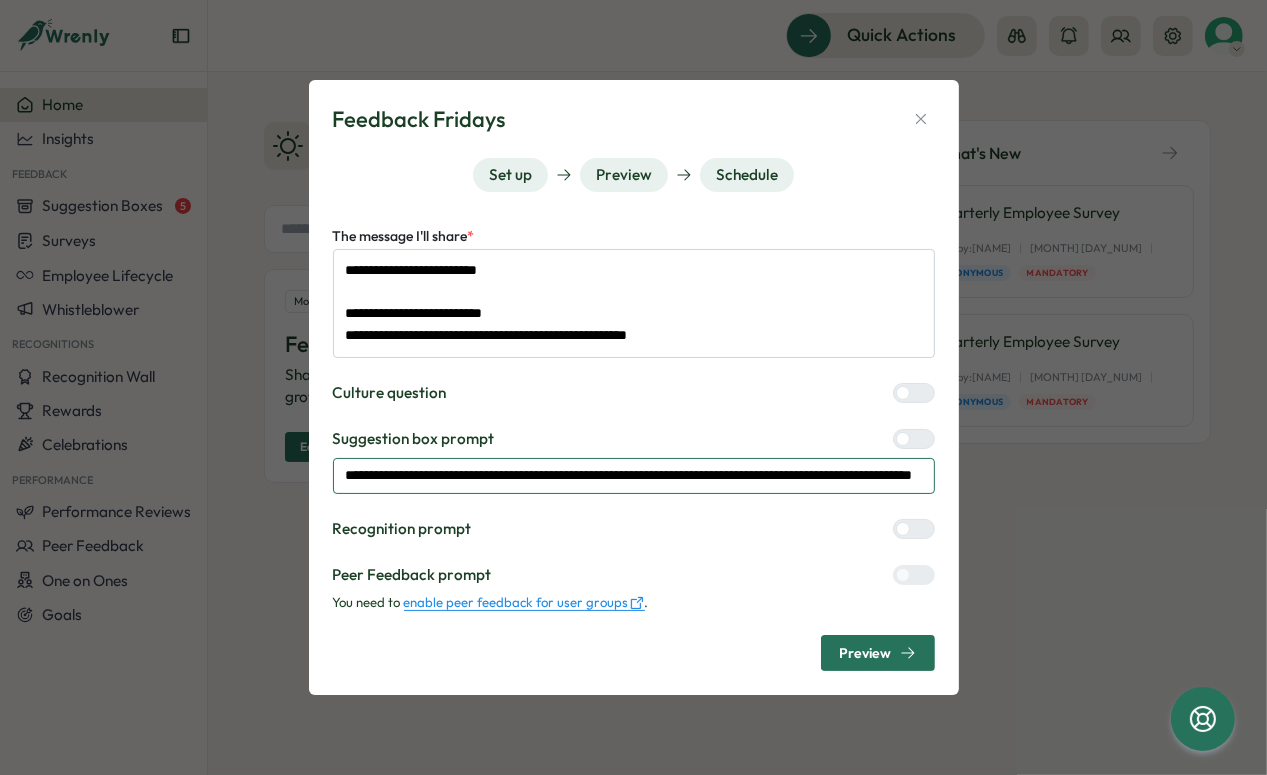 type on "*" 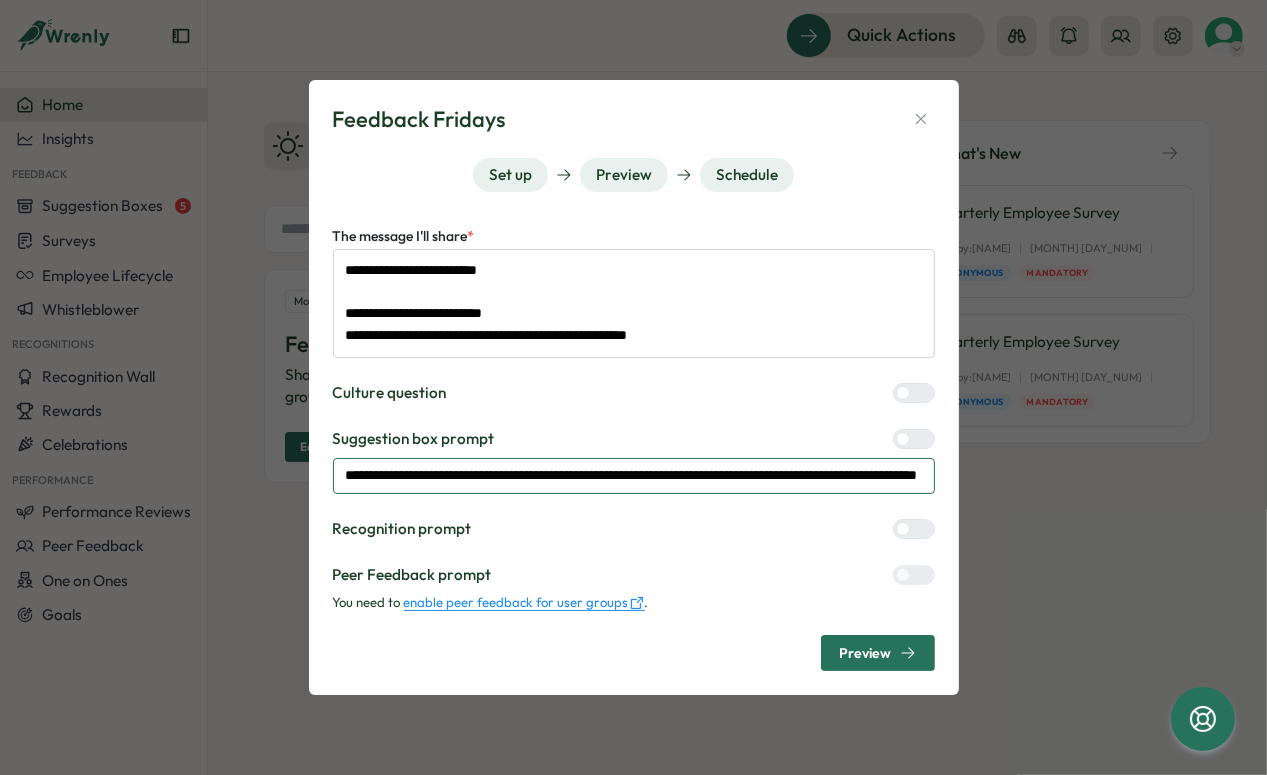 type on "*" 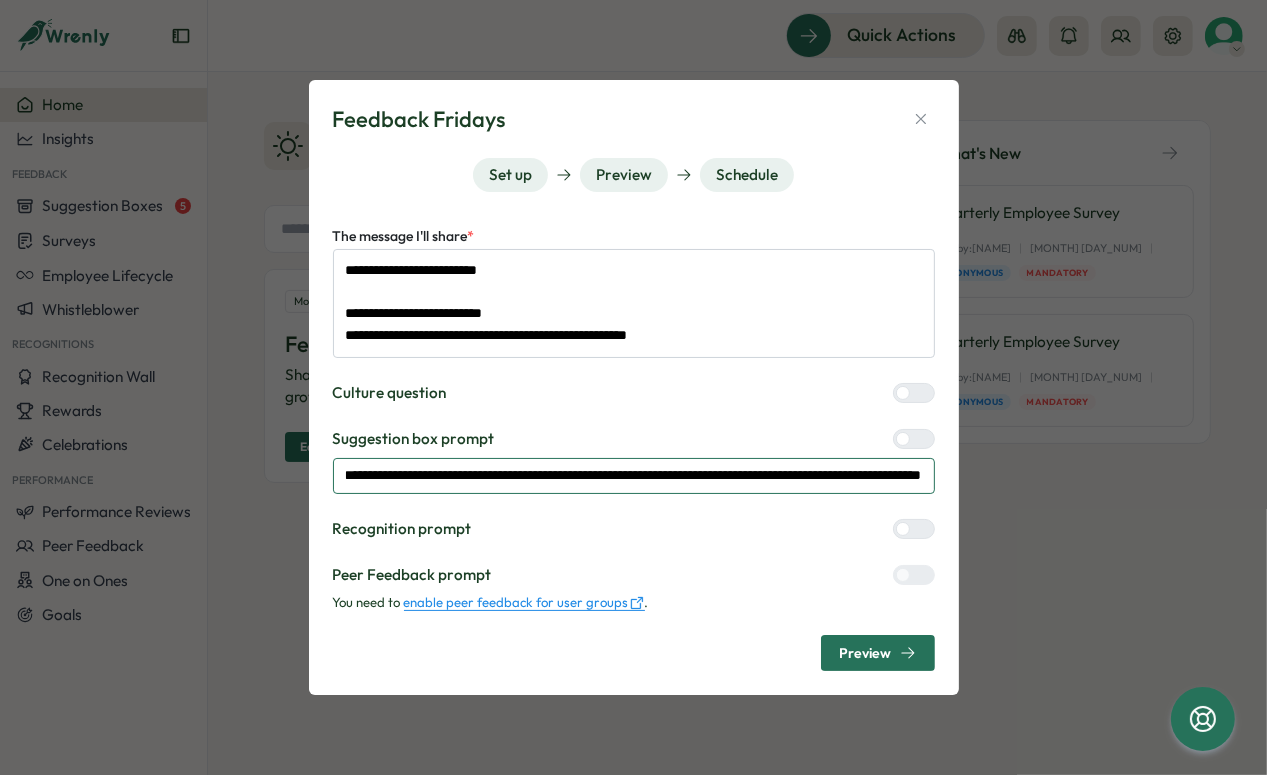 type on "*" 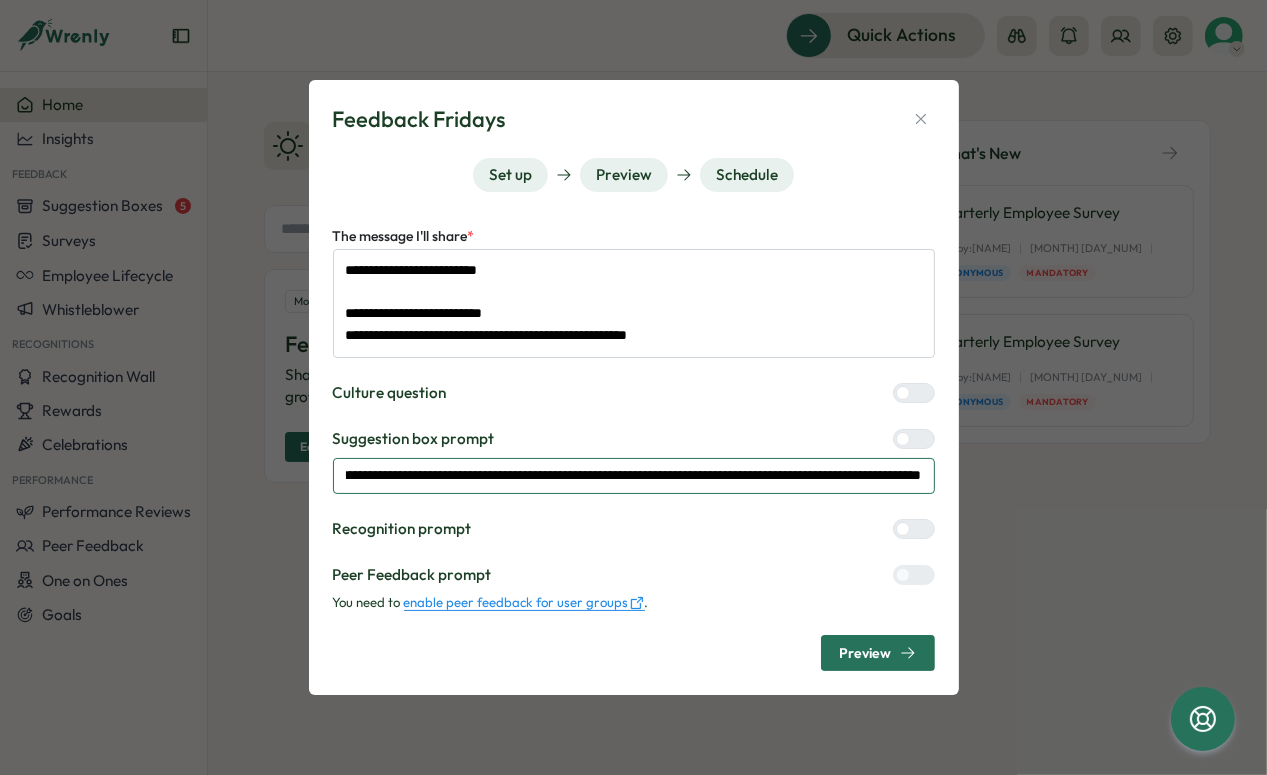 type on "*" 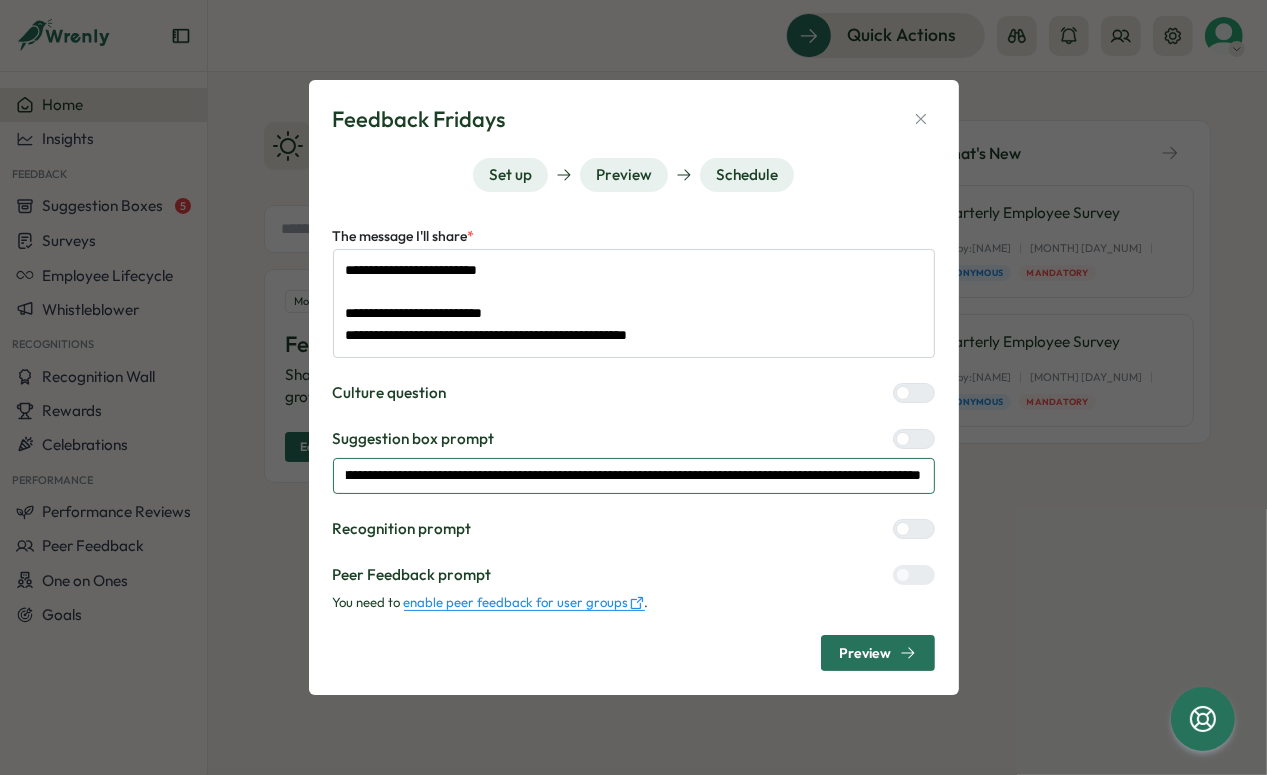 type on "*" 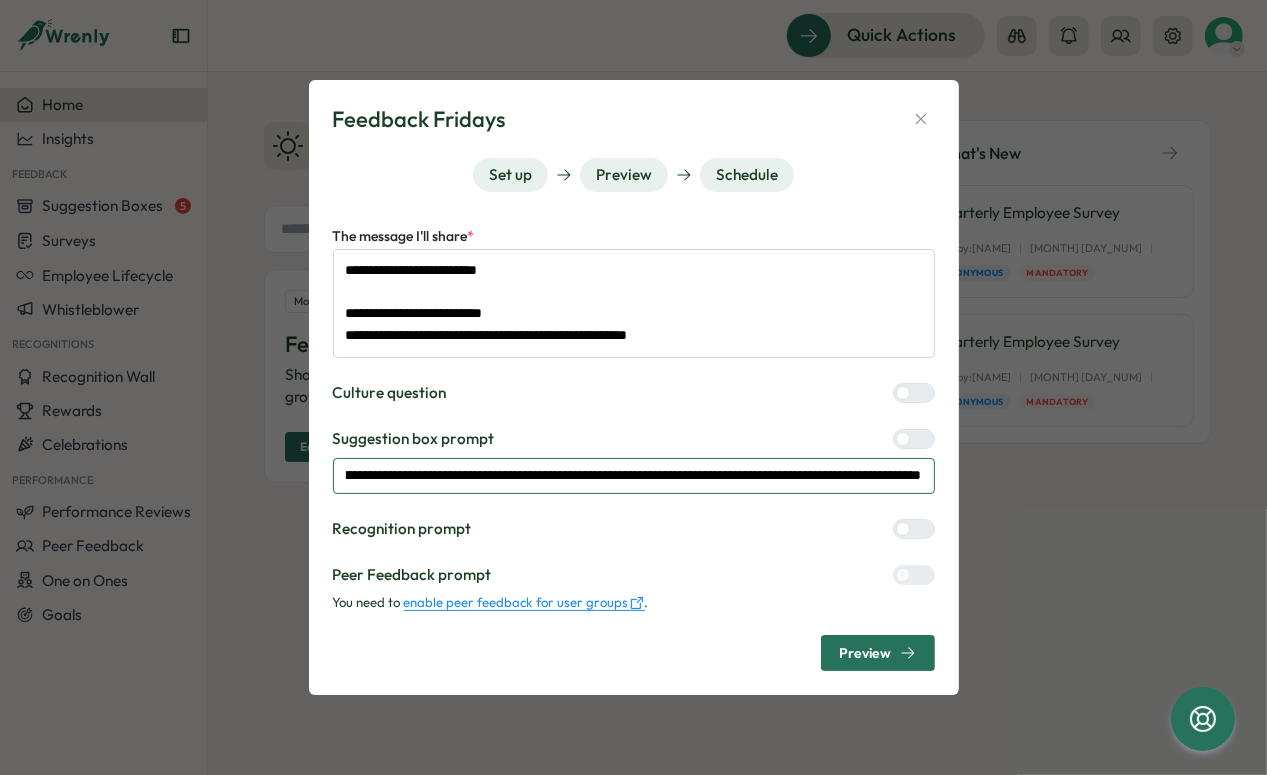 type on "*" 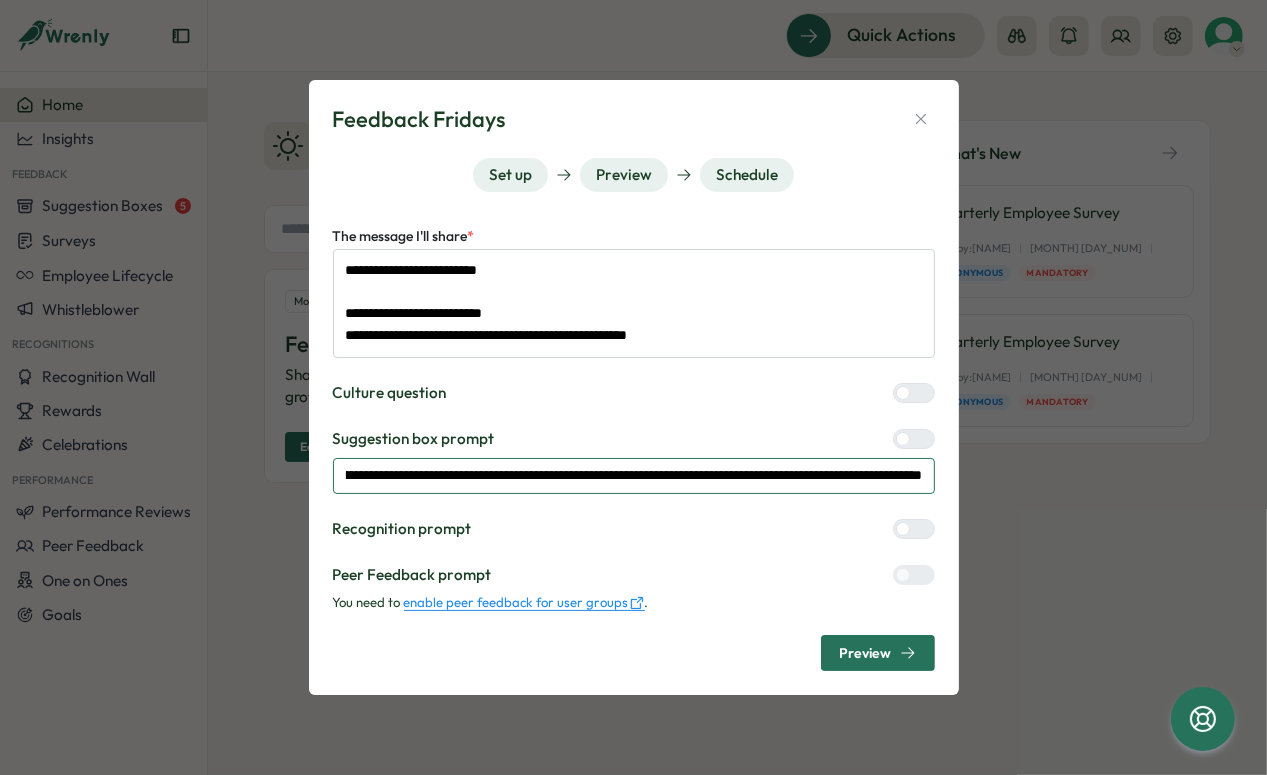 type on "*" 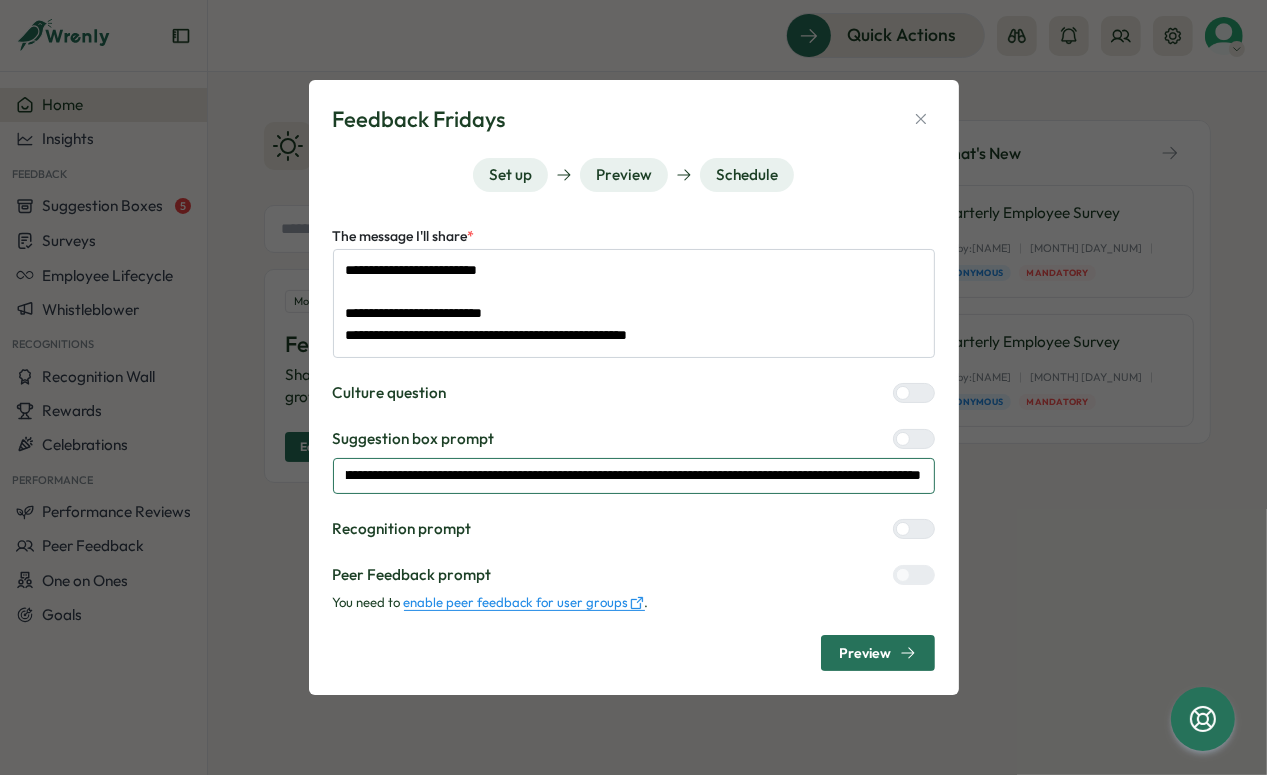 scroll, scrollTop: 0, scrollLeft: 284, axis: horizontal 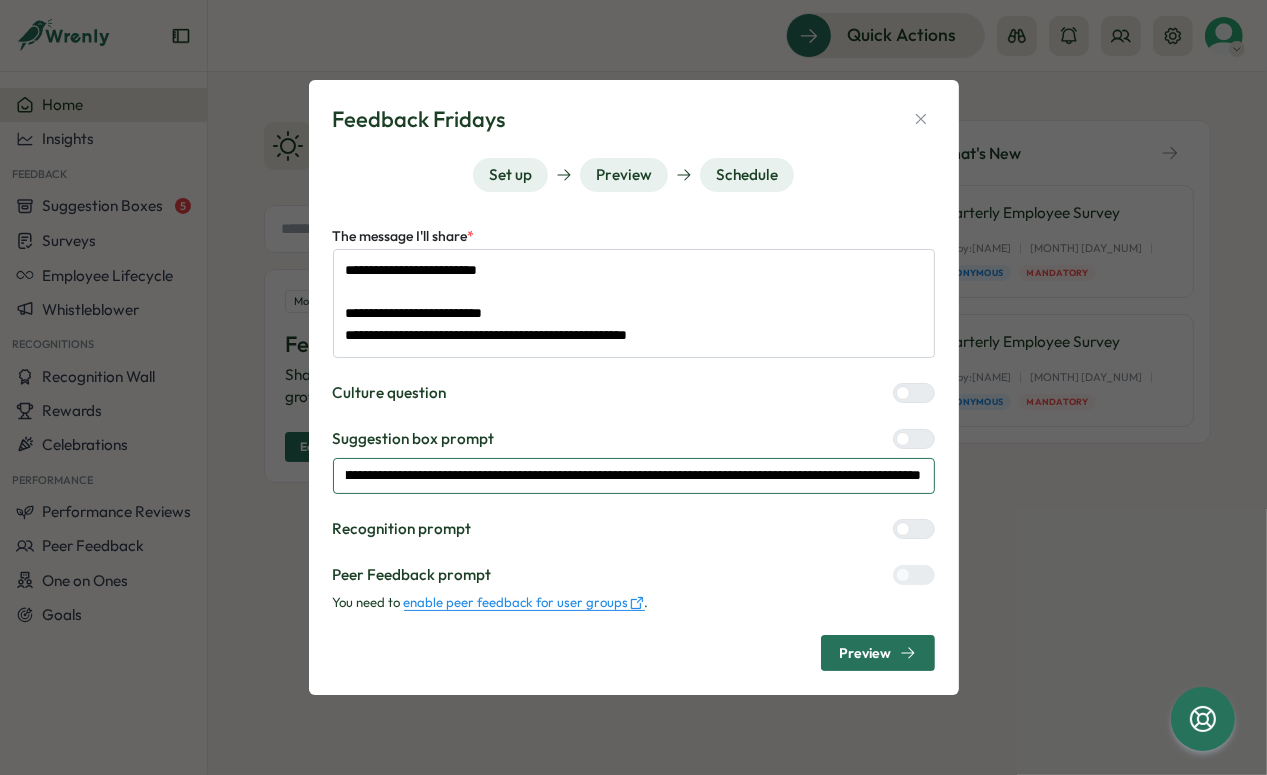 drag, startPoint x: 715, startPoint y: 467, endPoint x: 929, endPoint y: 478, distance: 214.28252 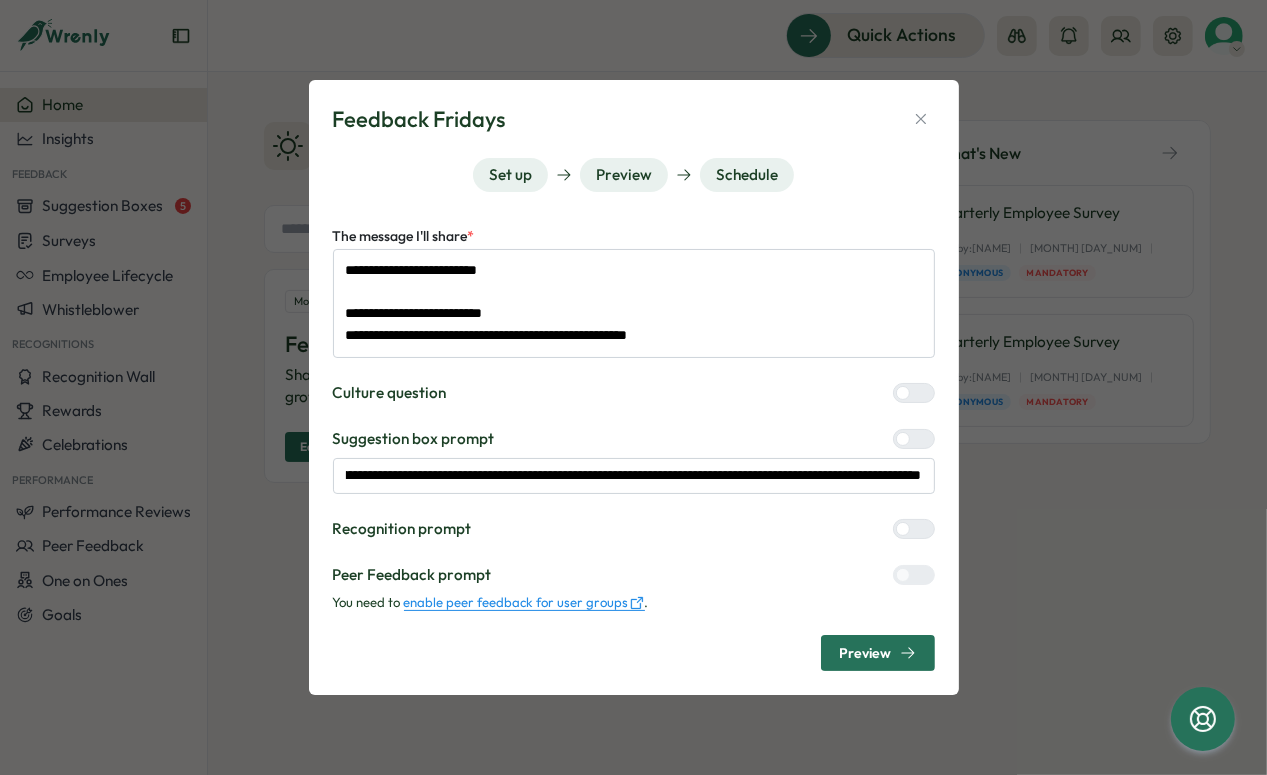 click on "Preview" at bounding box center (866, 653) 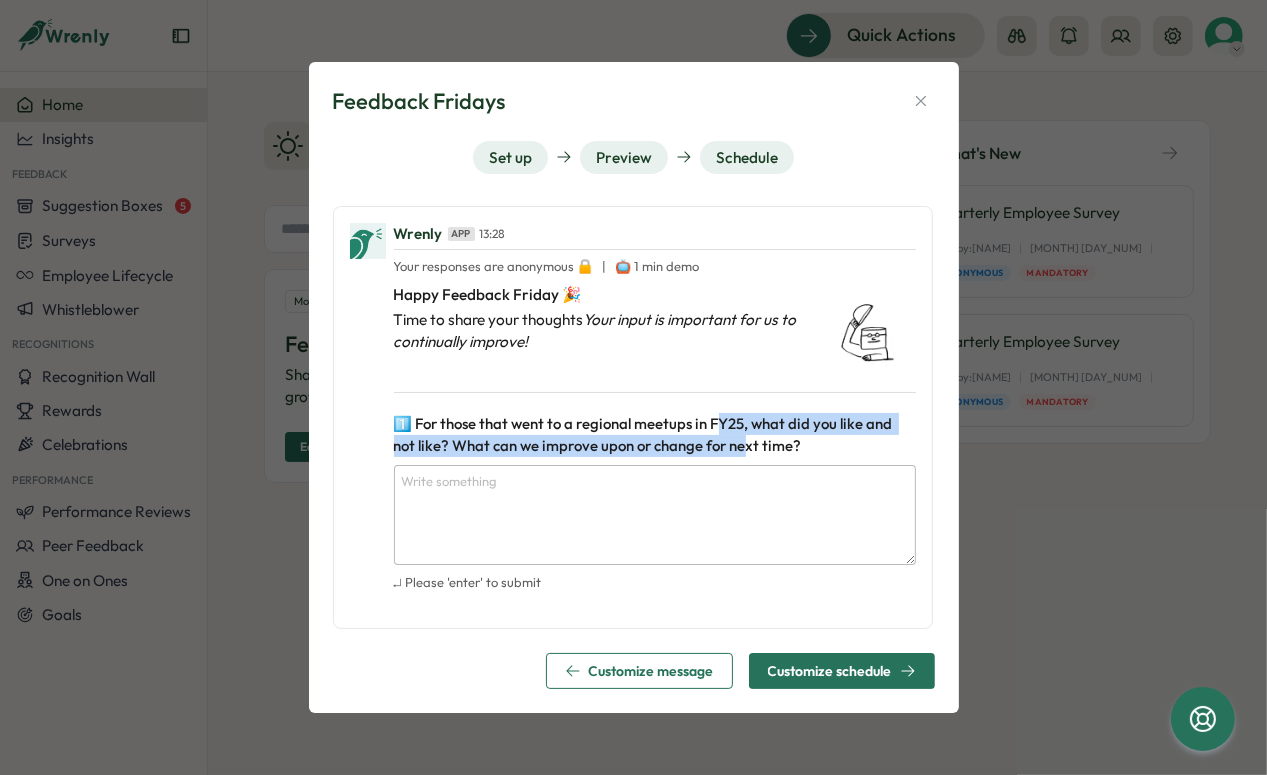 drag, startPoint x: 718, startPoint y: 426, endPoint x: 720, endPoint y: 444, distance: 18.110771 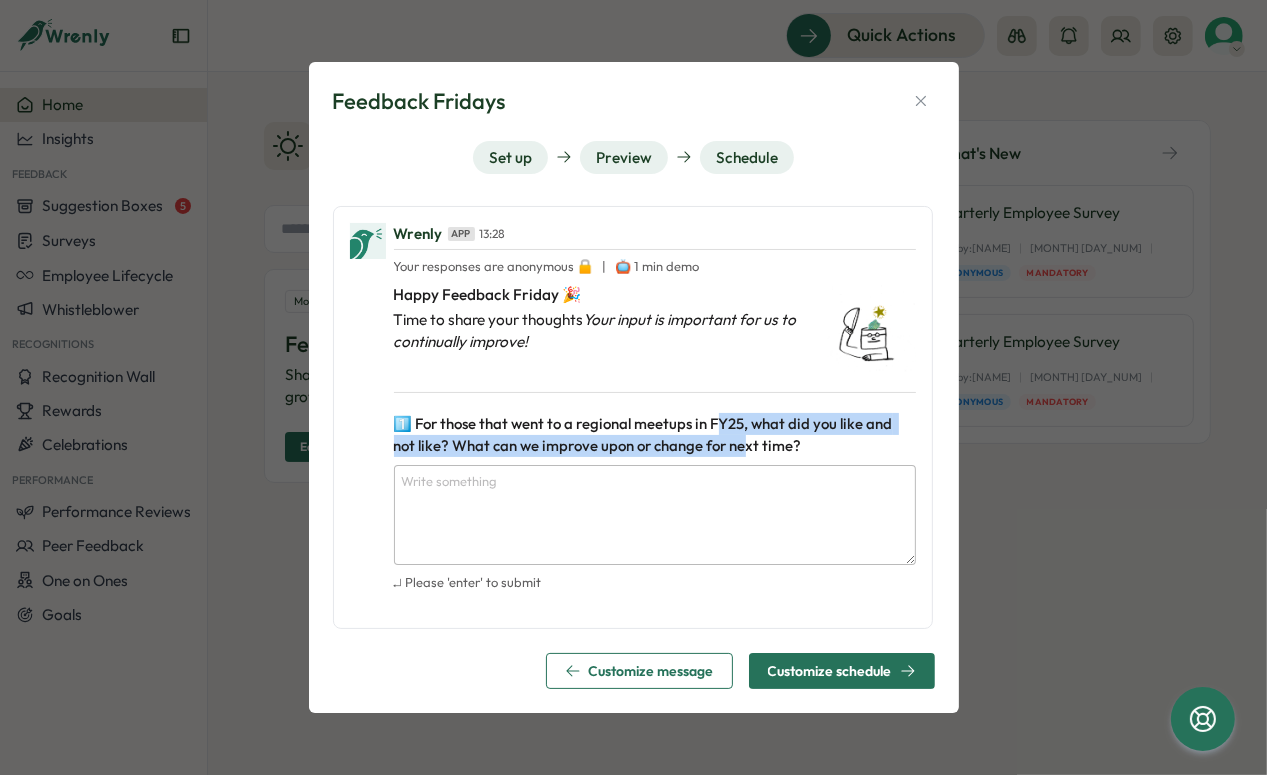click on "1️⃣ For those that went to a regional meetups in FY25, what did you like and not like? What can we improve upon or change for next time?" at bounding box center [645, 434] 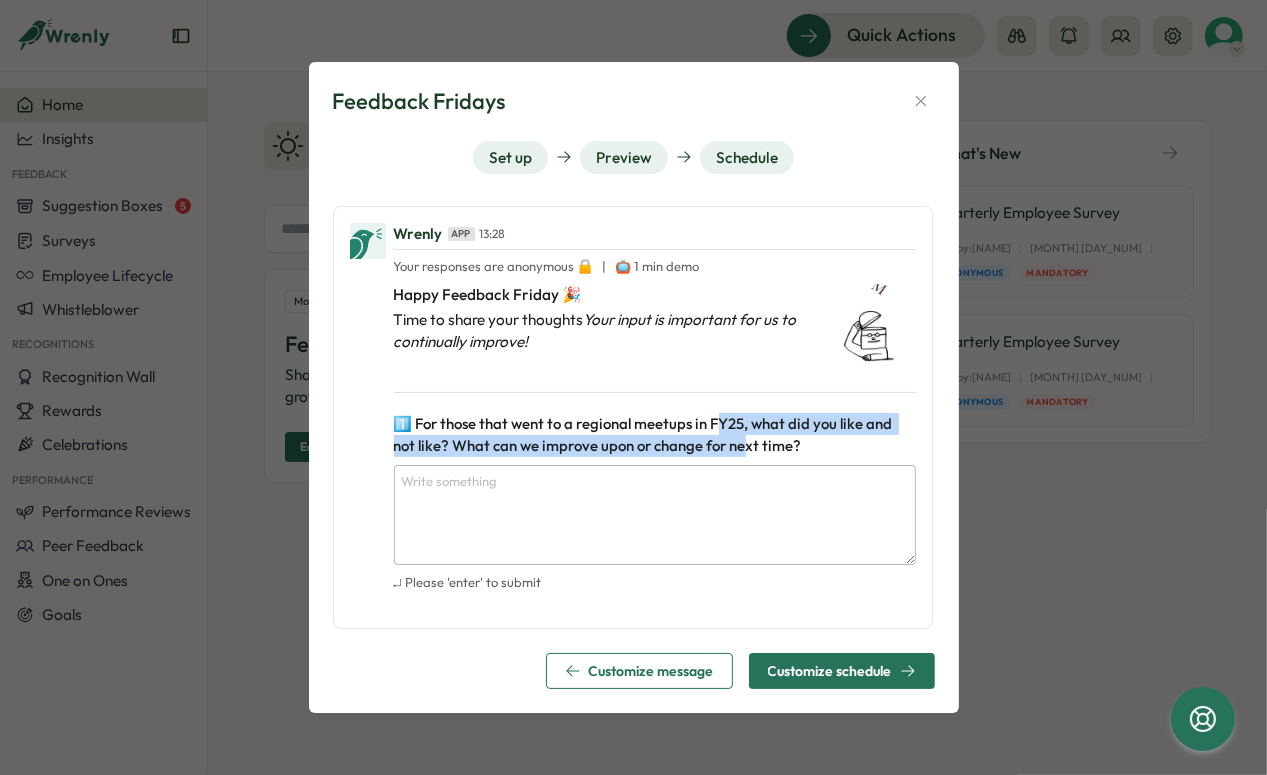 click on "1️⃣ For those that went to a regional meetups in FY25, what did you like and not like? What can we improve upon or change for next time?" at bounding box center [645, 434] 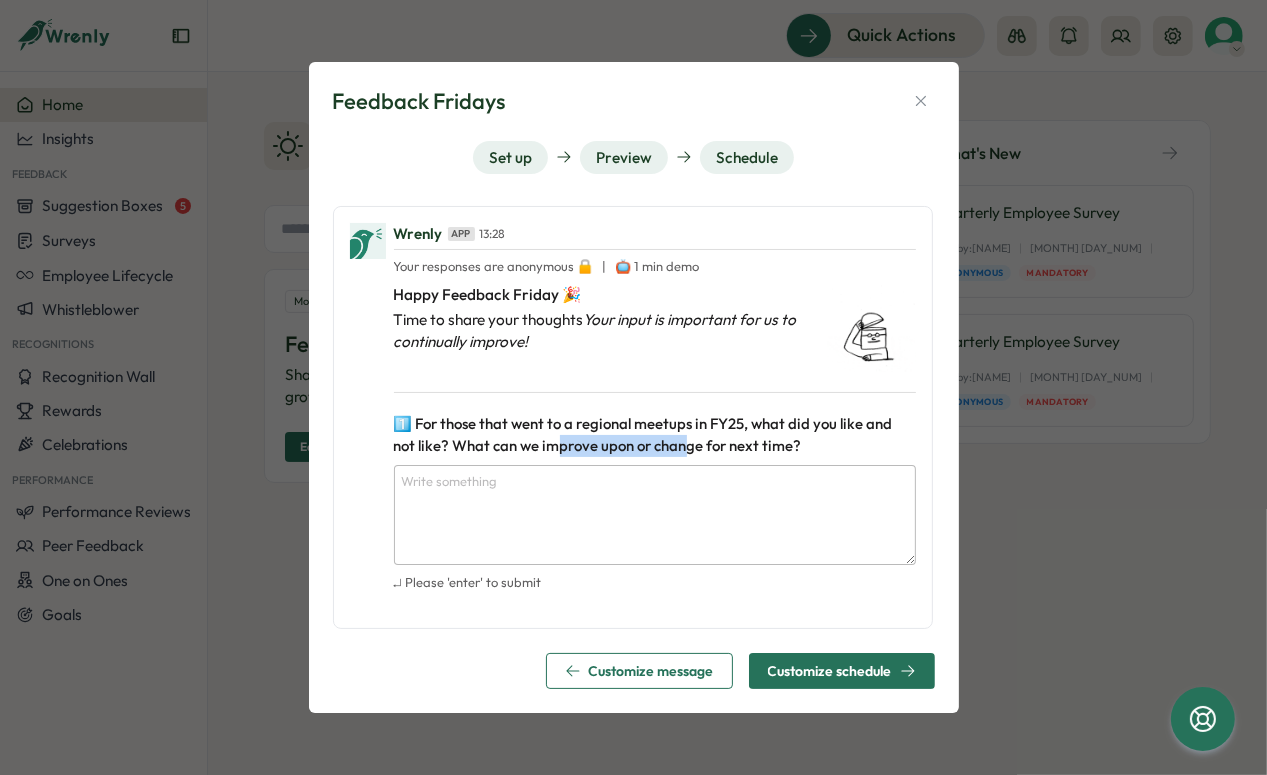 drag, startPoint x: 529, startPoint y: 449, endPoint x: 659, endPoint y: 444, distance: 130.09612 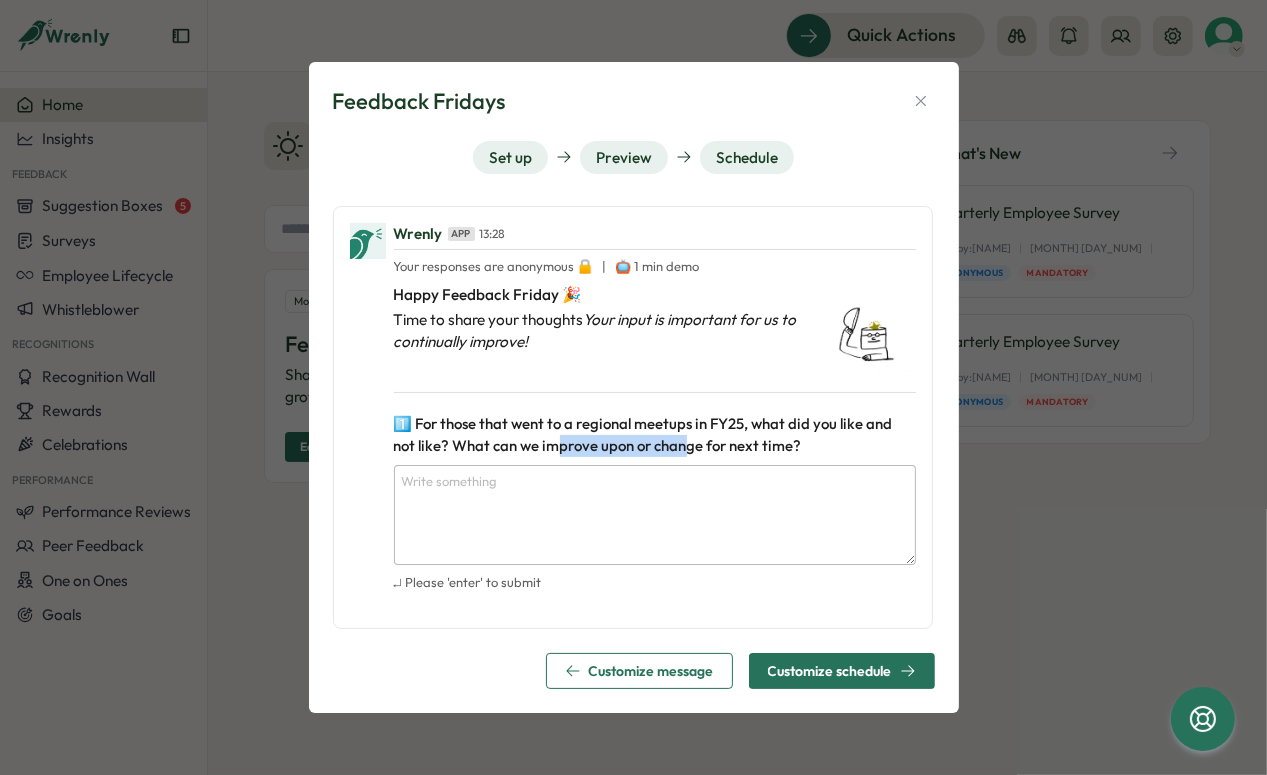 click on "1️⃣ For those that went to a regional meetups in FY25, what did you like and not like? What can we improve upon or change for next time?" at bounding box center (645, 434) 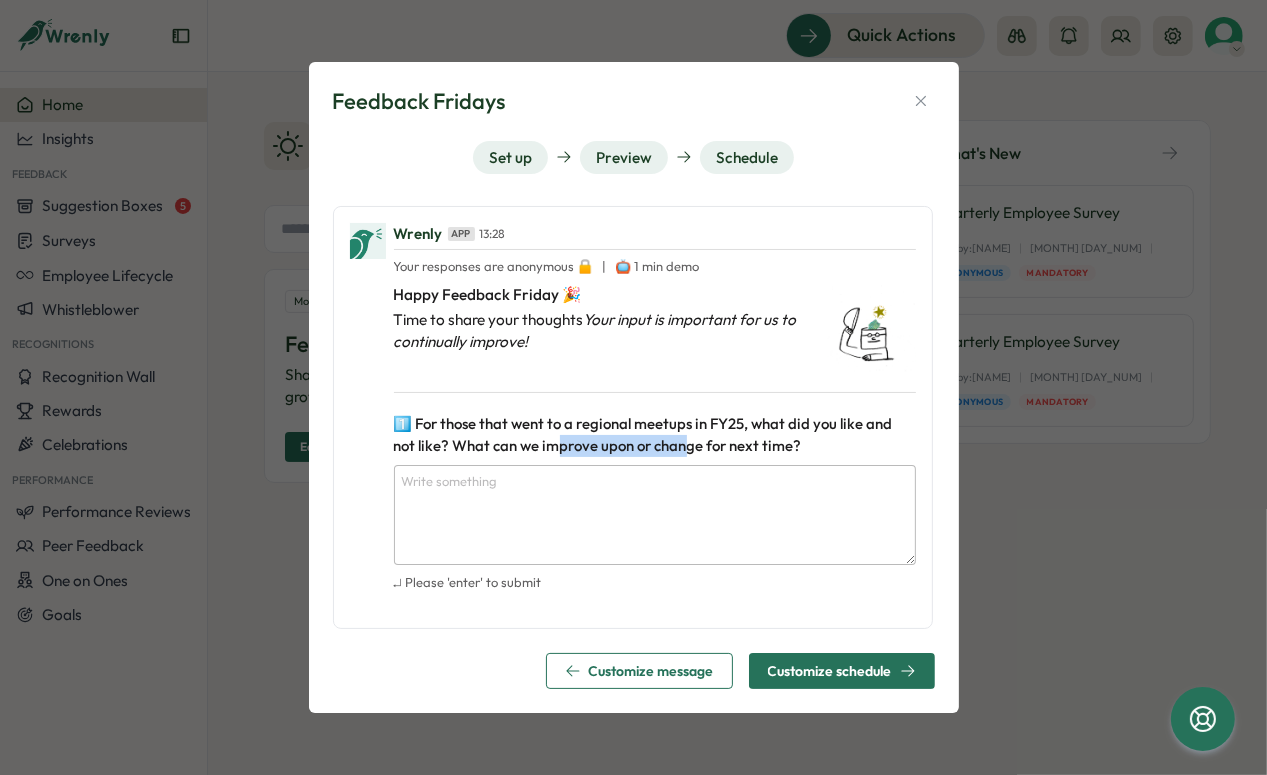 click on "1️⃣ For those that went to a regional meetups in FY25, what did you like and not like? What can we improve upon or change for next time?" at bounding box center [645, 434] 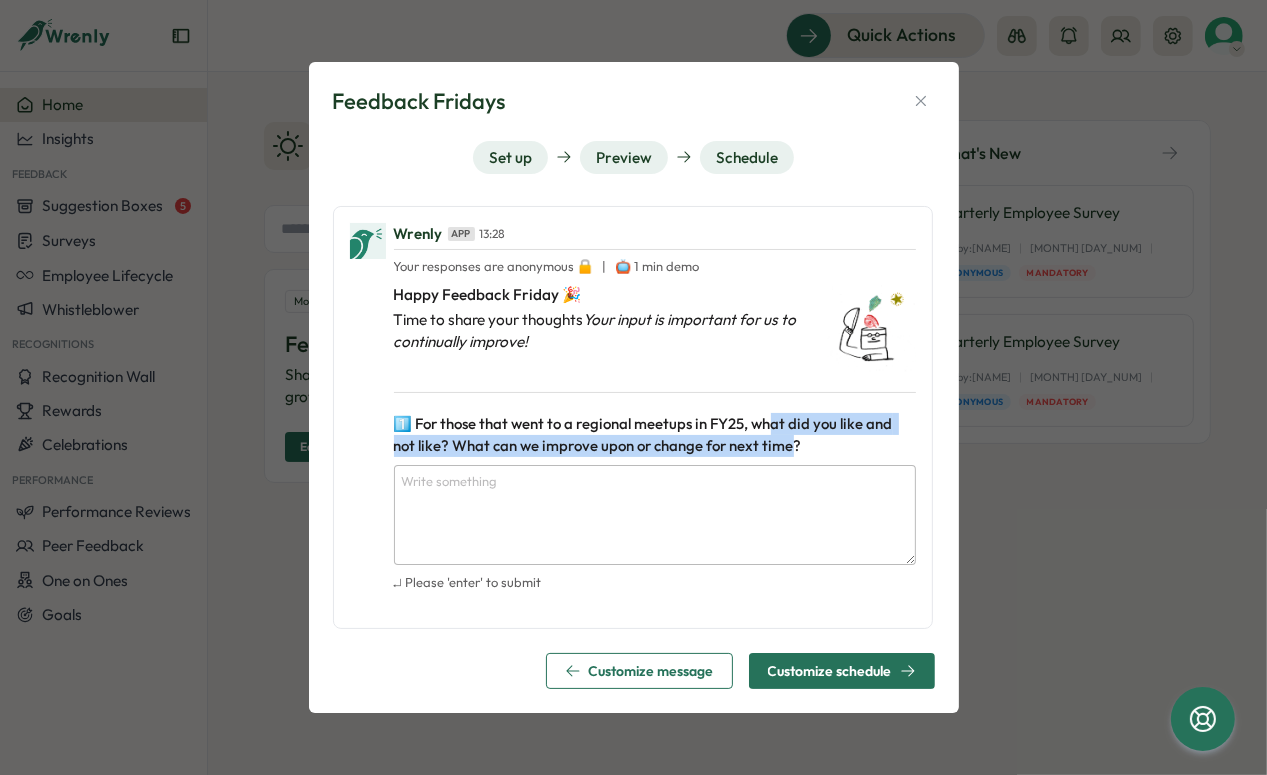 drag, startPoint x: 766, startPoint y: 422, endPoint x: 766, endPoint y: 447, distance: 25 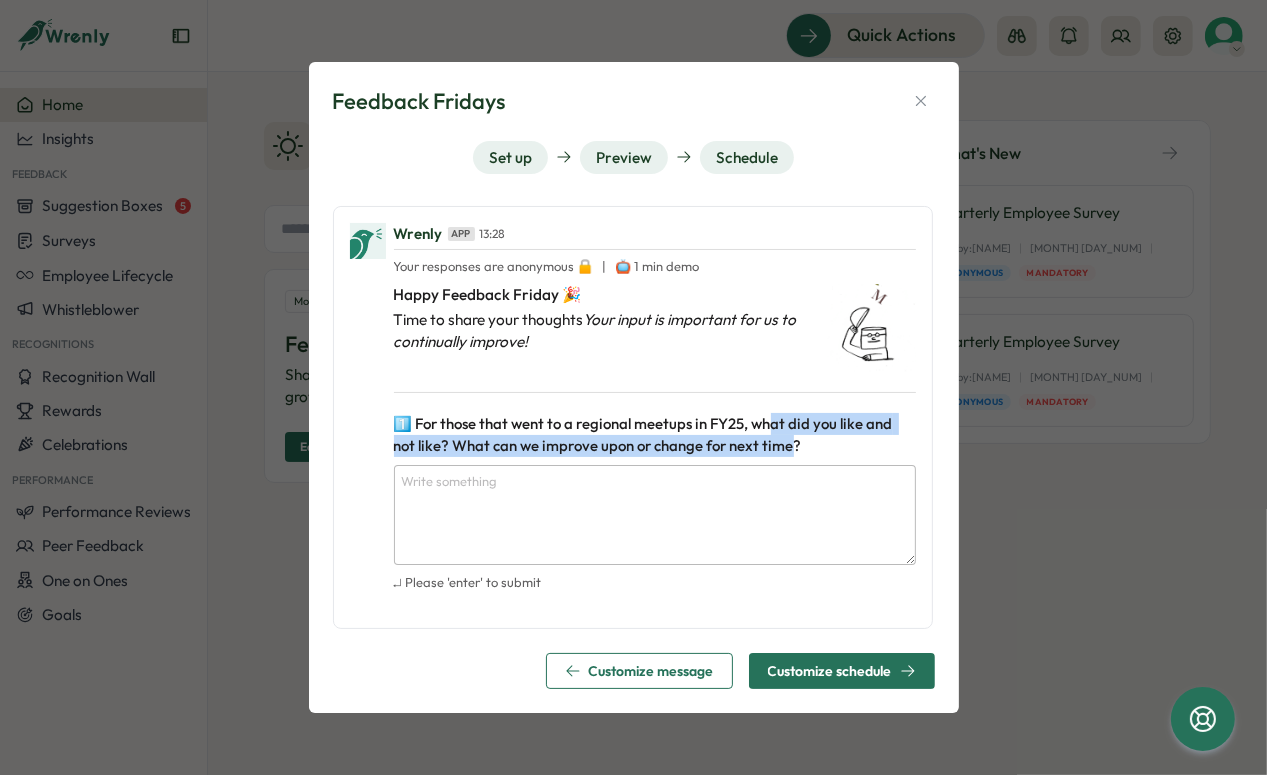 click on "1️⃣ For those that went to a regional meetups in FY25, what did you like and not like? What can we improve upon or change for next time?" at bounding box center [645, 434] 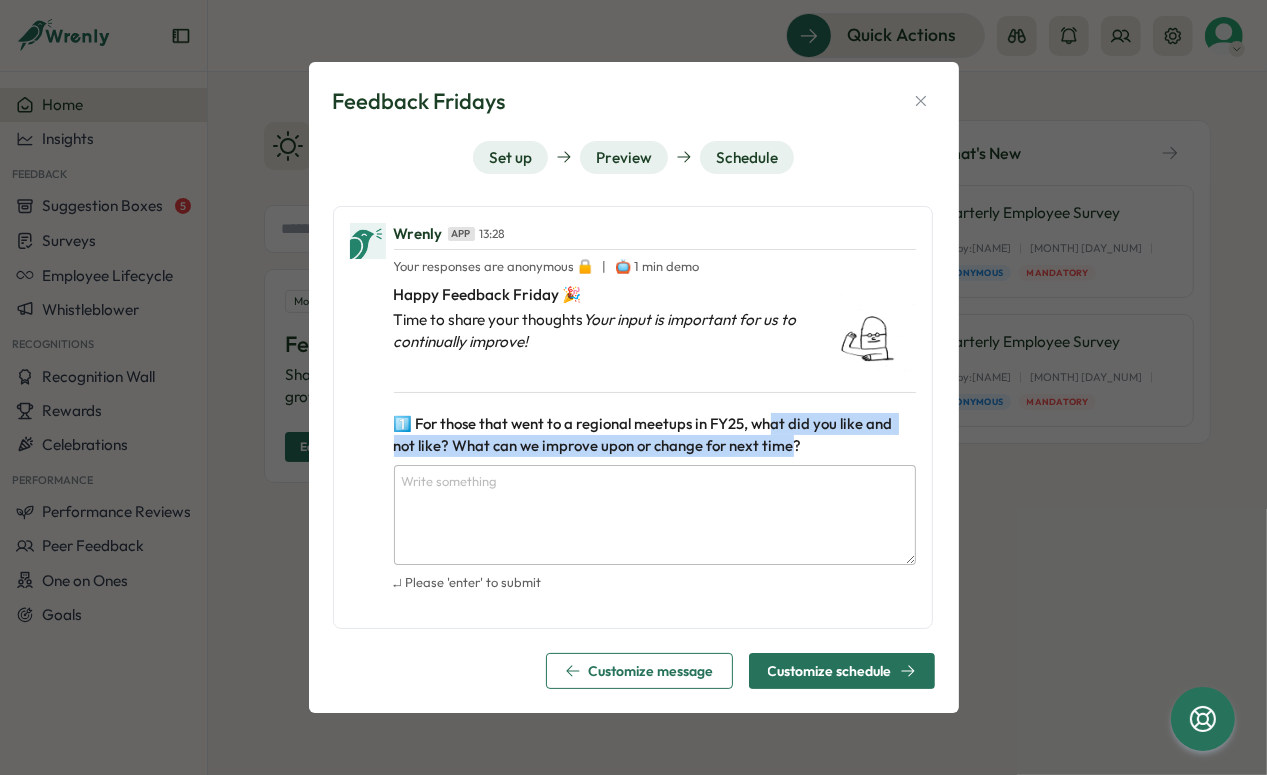 click on "1️⃣ For those that went to a regional meetups in FY25, what did you like and not like? What can we improve upon or change for next time?" at bounding box center (645, 434) 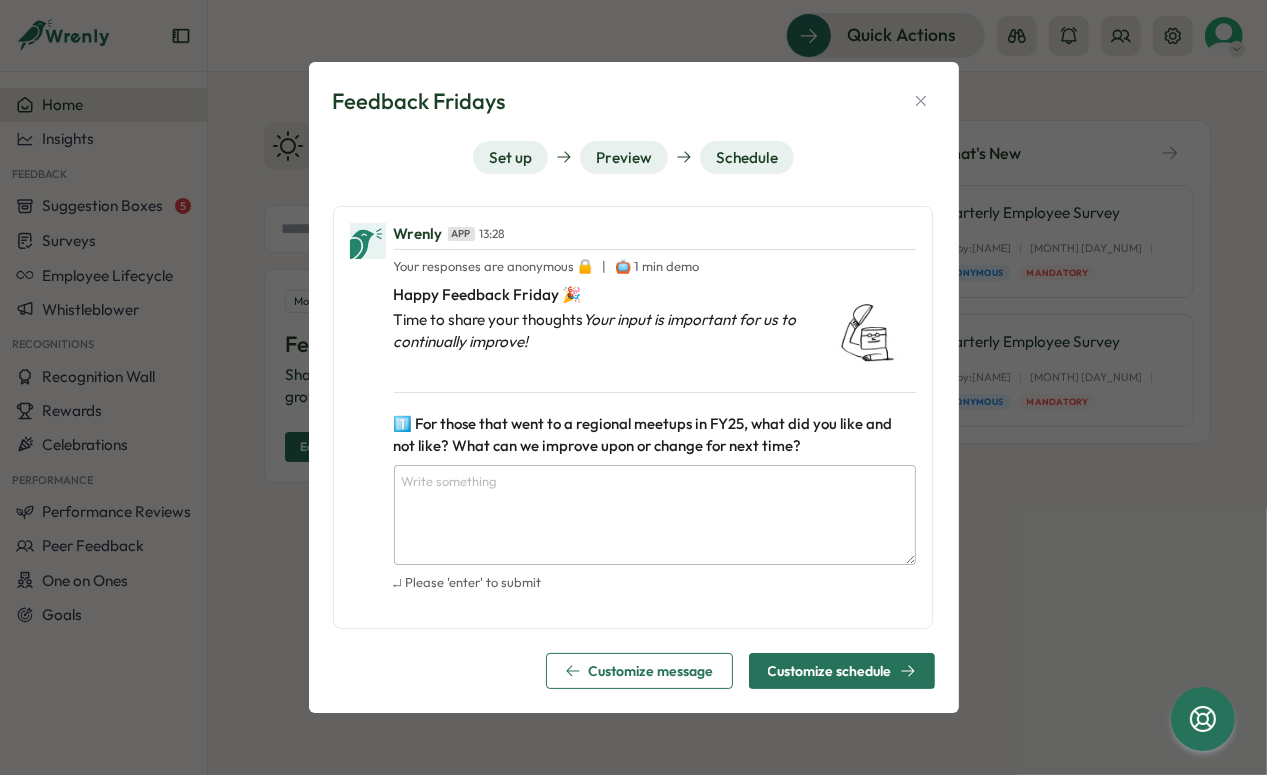 click on "Customize message" at bounding box center (651, 671) 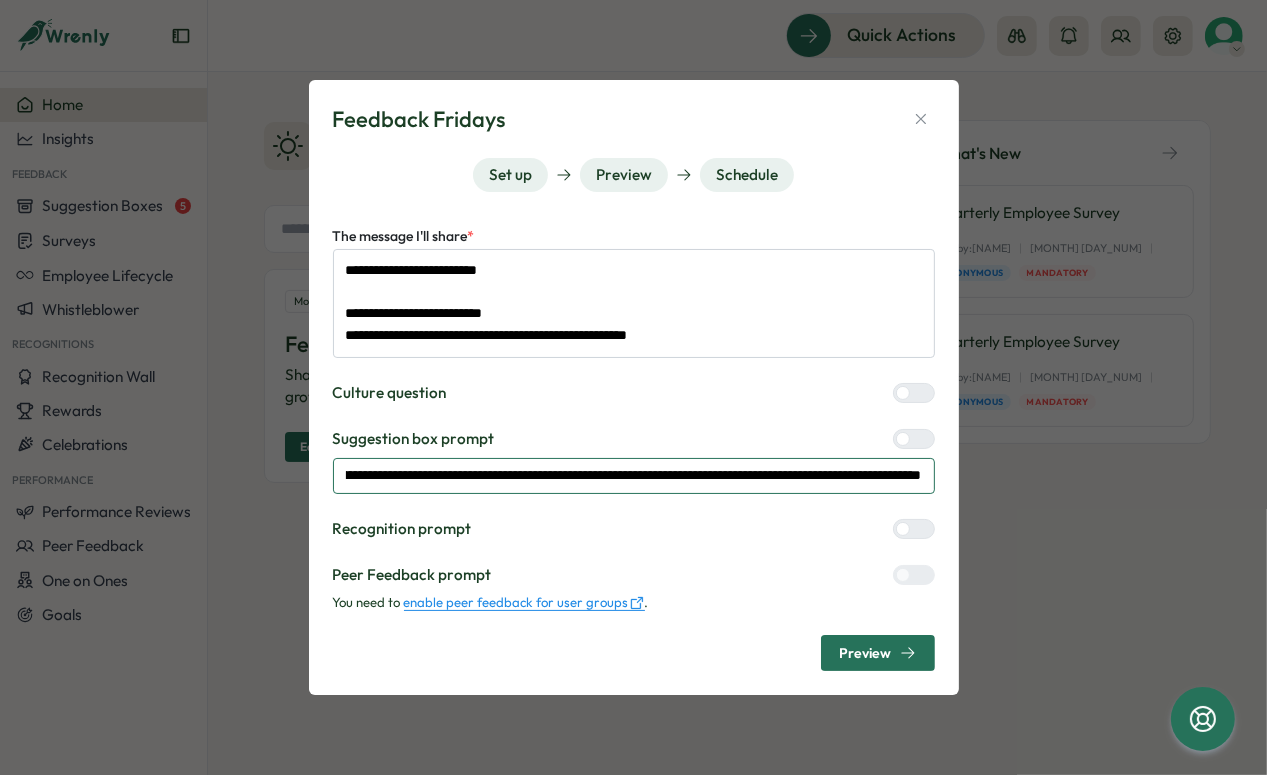 scroll, scrollTop: 0, scrollLeft: 284, axis: horizontal 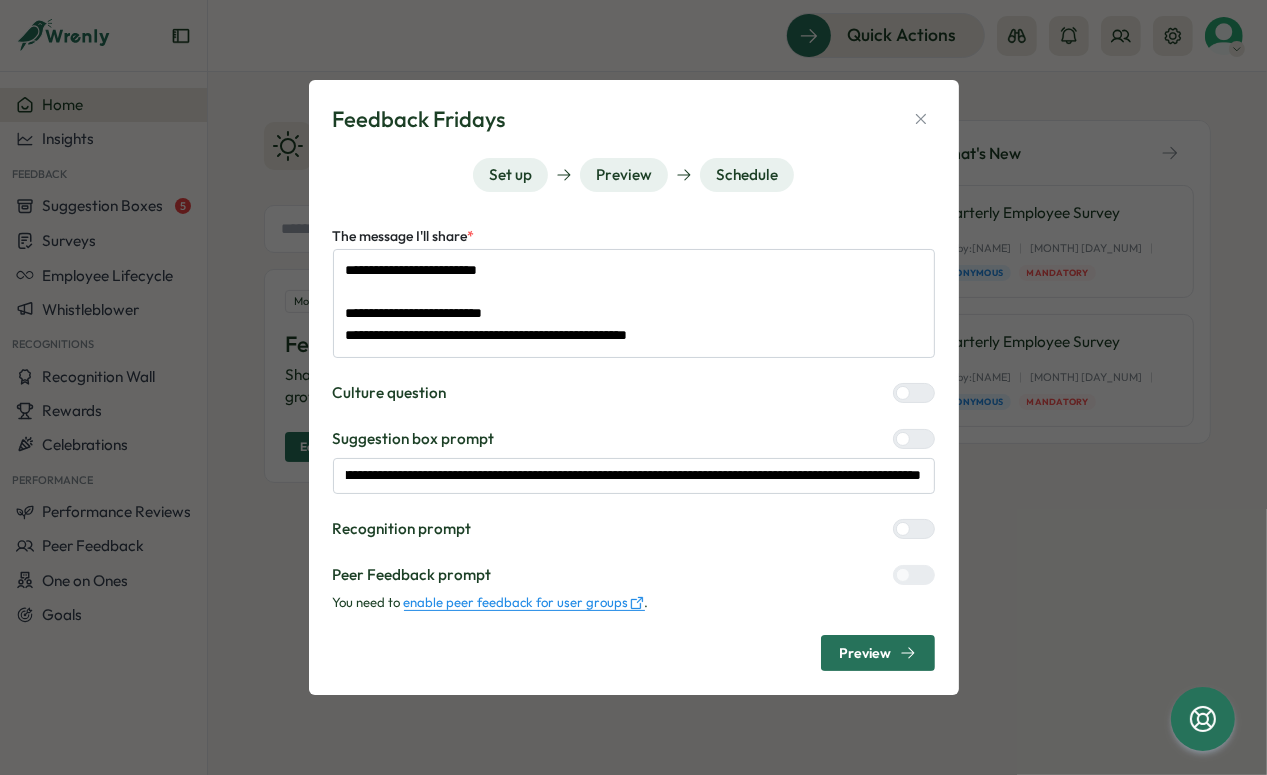 click on "Preview" at bounding box center [866, 653] 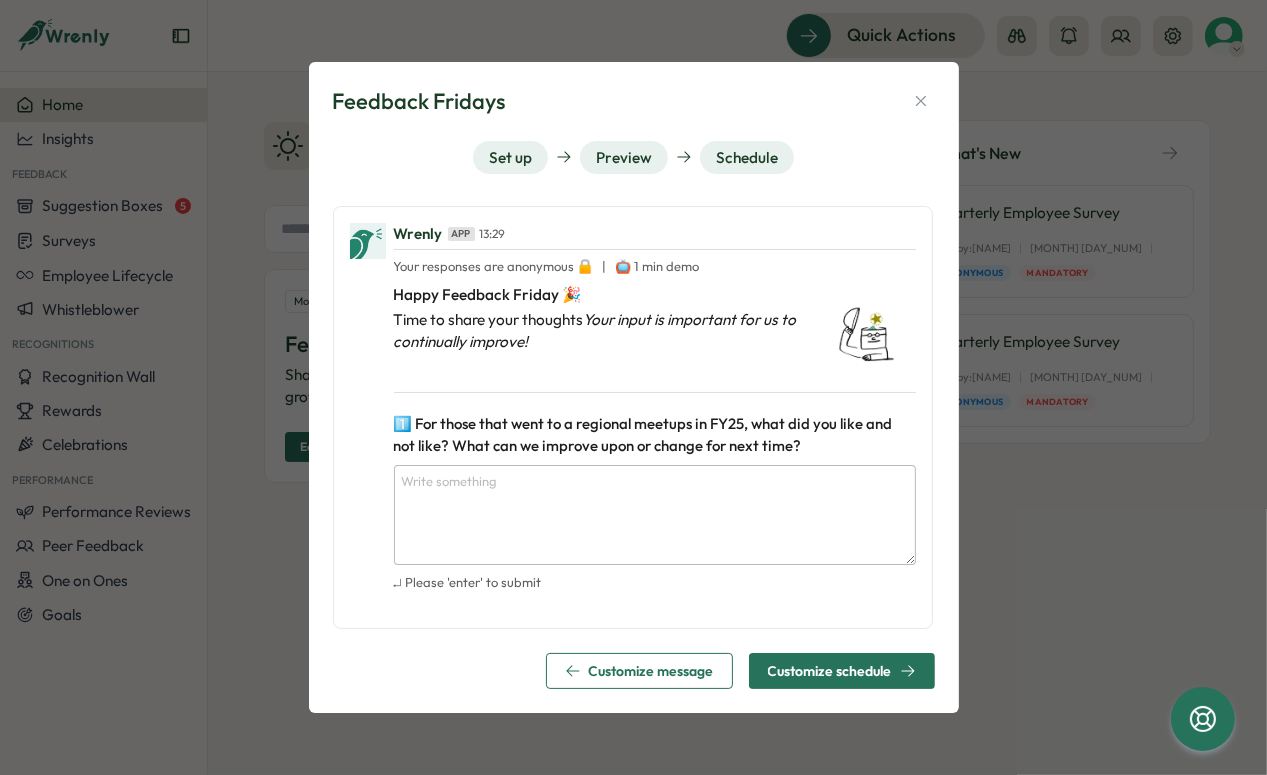 click on "Customize message" at bounding box center (651, 671) 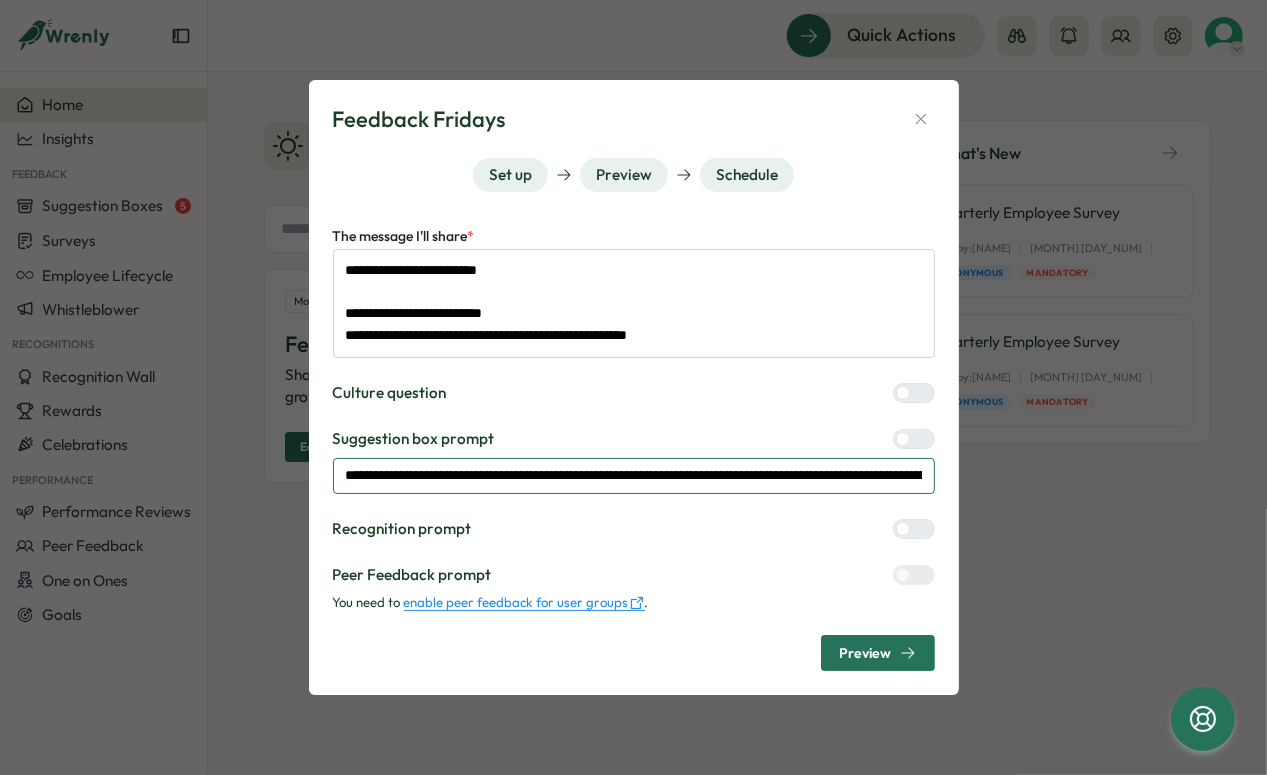 click on "**********" at bounding box center (634, 476) 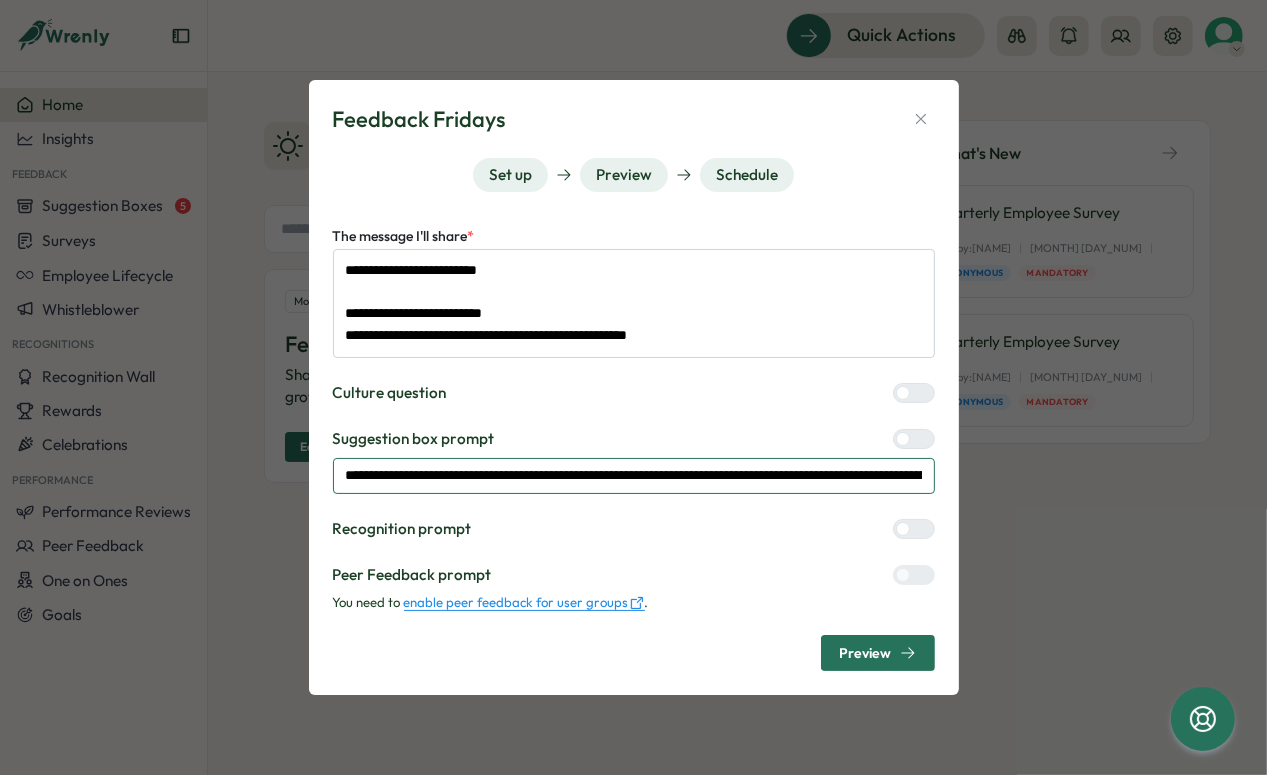 click on "**********" at bounding box center [634, 476] 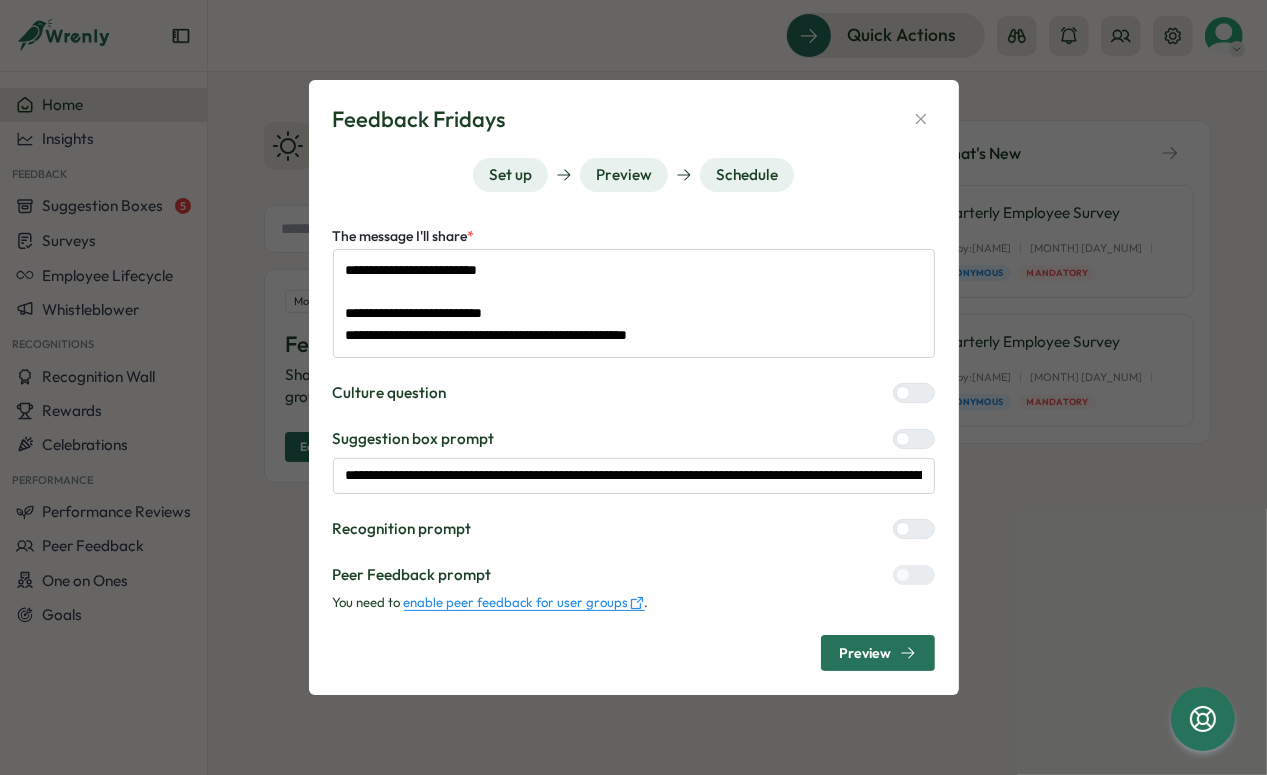 click on "Preview" at bounding box center [866, 653] 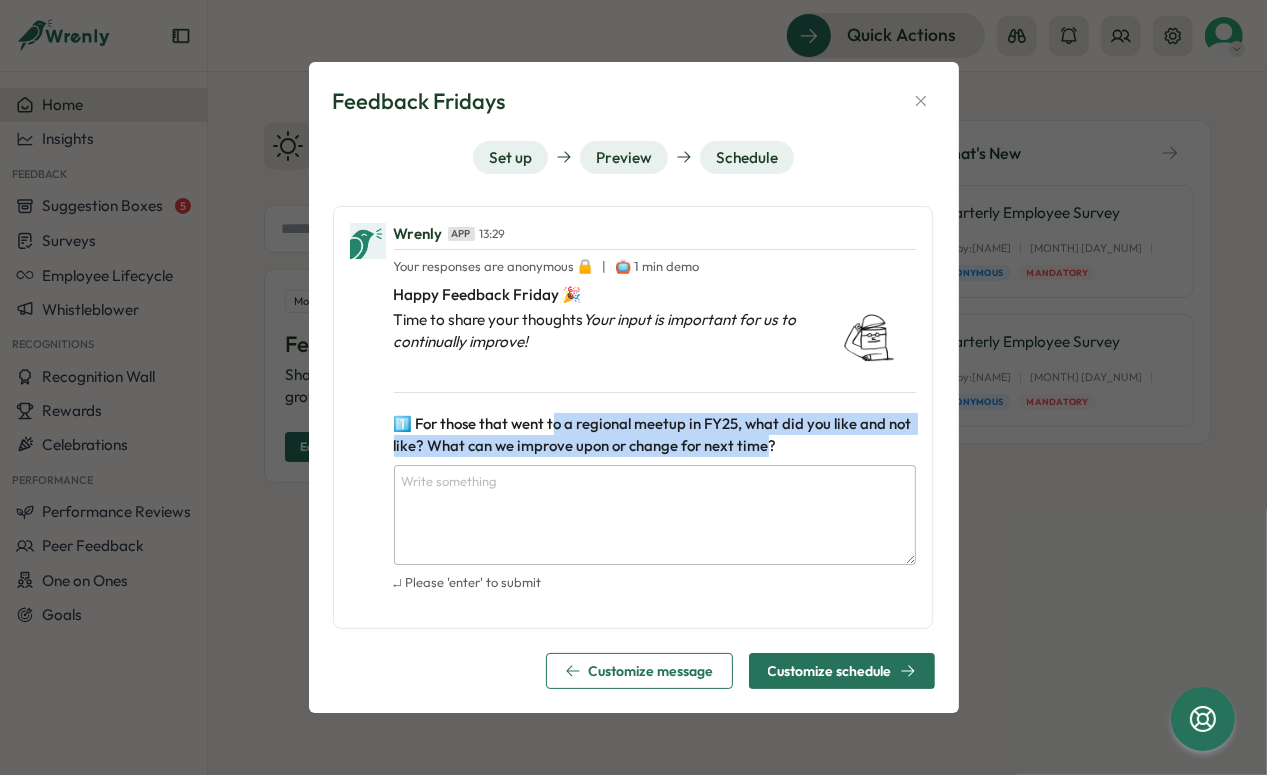drag, startPoint x: 553, startPoint y: 425, endPoint x: 762, endPoint y: 445, distance: 209.95476 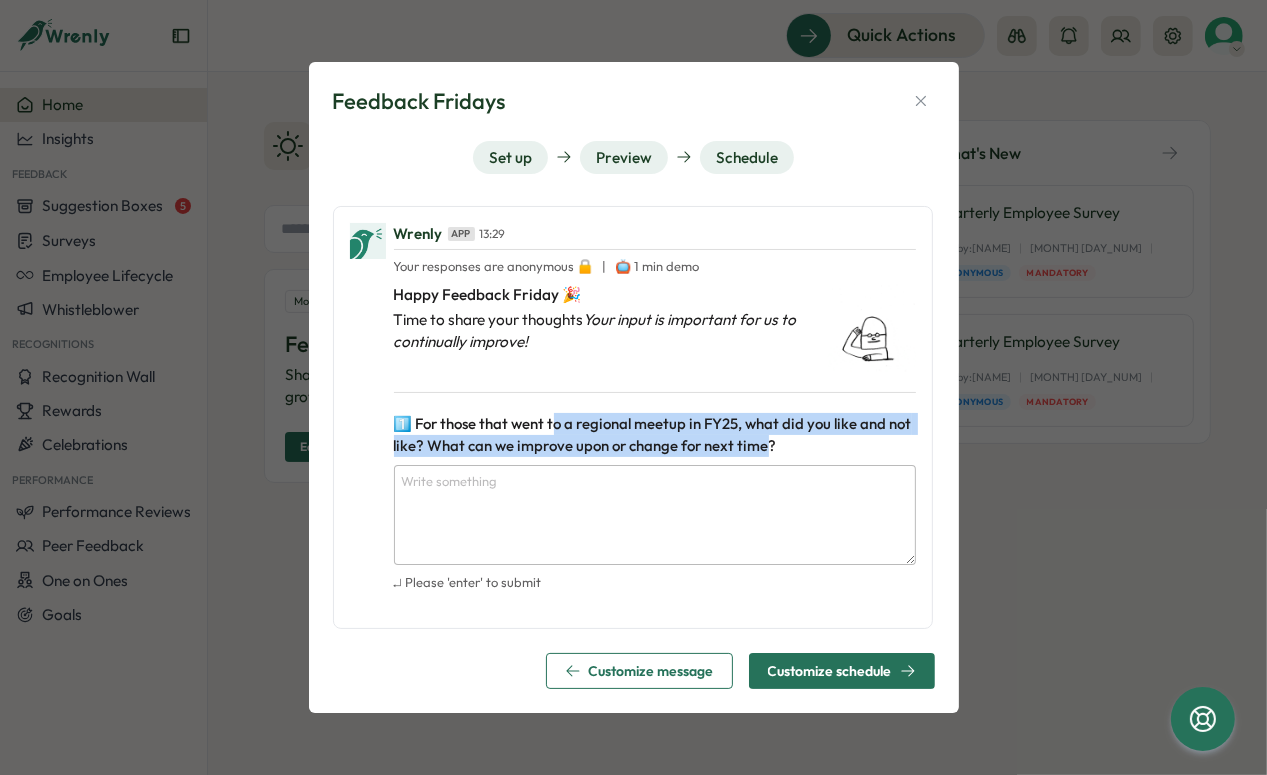 click on "1️⃣ For those that went to a regional meetup in FY25, what did you like and not like? What can we improve upon or change for next time?" at bounding box center [654, 434] 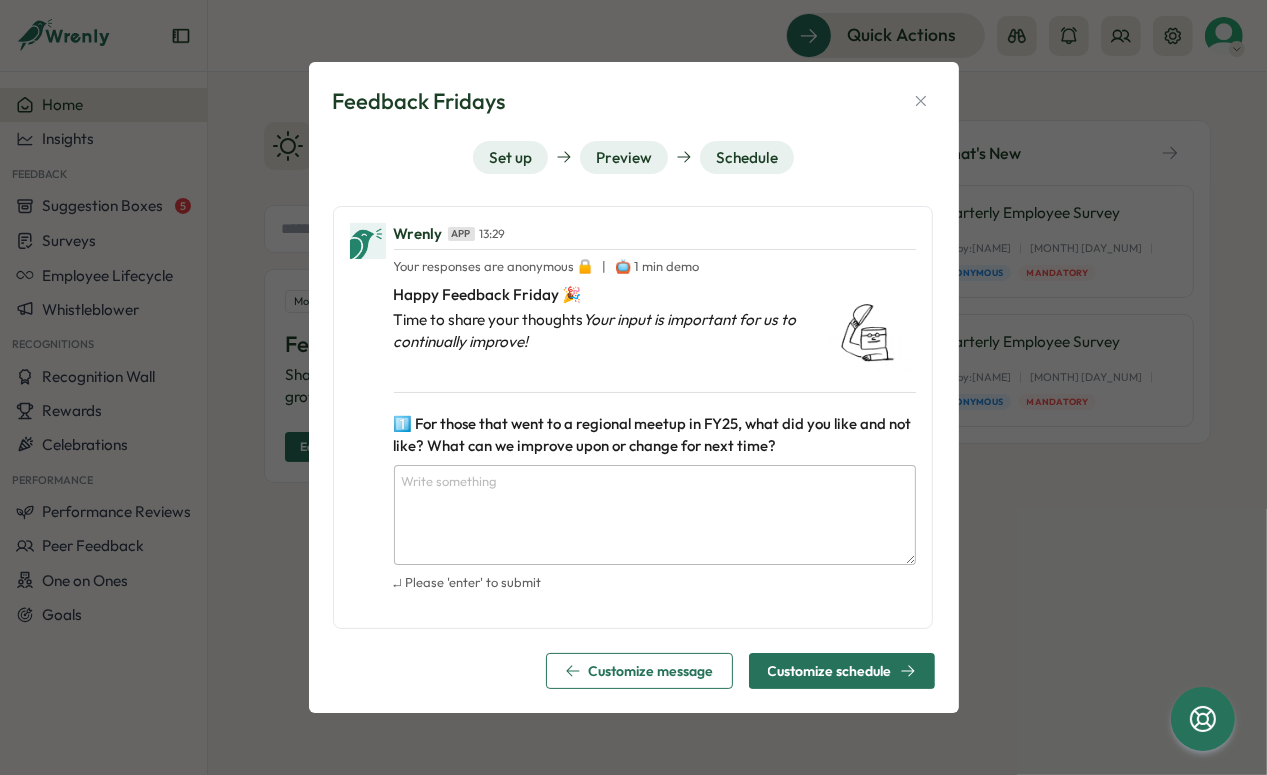 click on "1️⃣ For those that went to a regional meetup in FY25, what did you like and not like? What can we improve upon or change for next time?" at bounding box center (654, 434) 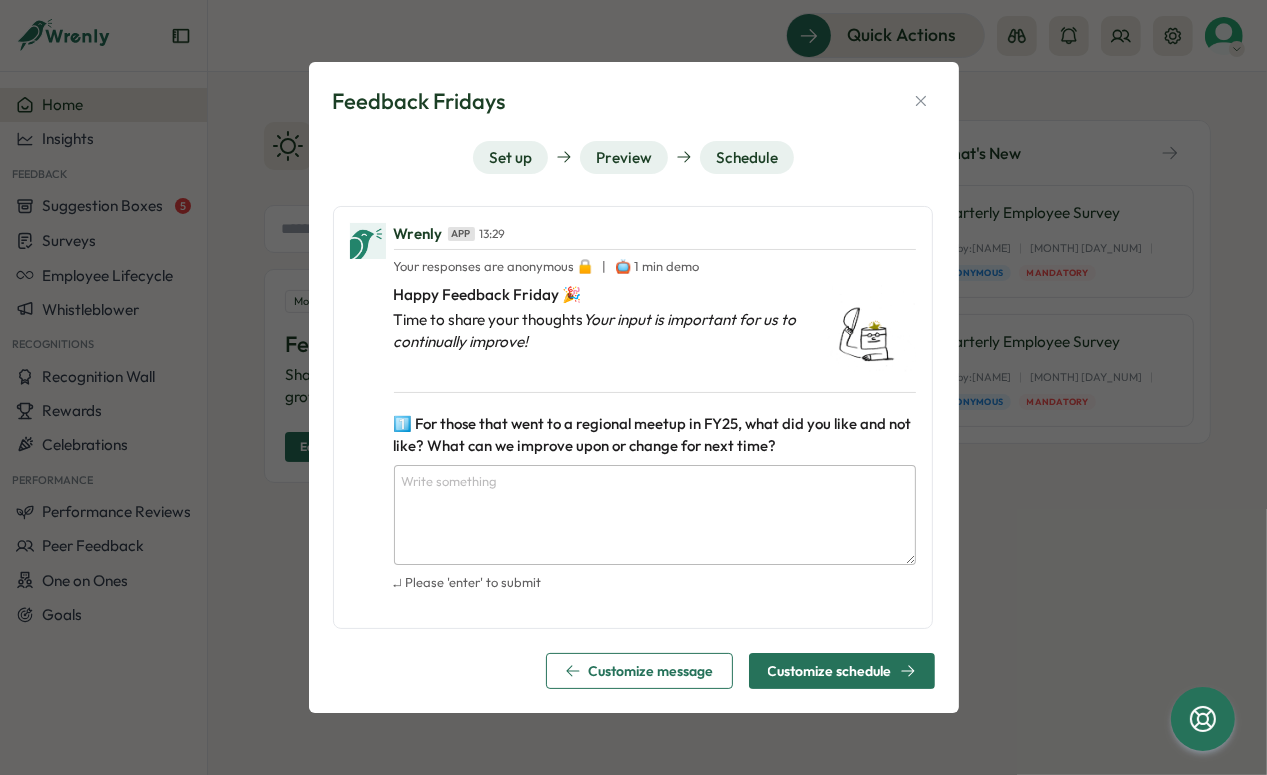 click on "1️⃣ For those that went to a regional meetup in FY25, what did you like and not like? What can we improve upon or change for next time?" at bounding box center [655, 435] 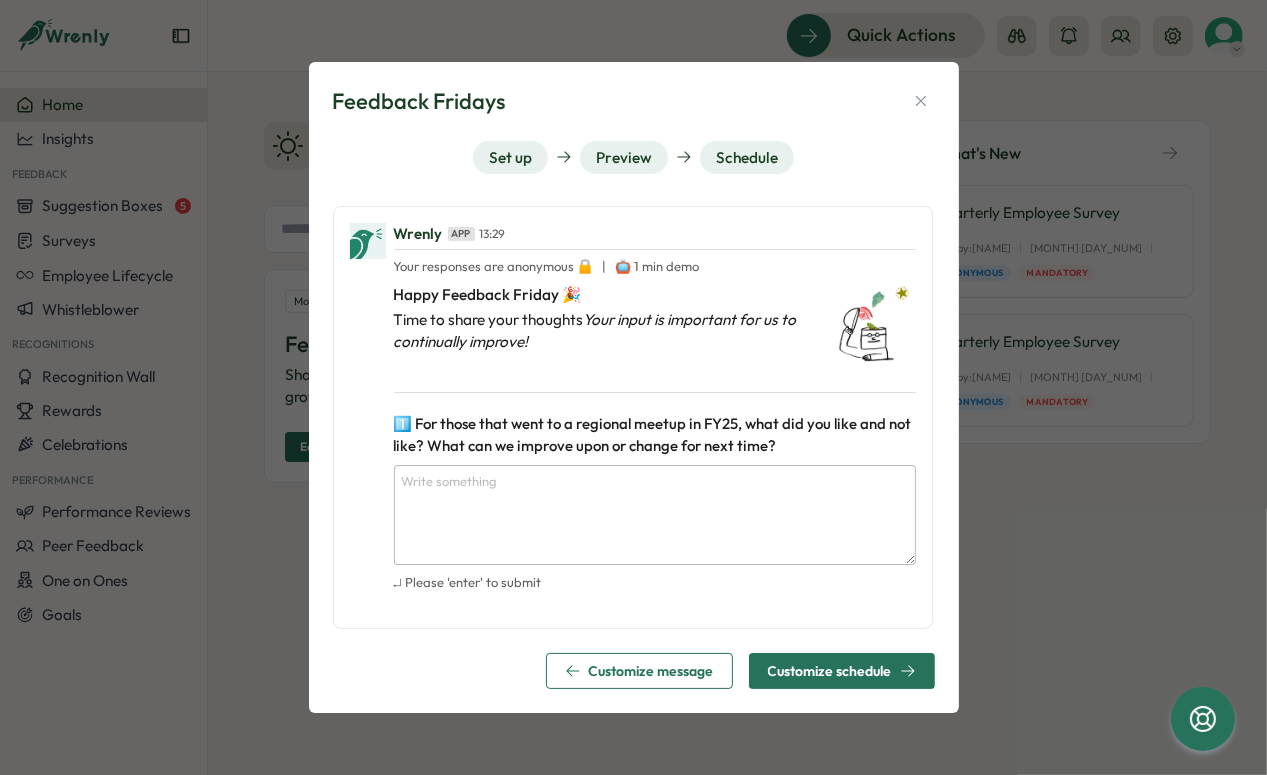 click on "Customize schedule" at bounding box center [830, 671] 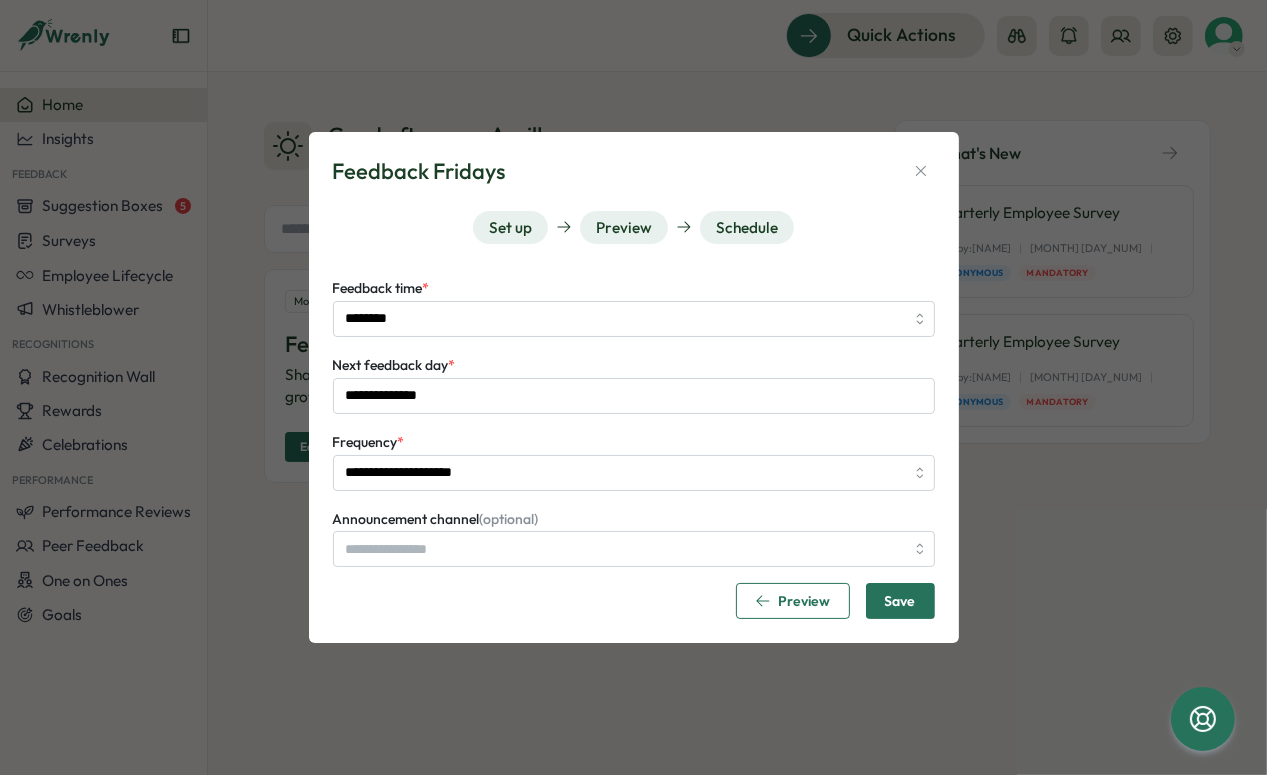 type on "*******" 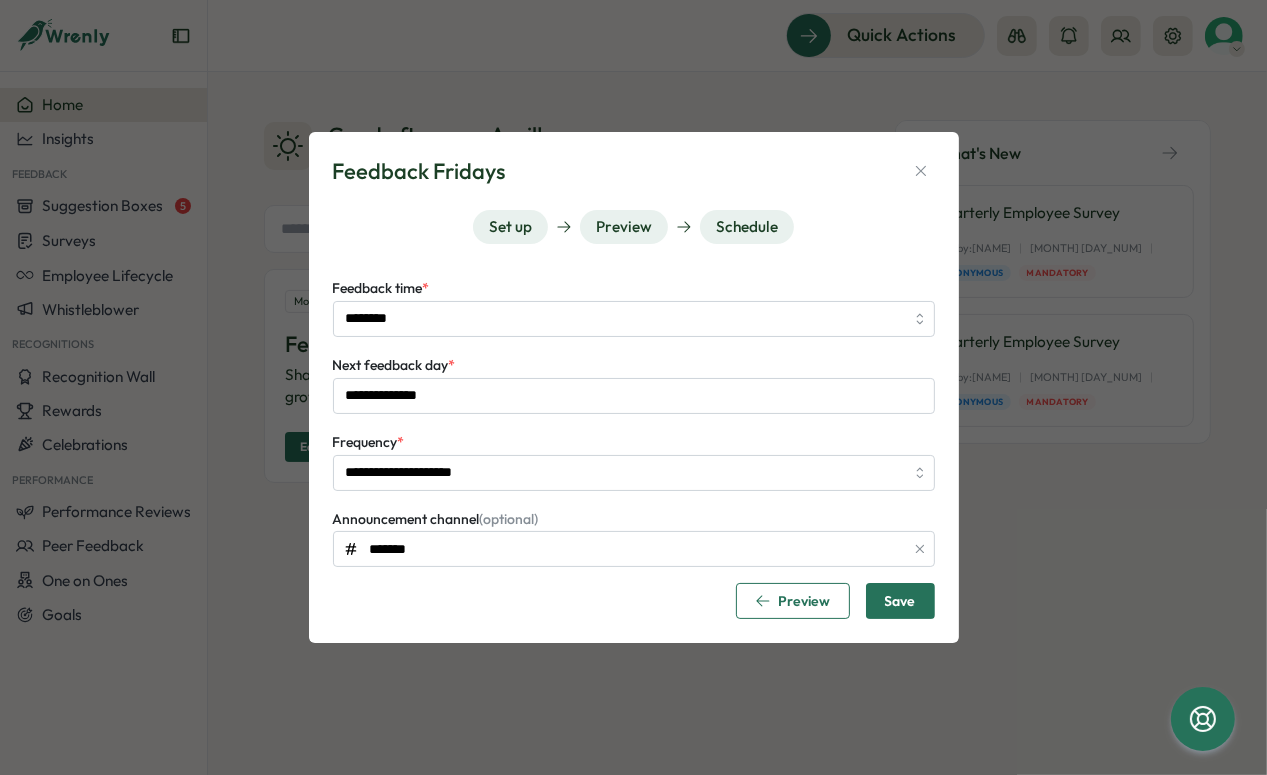 click on "Save" at bounding box center [900, 601] 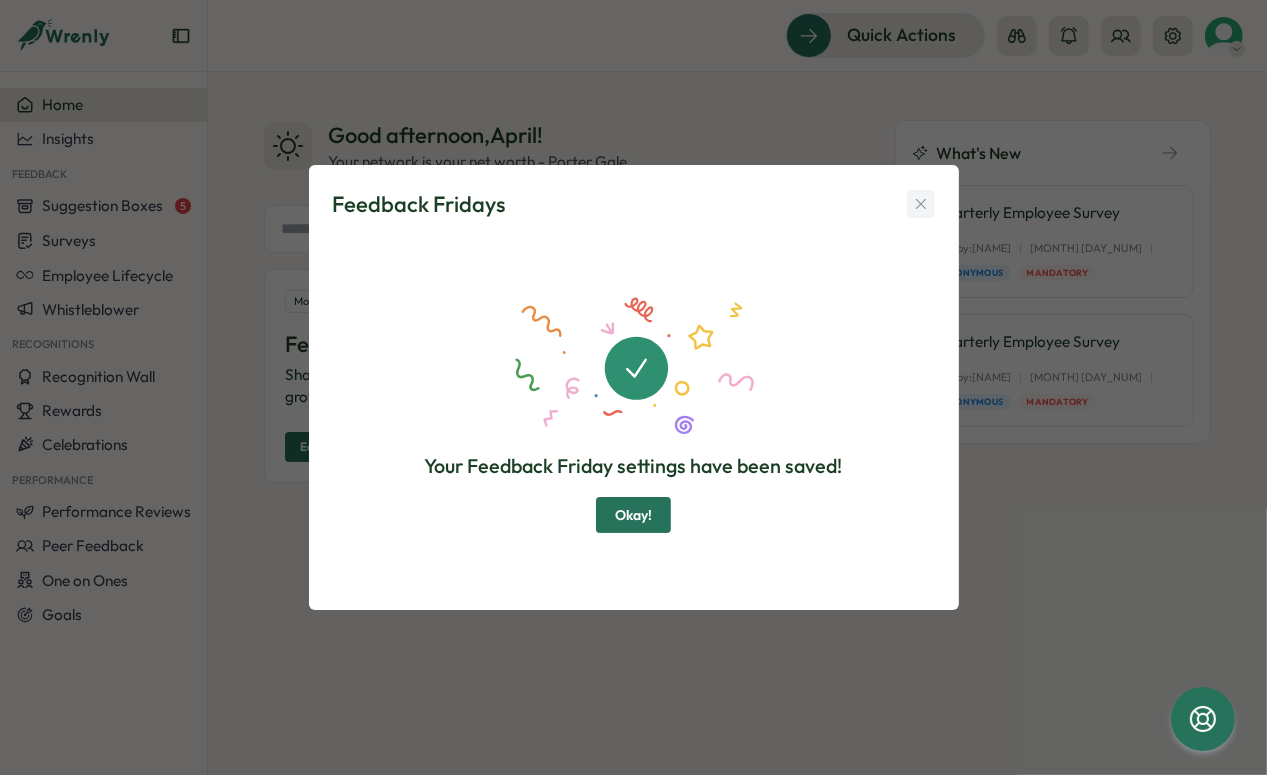 click 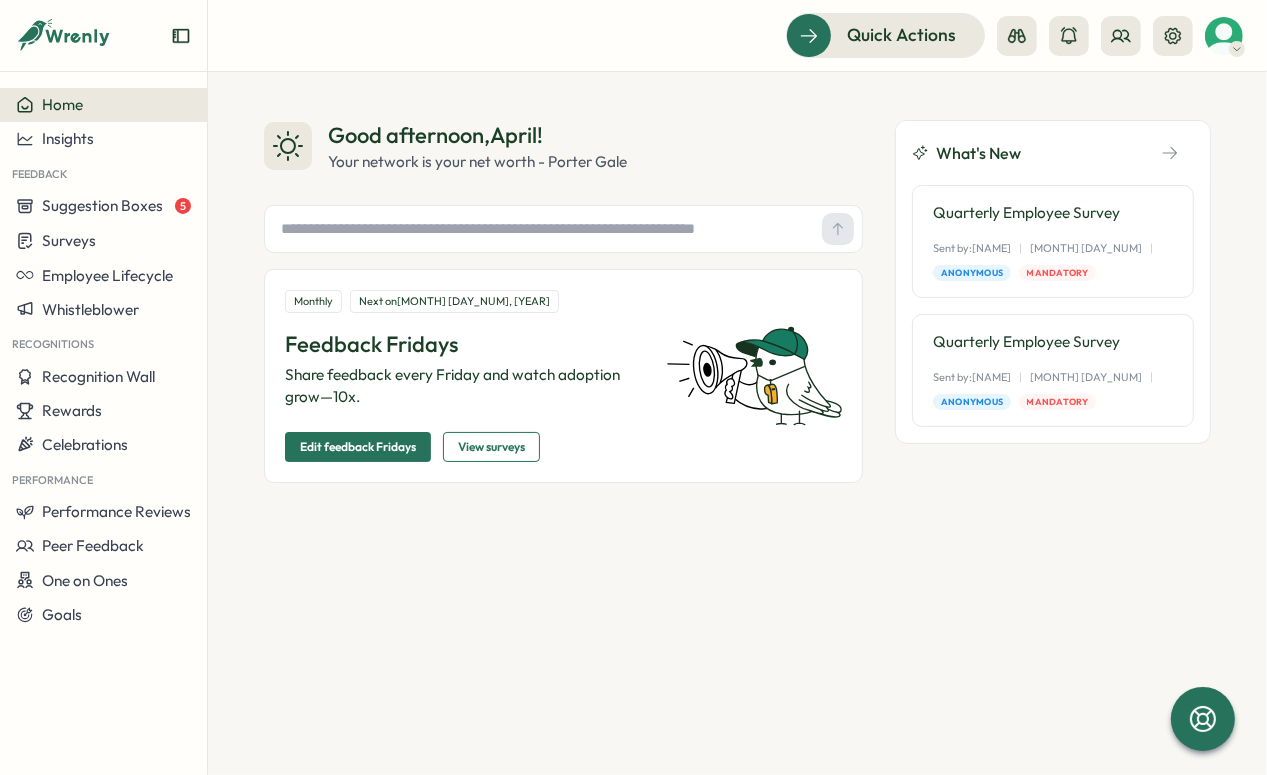click on "Edit feedback Fridays" at bounding box center (358, 447) 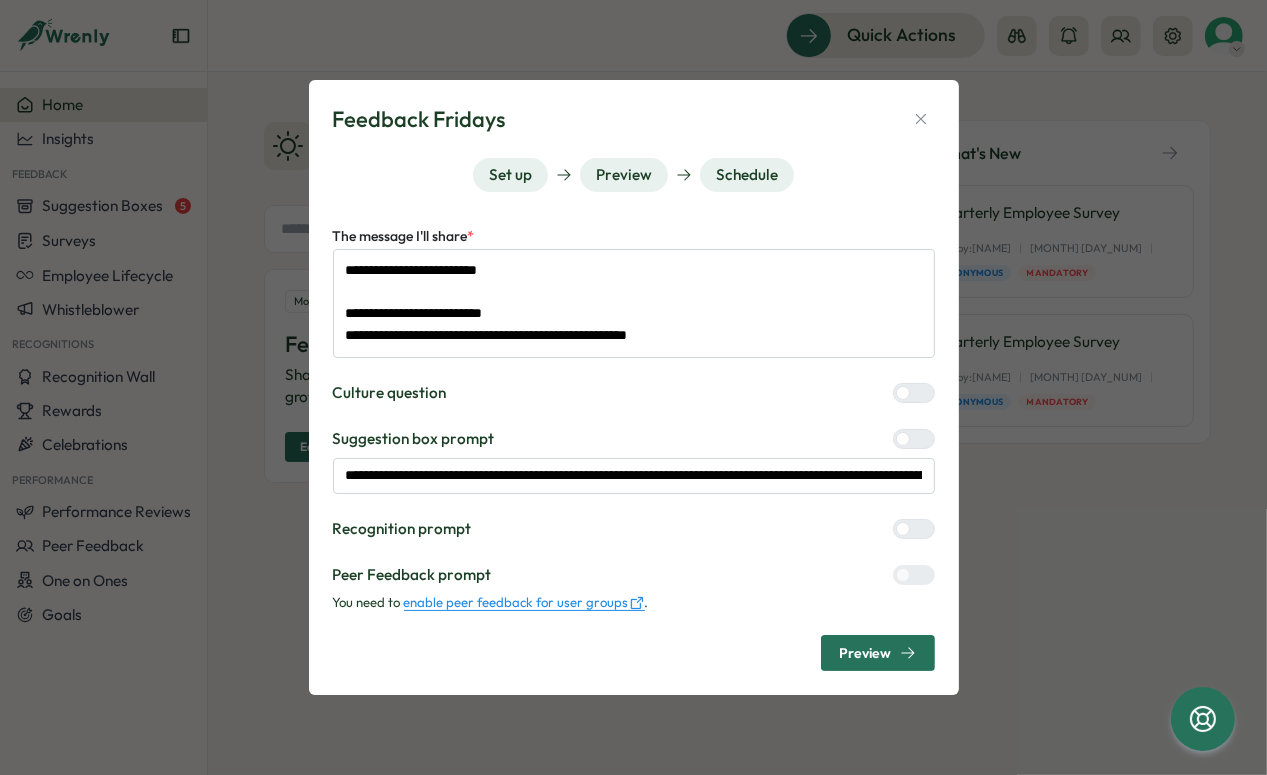 click on "Preview" at bounding box center [866, 653] 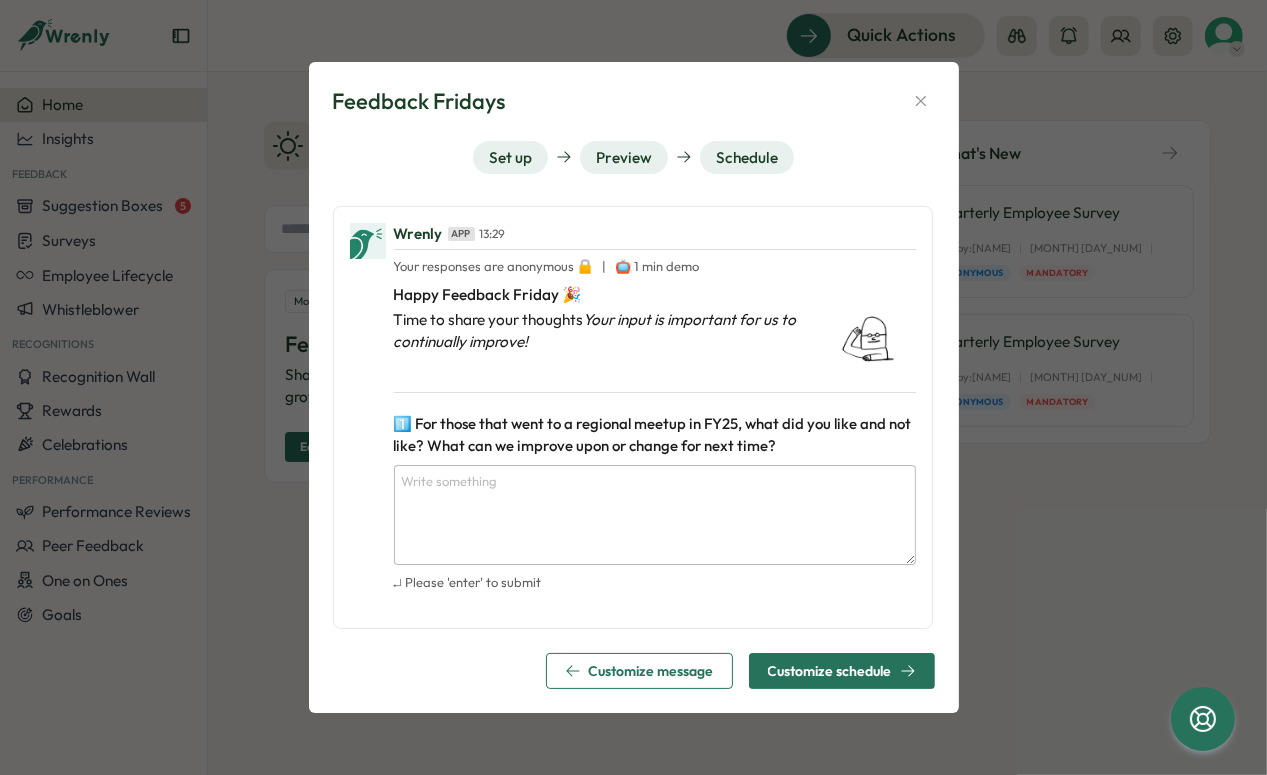 click on "Customize schedule" at bounding box center [830, 671] 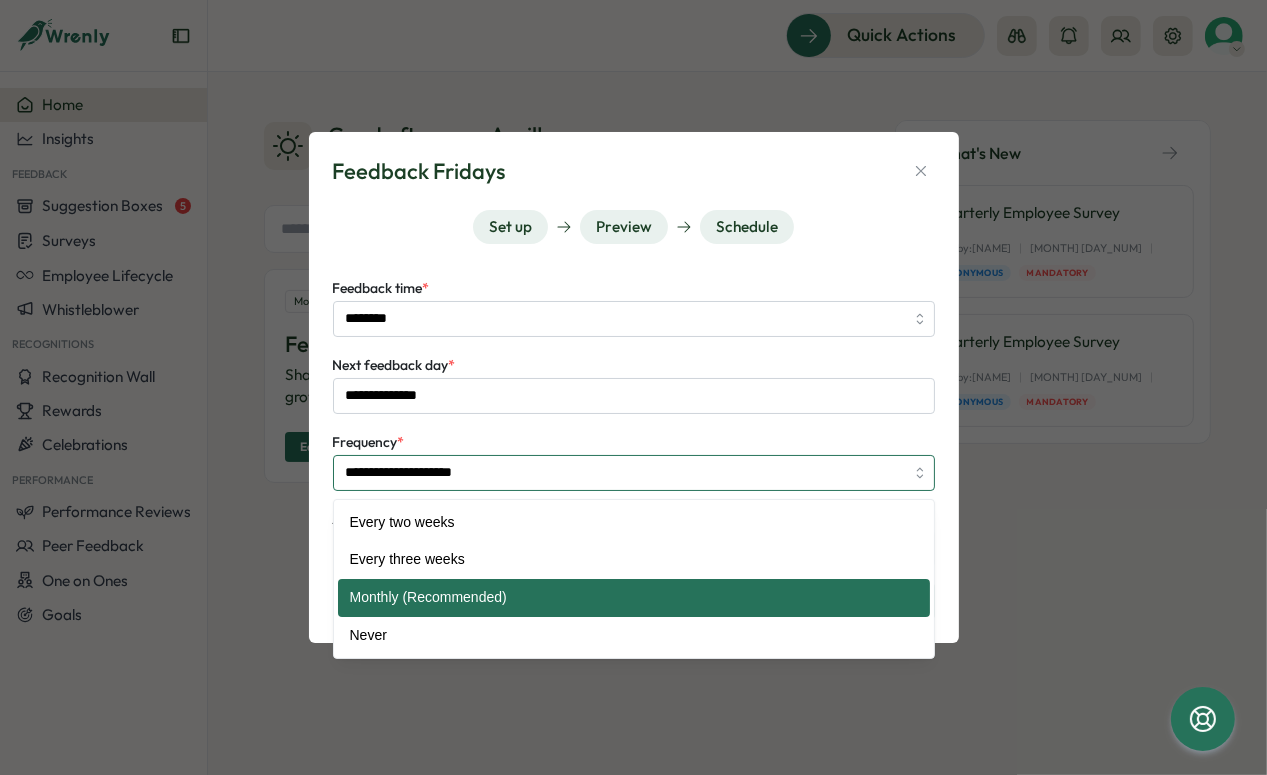click on "**********" at bounding box center [634, 473] 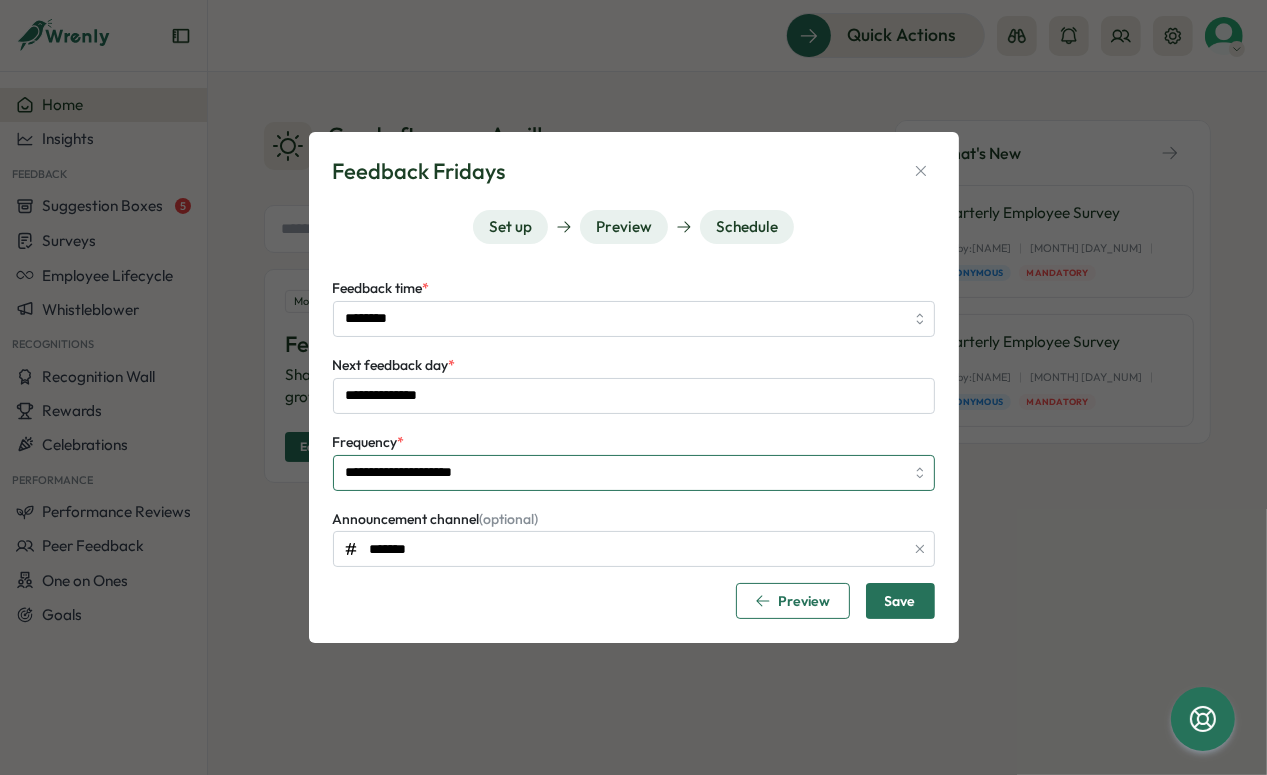 click on "**********" at bounding box center (634, 473) 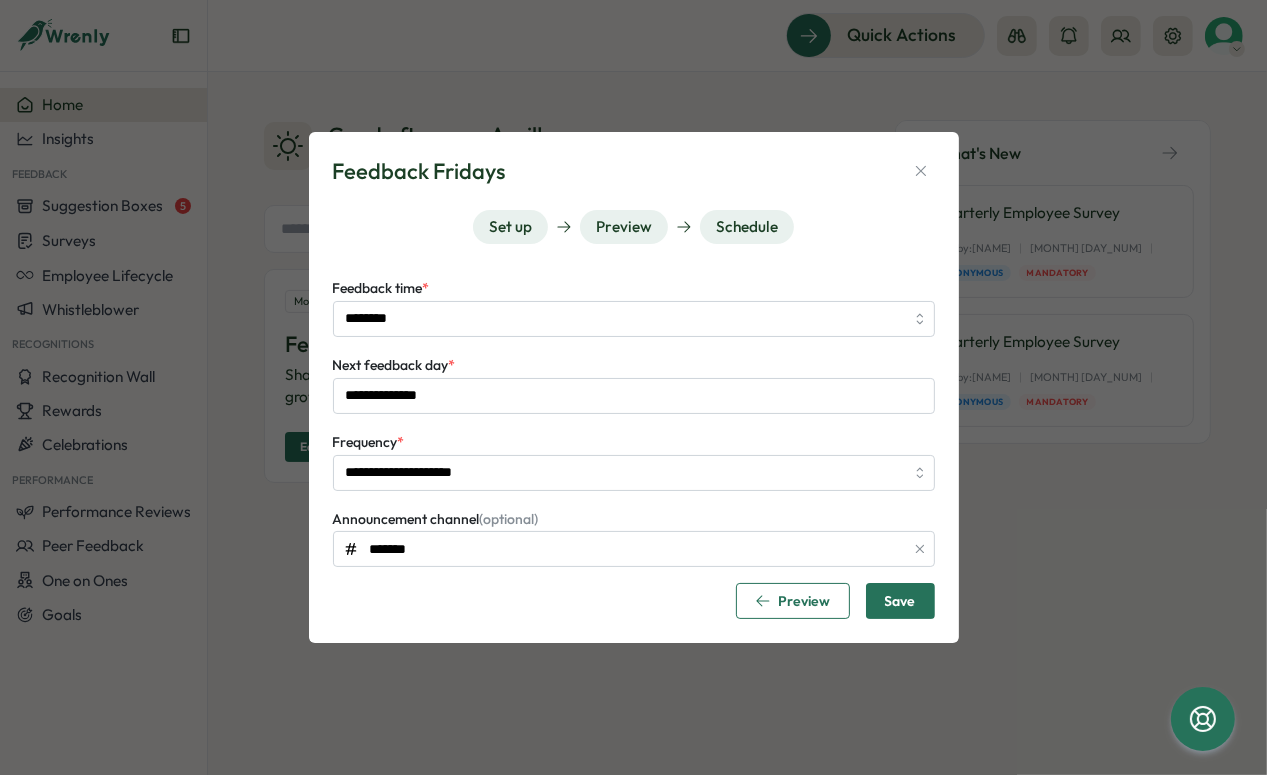 click on "Save" at bounding box center [900, 601] 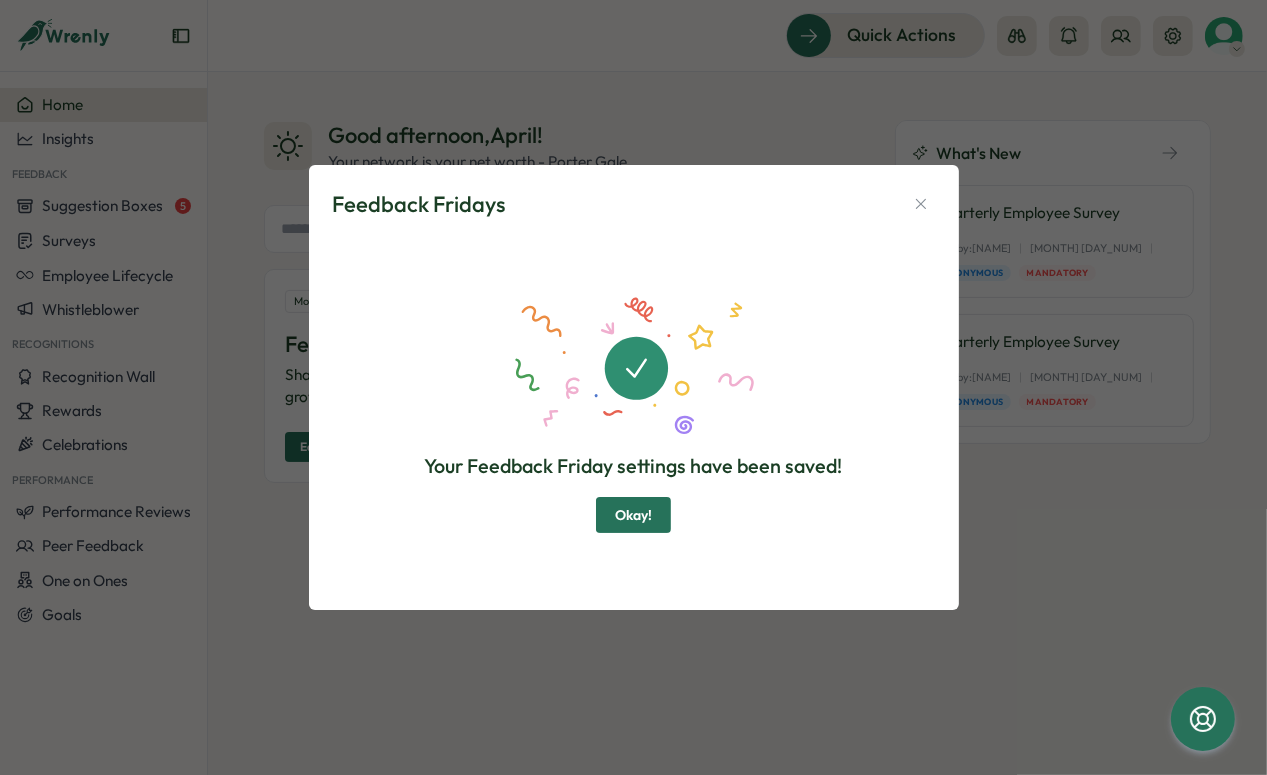 click on "Okay!" at bounding box center [633, 515] 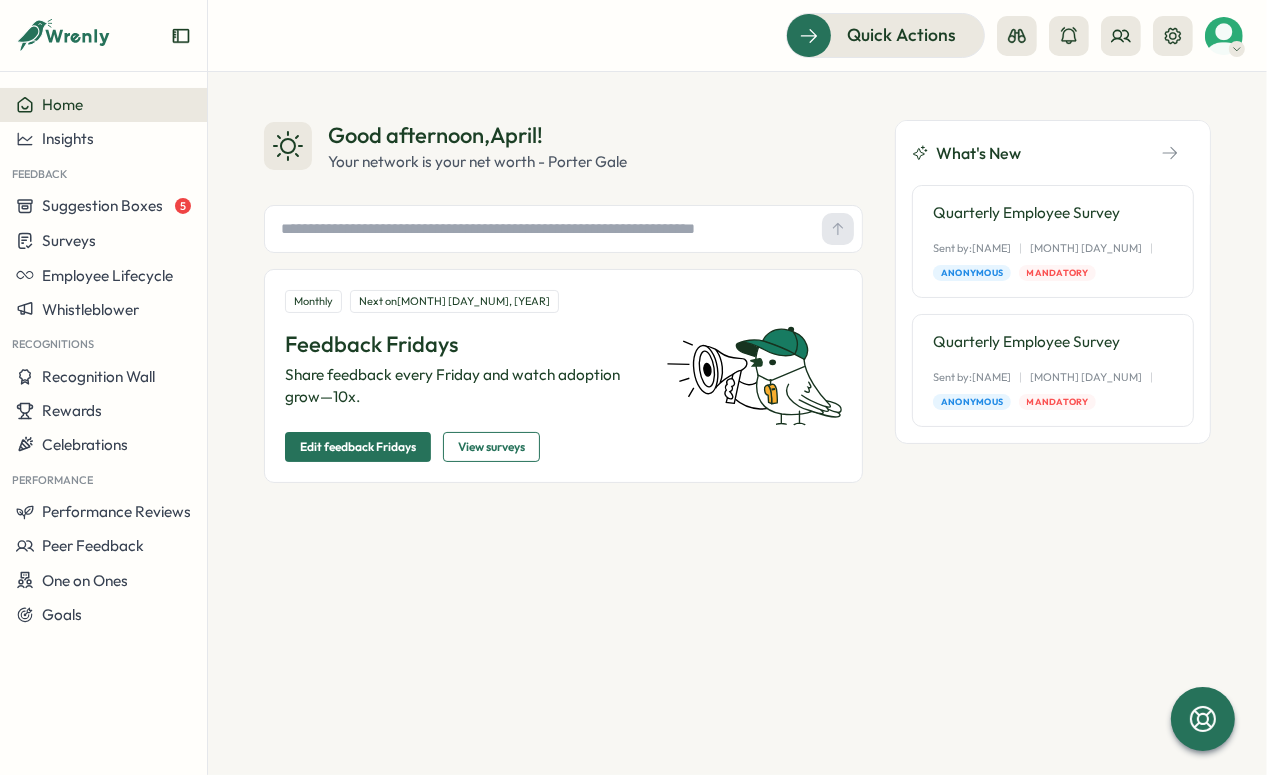 click on "Edit feedback Fridays" at bounding box center [358, 447] 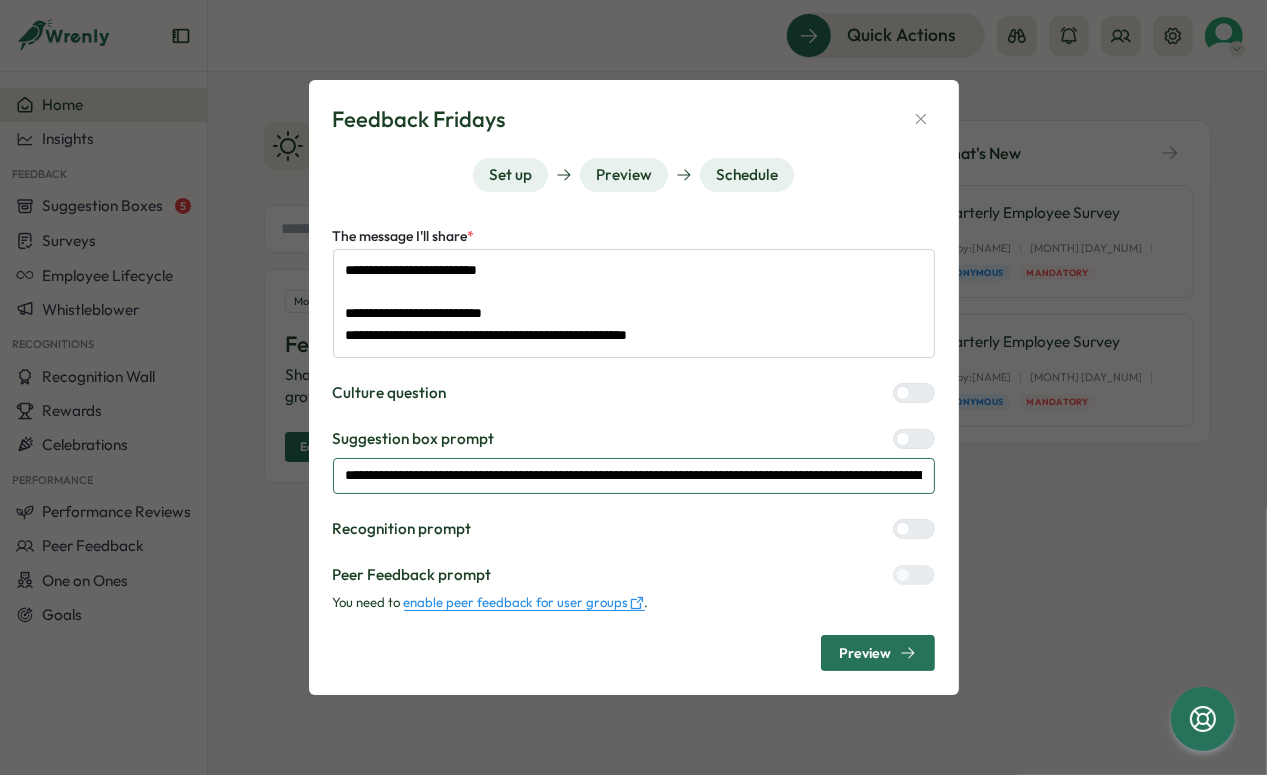 drag, startPoint x: 588, startPoint y: 473, endPoint x: 717, endPoint y: 473, distance: 129 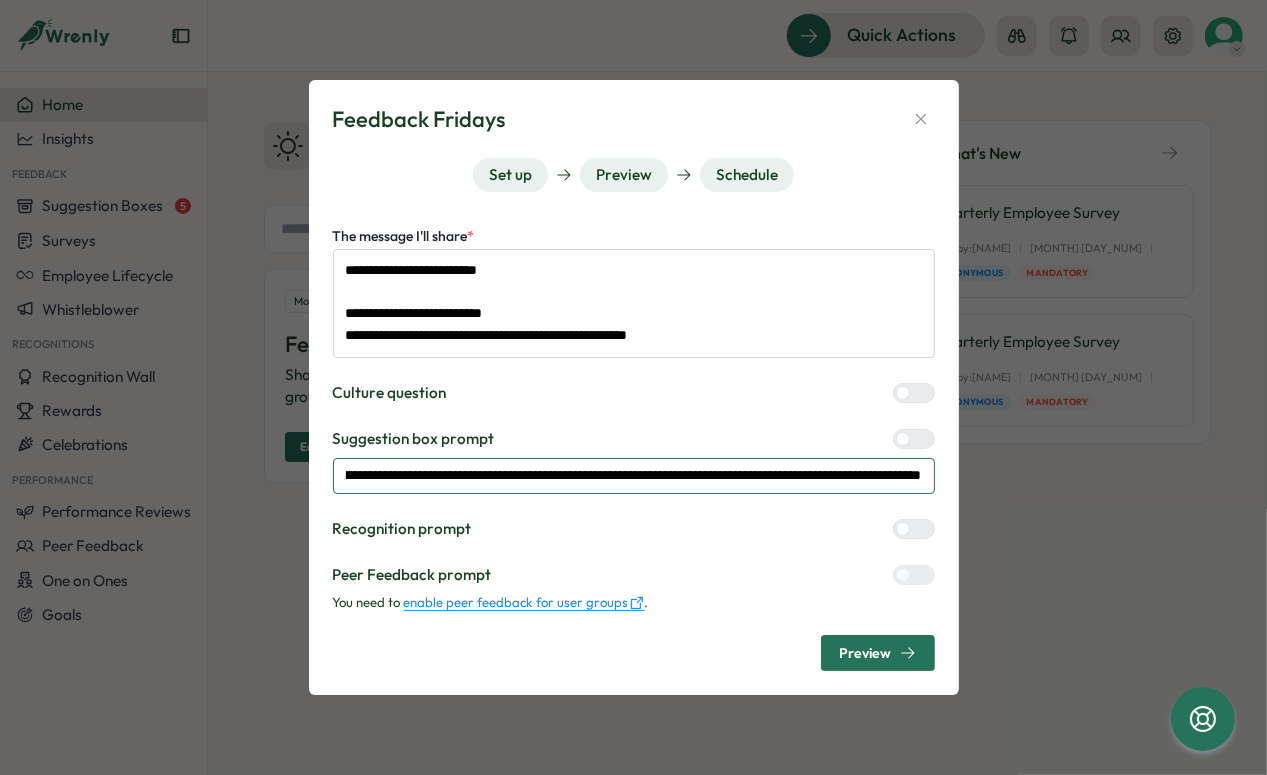 scroll, scrollTop: 0, scrollLeft: 276, axis: horizontal 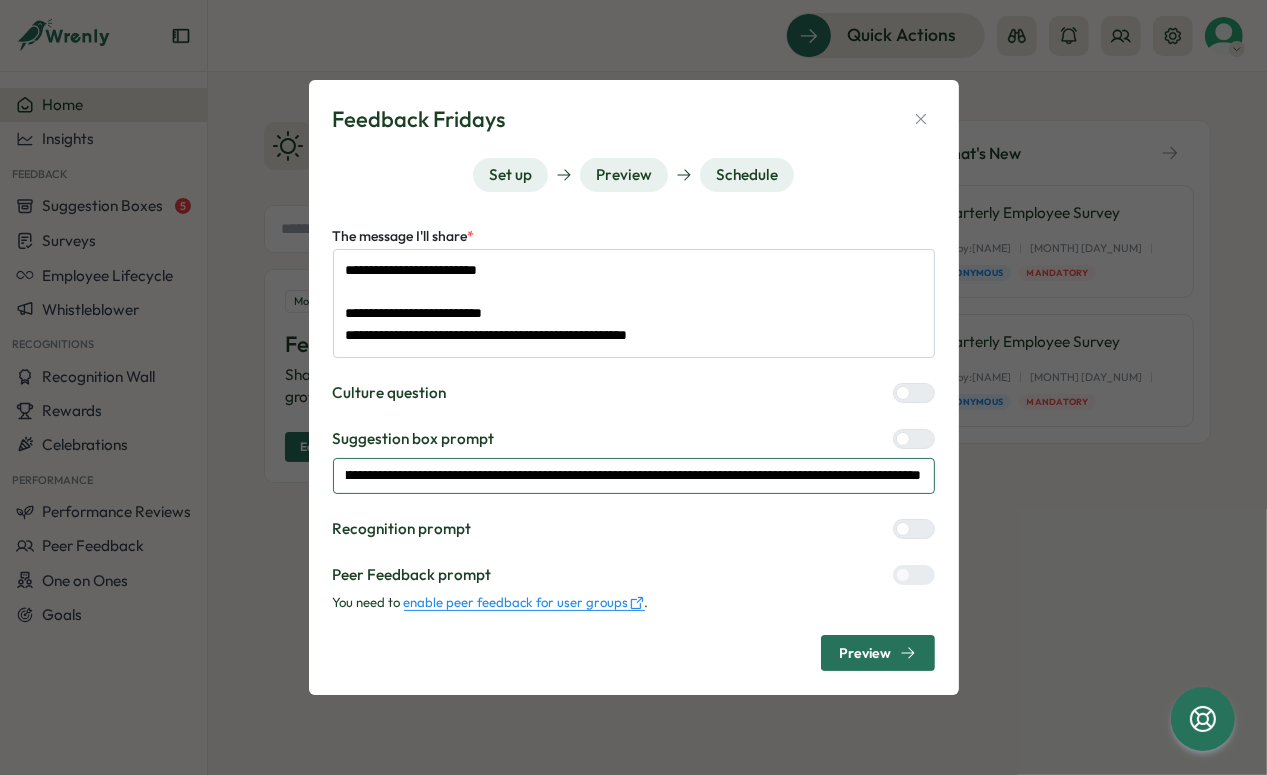 drag, startPoint x: 775, startPoint y: 472, endPoint x: 674, endPoint y: 490, distance: 102.59142 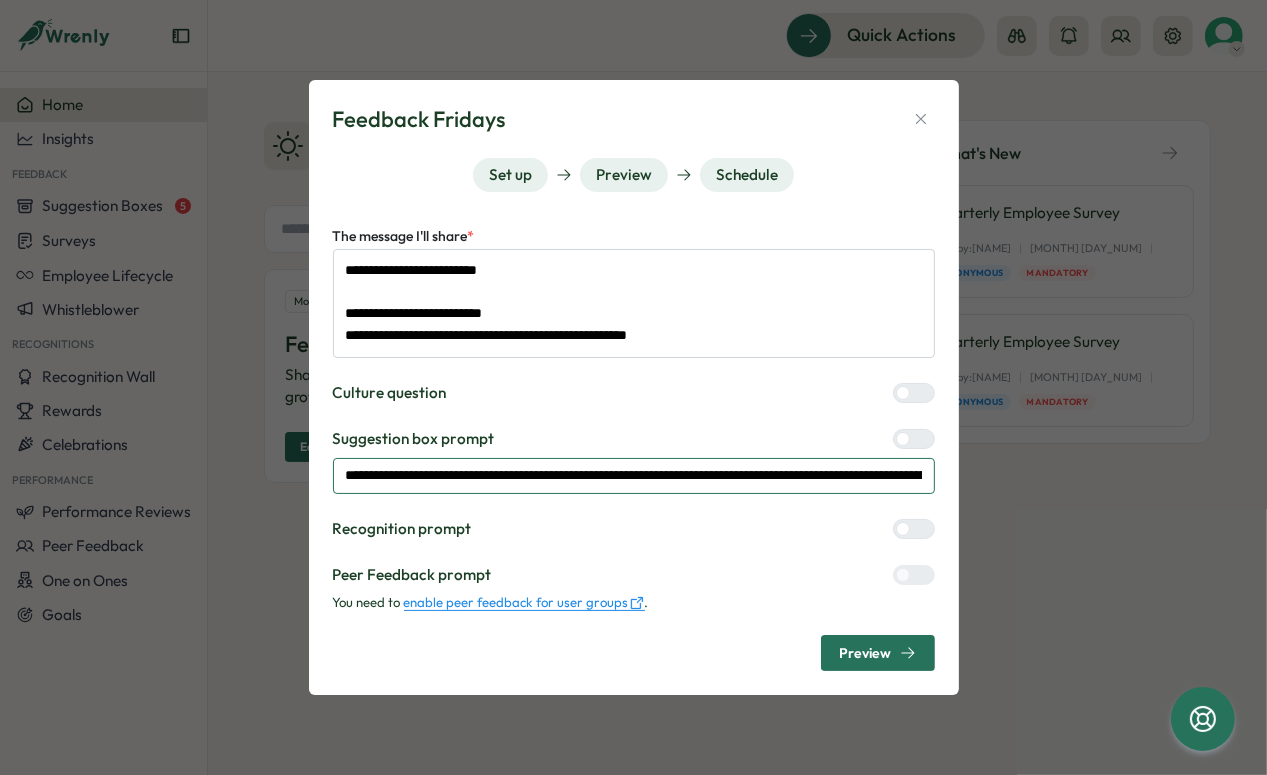 drag, startPoint x: 680, startPoint y: 482, endPoint x: 616, endPoint y: 468, distance: 65.51336 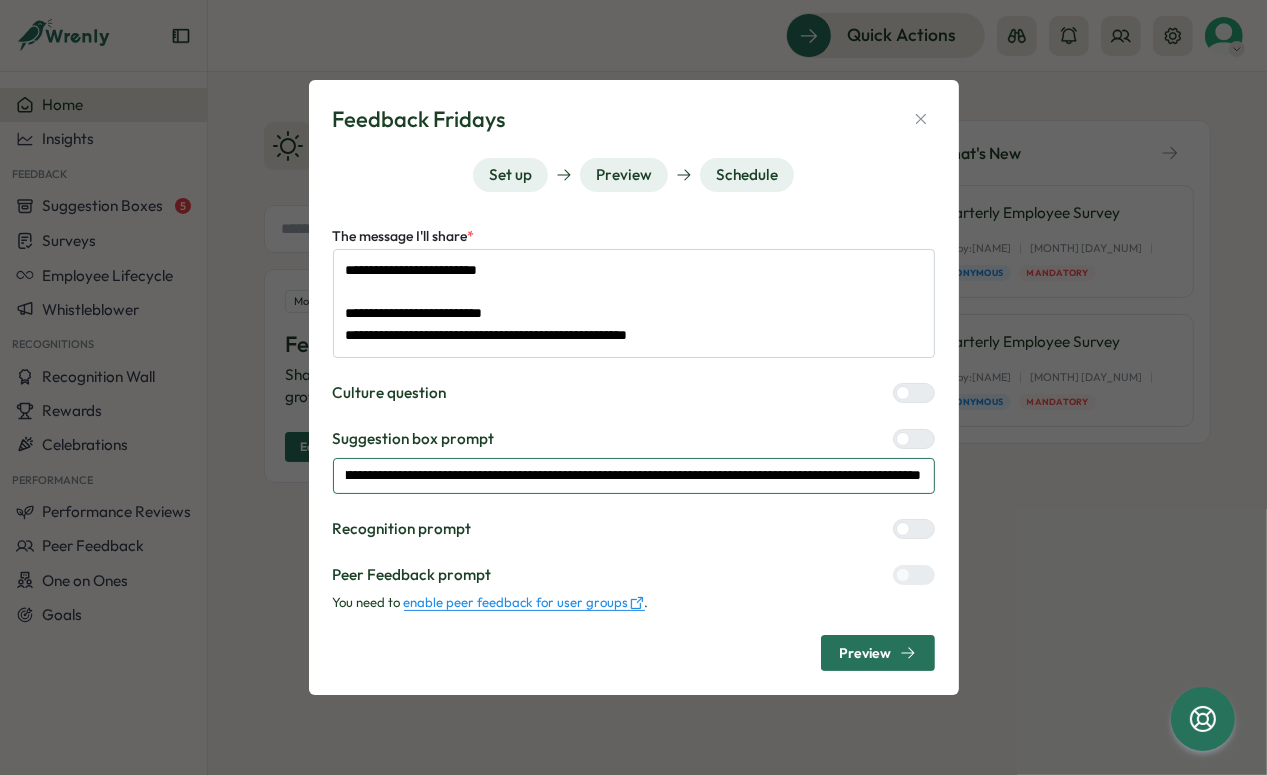 scroll, scrollTop: 0, scrollLeft: 276, axis: horizontal 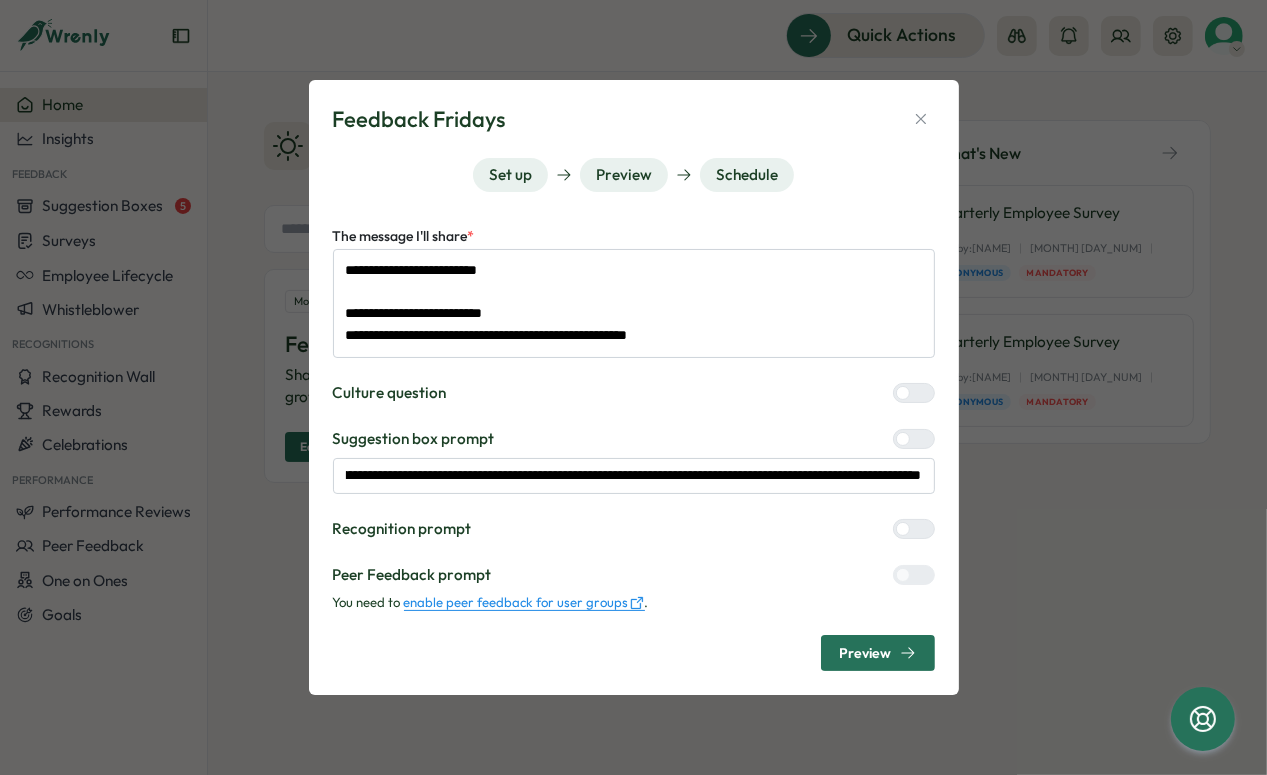 click on "Recognition prompt" at bounding box center [634, 529] 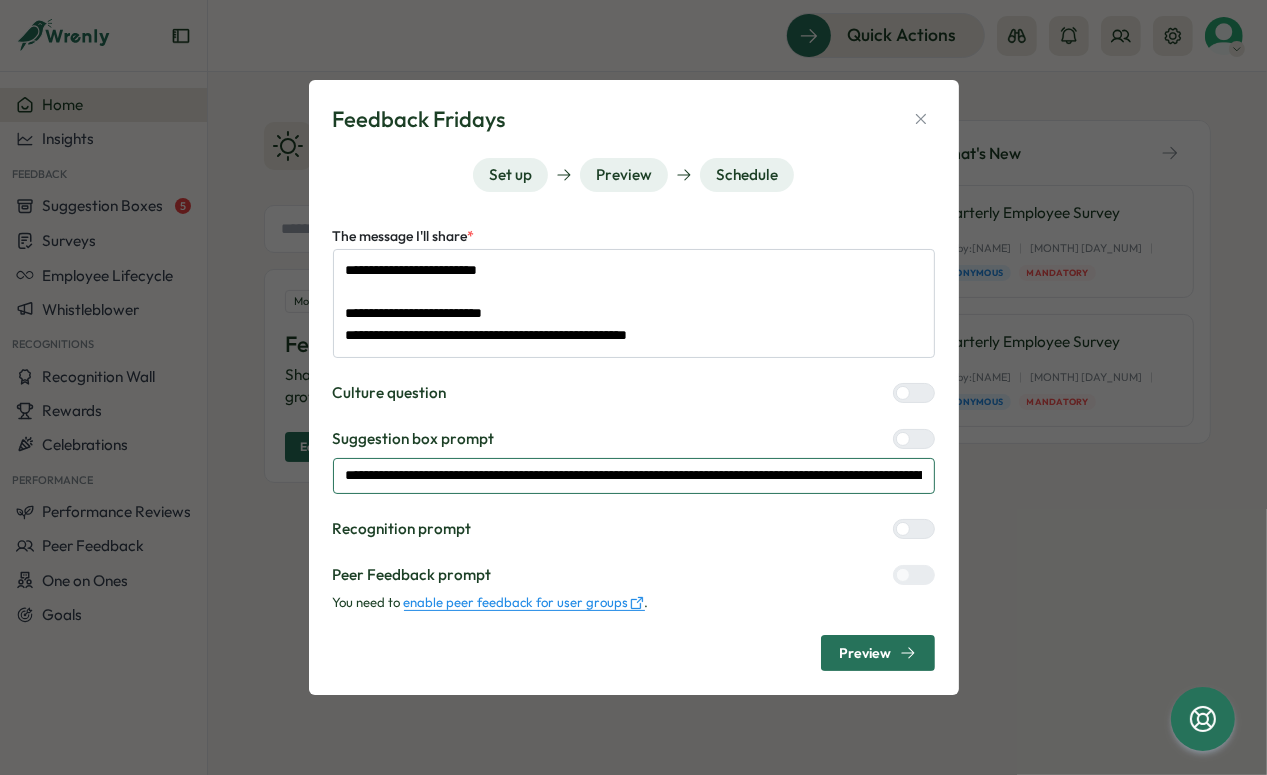 drag, startPoint x: 720, startPoint y: 456, endPoint x: 885, endPoint y: 478, distance: 166.4602 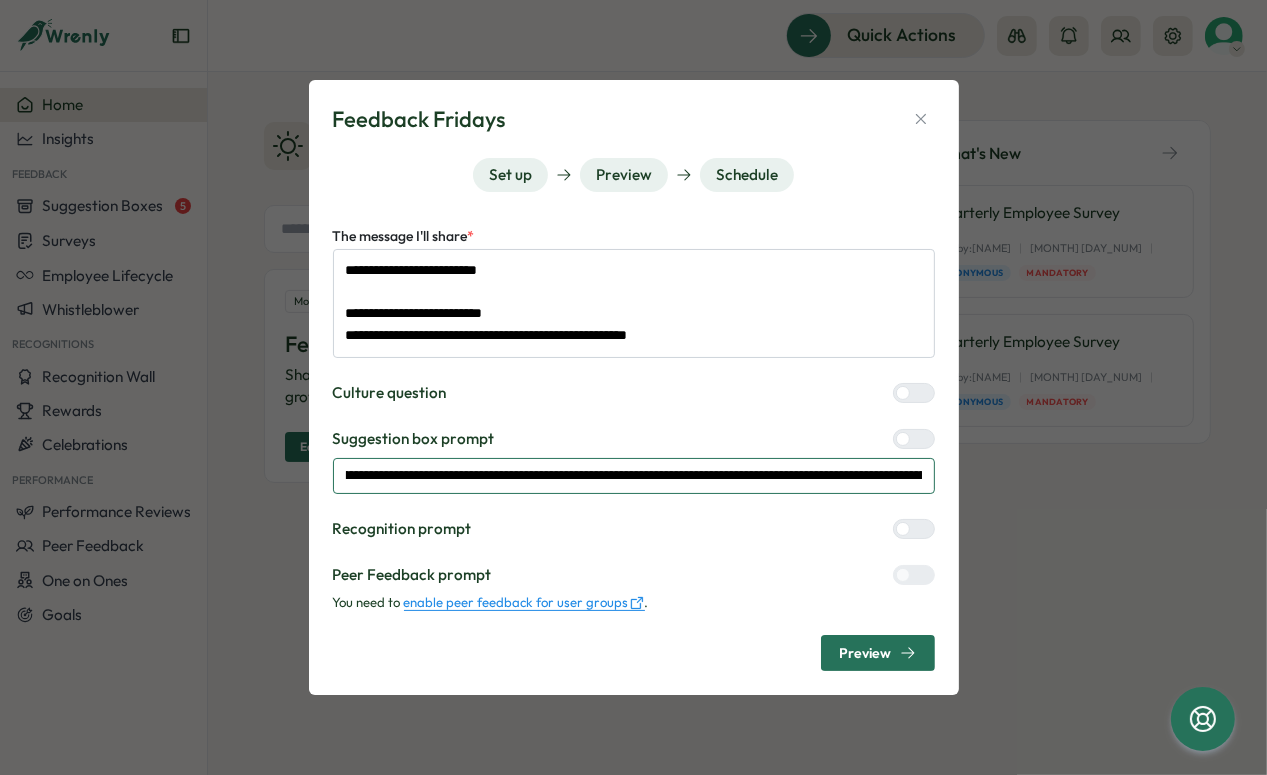 scroll, scrollTop: 0, scrollLeft: 276, axis: horizontal 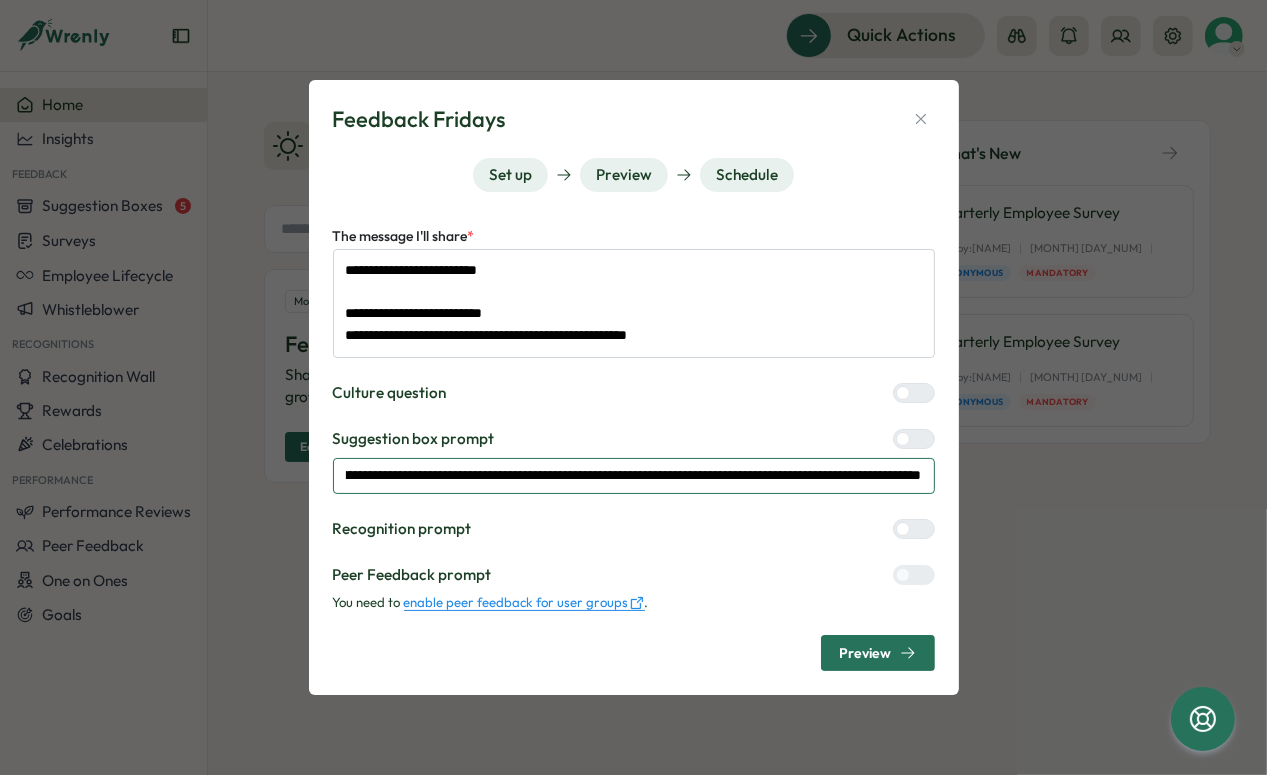 drag, startPoint x: 885, startPoint y: 478, endPoint x: 926, endPoint y: 479, distance: 41.01219 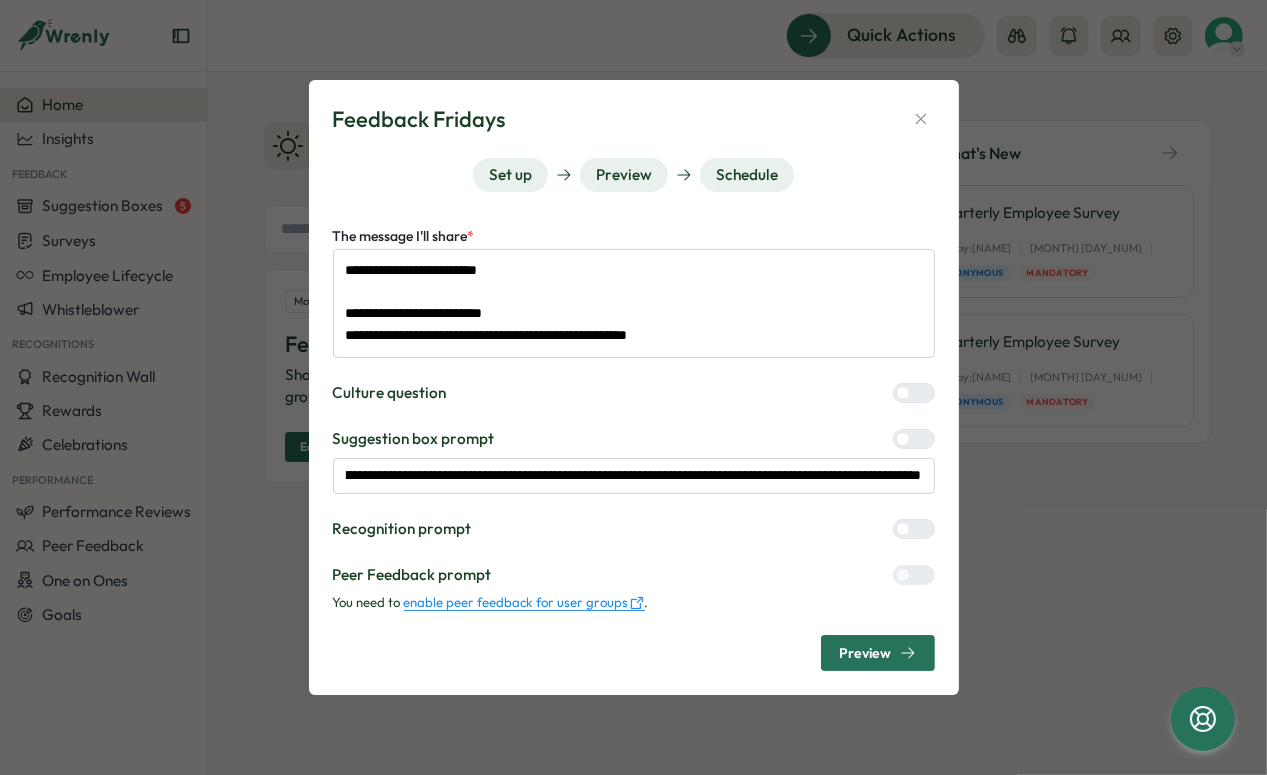 scroll, scrollTop: 0, scrollLeft: 0, axis: both 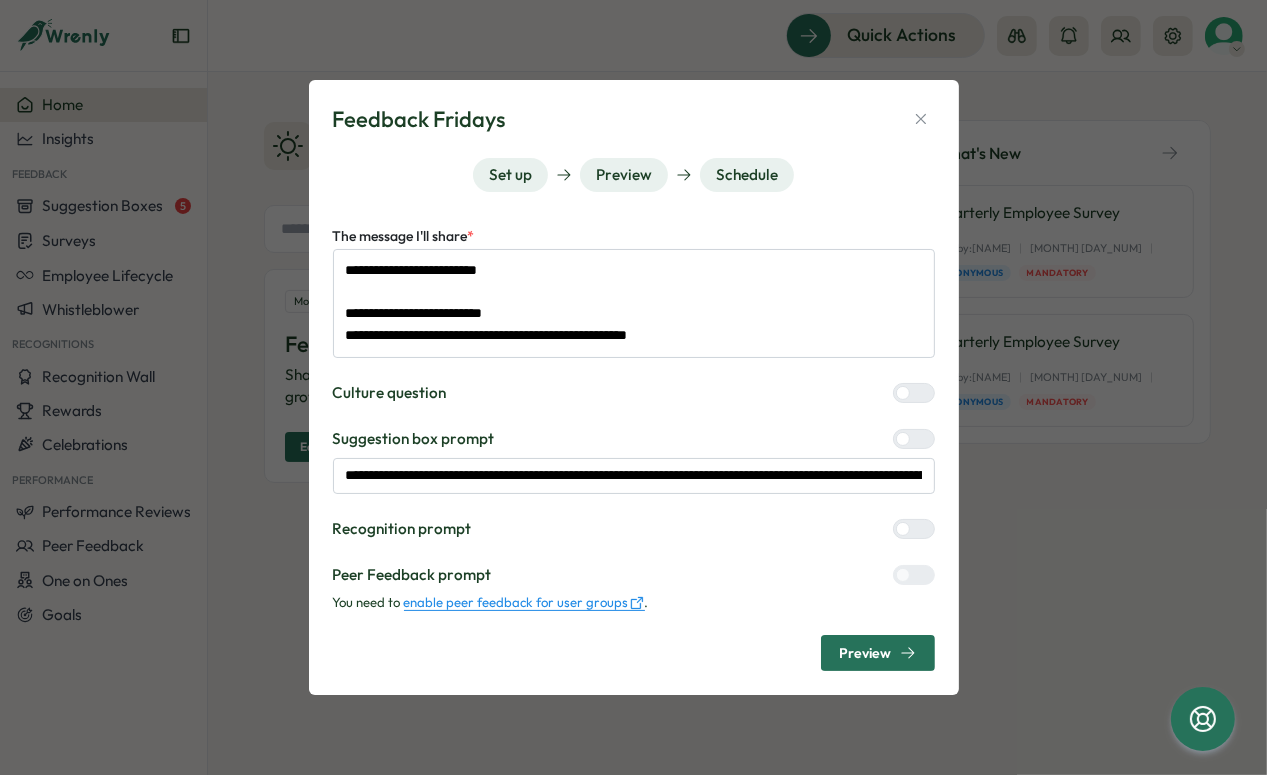 click on "**********" at bounding box center (634, 447) 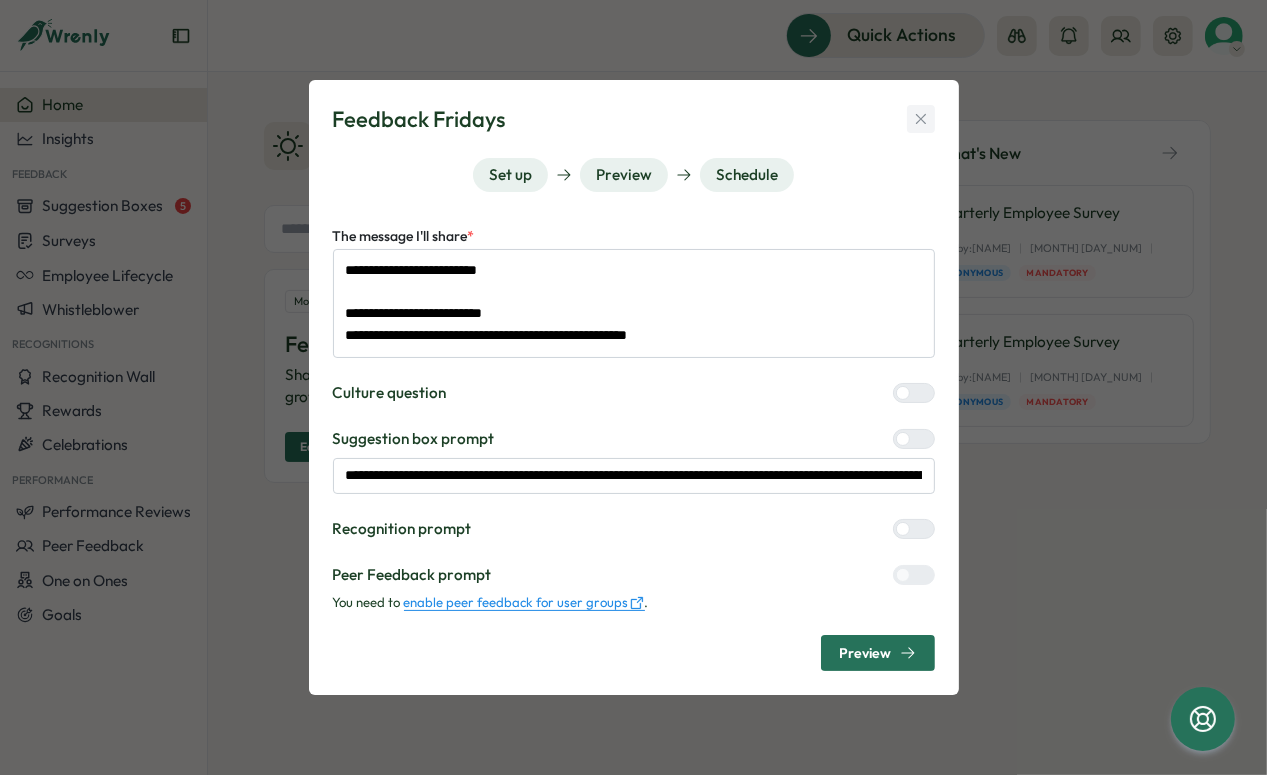 click 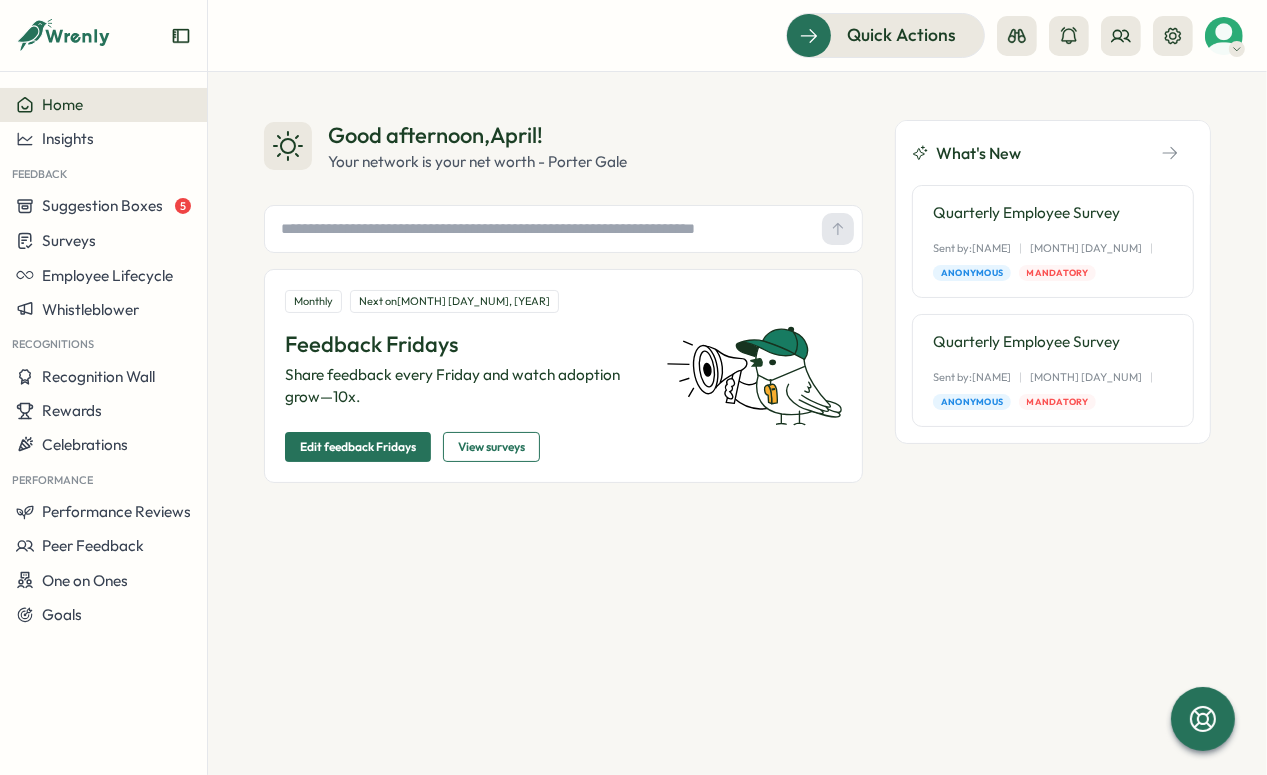 type on "*" 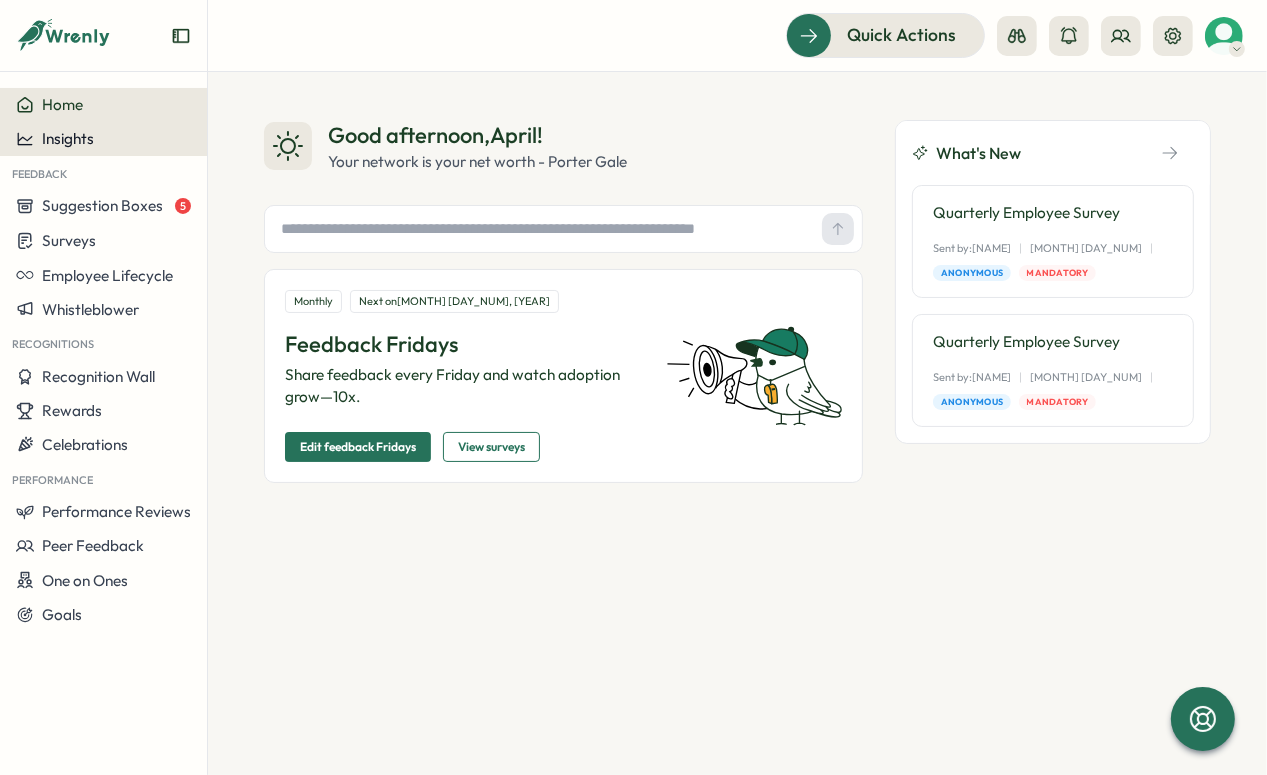 click on "Insights" at bounding box center (68, 138) 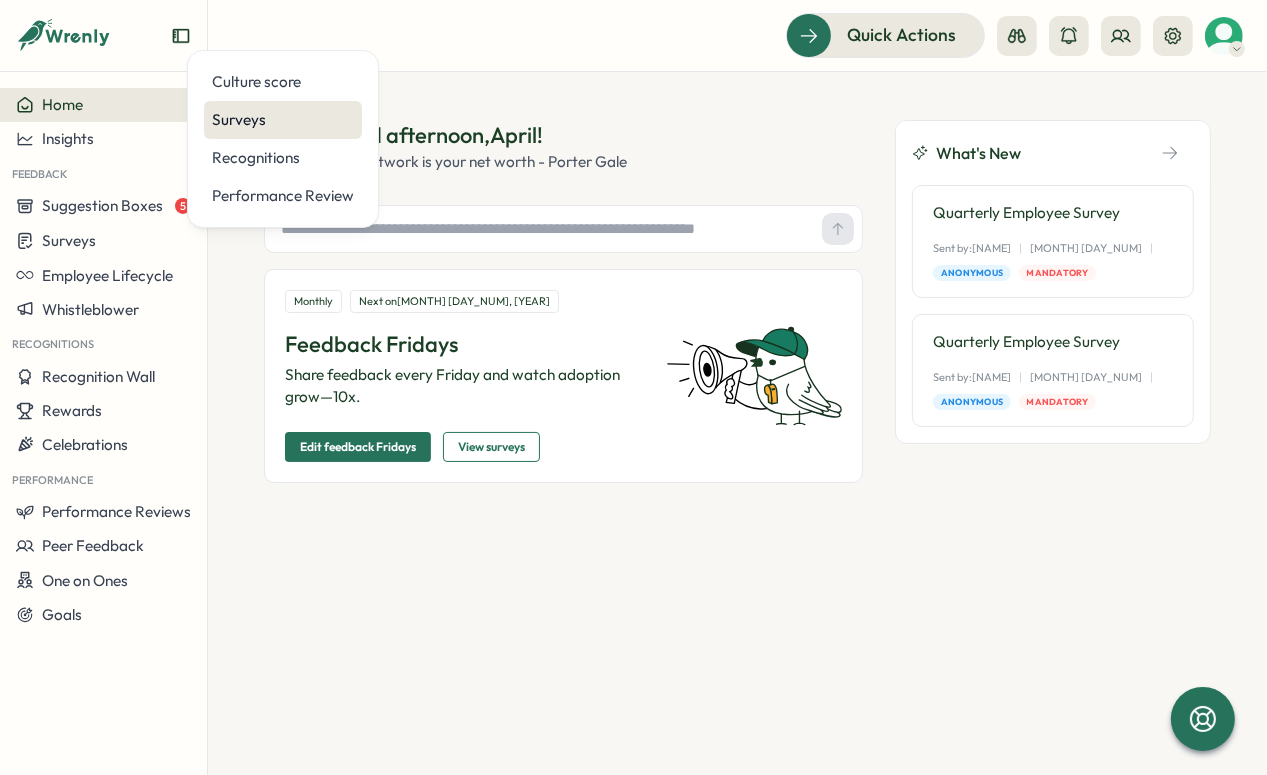 click on "Surveys" at bounding box center [283, 120] 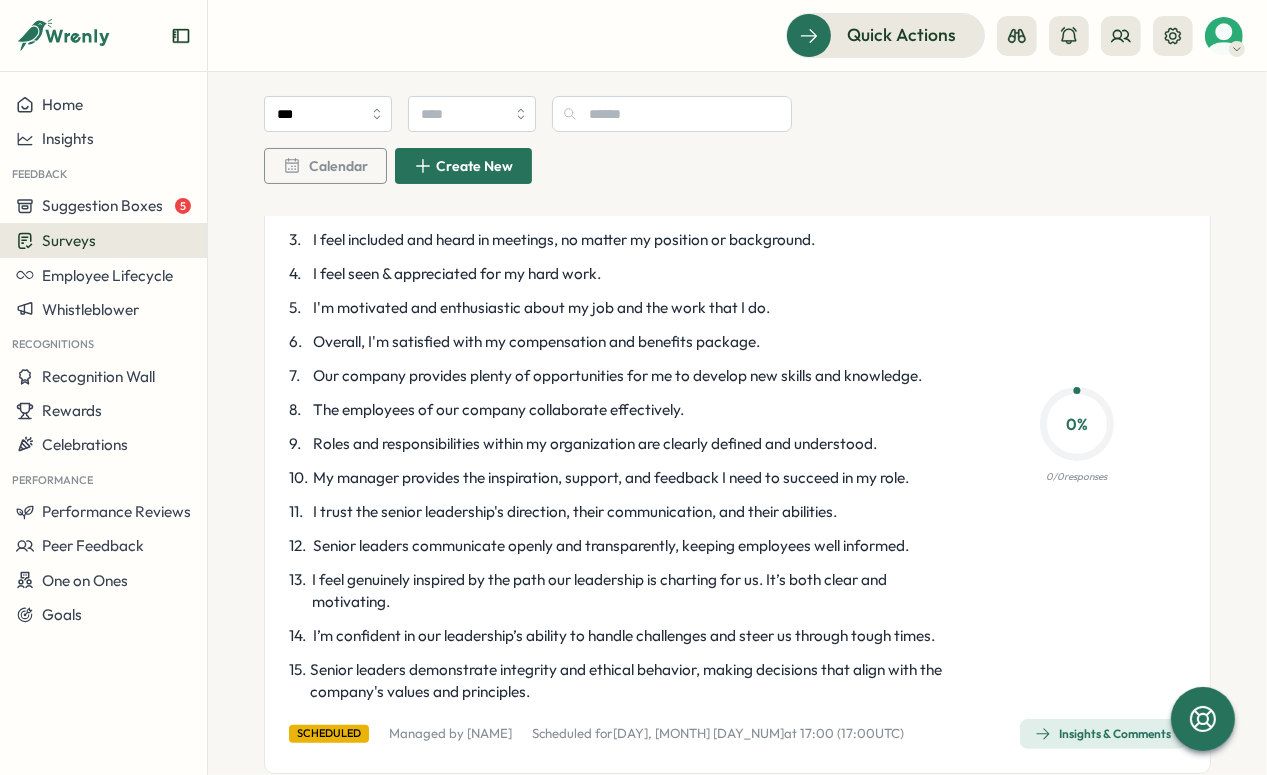 scroll, scrollTop: 231, scrollLeft: 0, axis: vertical 